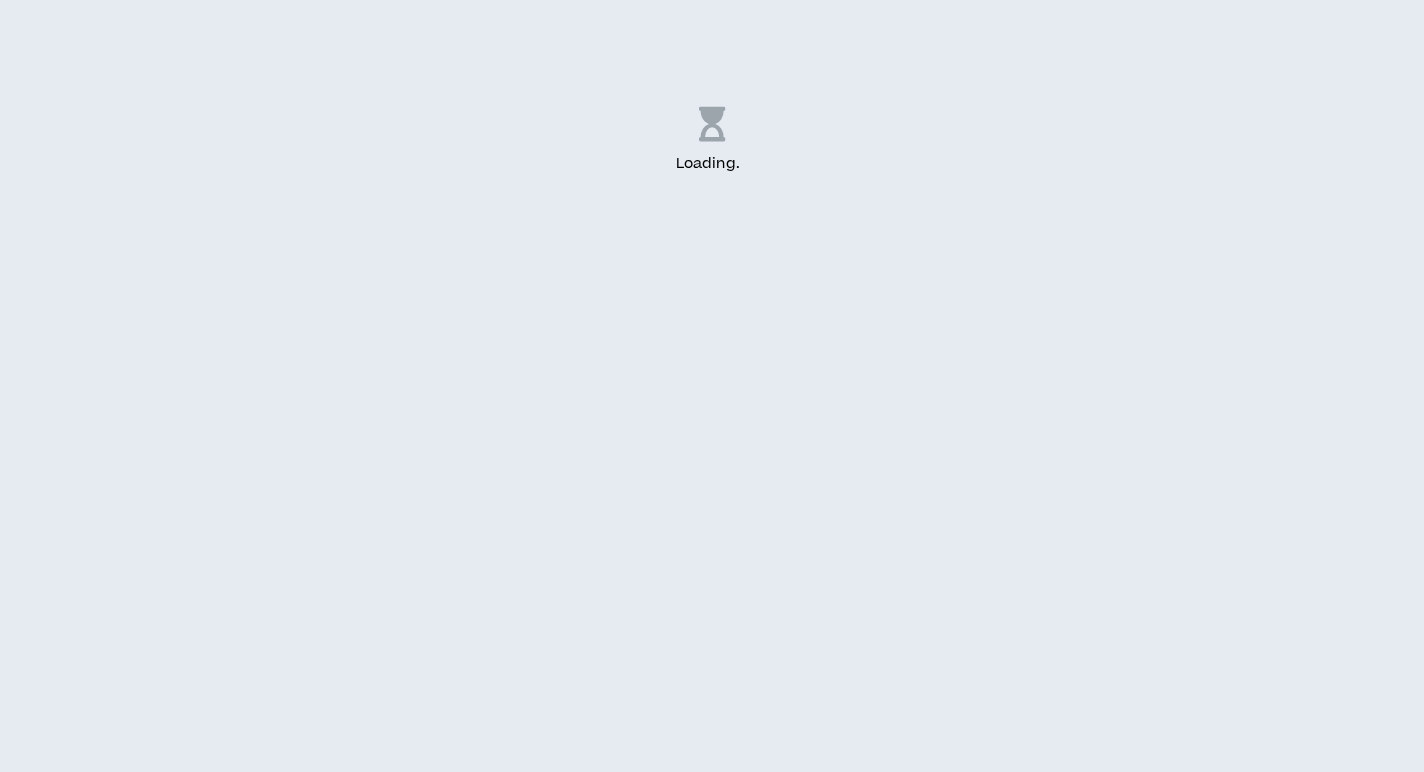 scroll, scrollTop: 0, scrollLeft: 0, axis: both 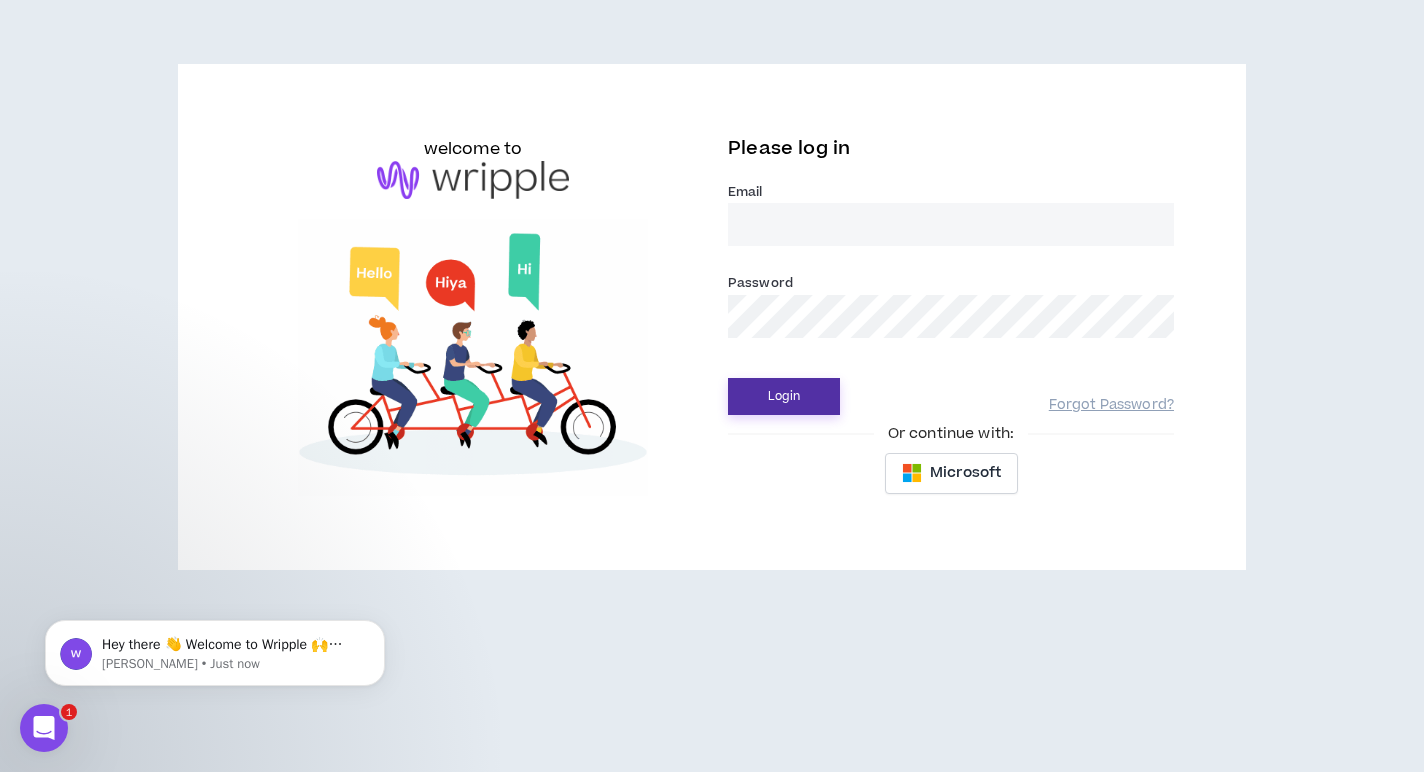 type on "[PERSON_NAME][EMAIL_ADDRESS][DOMAIN_NAME]" 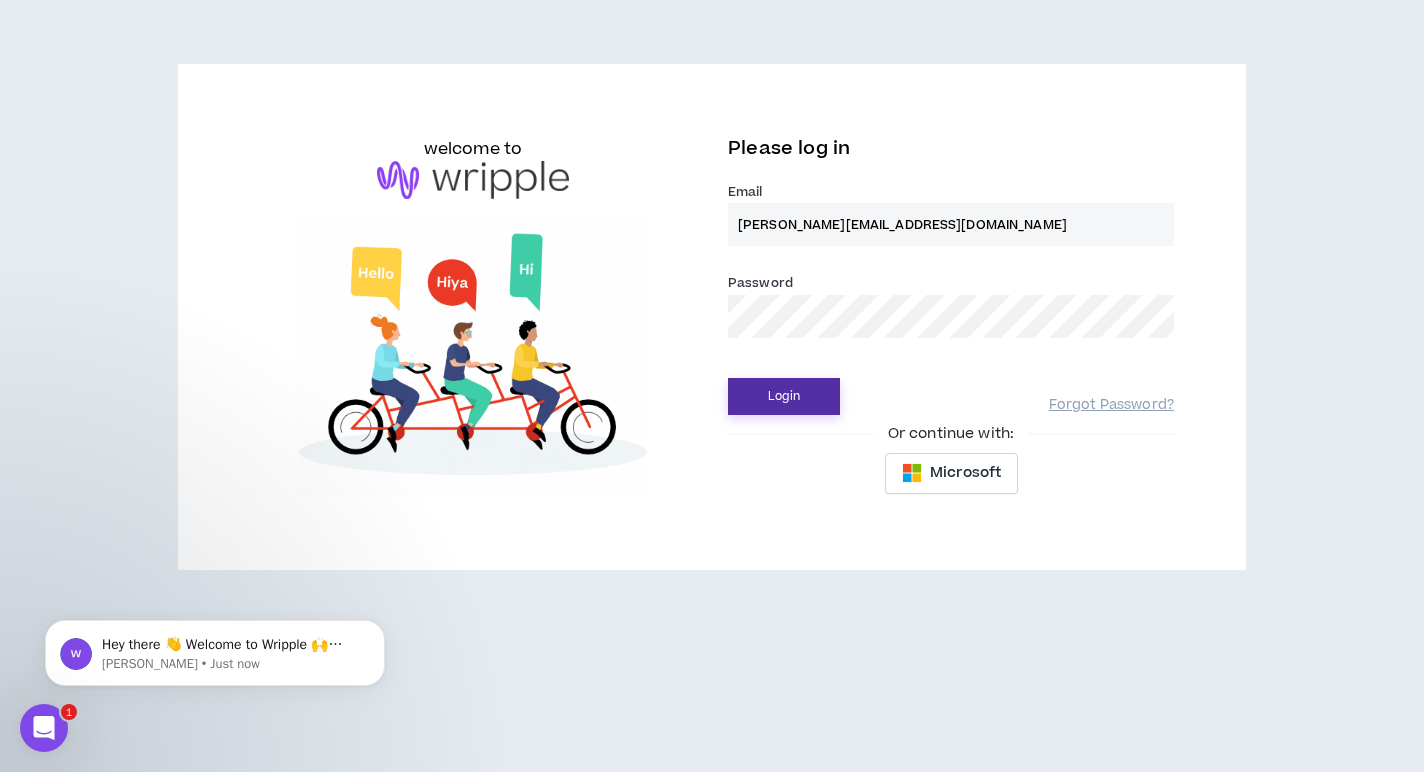 click on "Login" at bounding box center [784, 396] 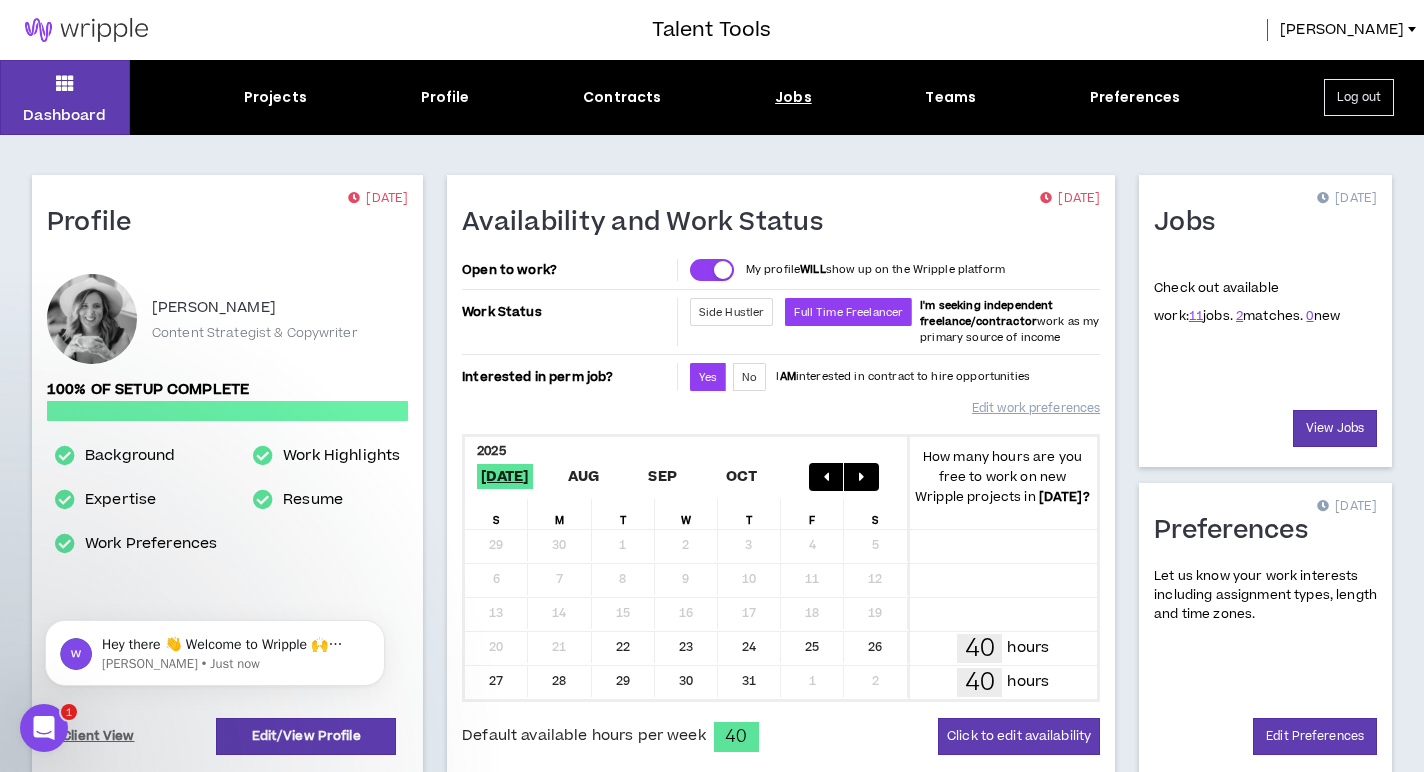 click on "Jobs" at bounding box center [793, 97] 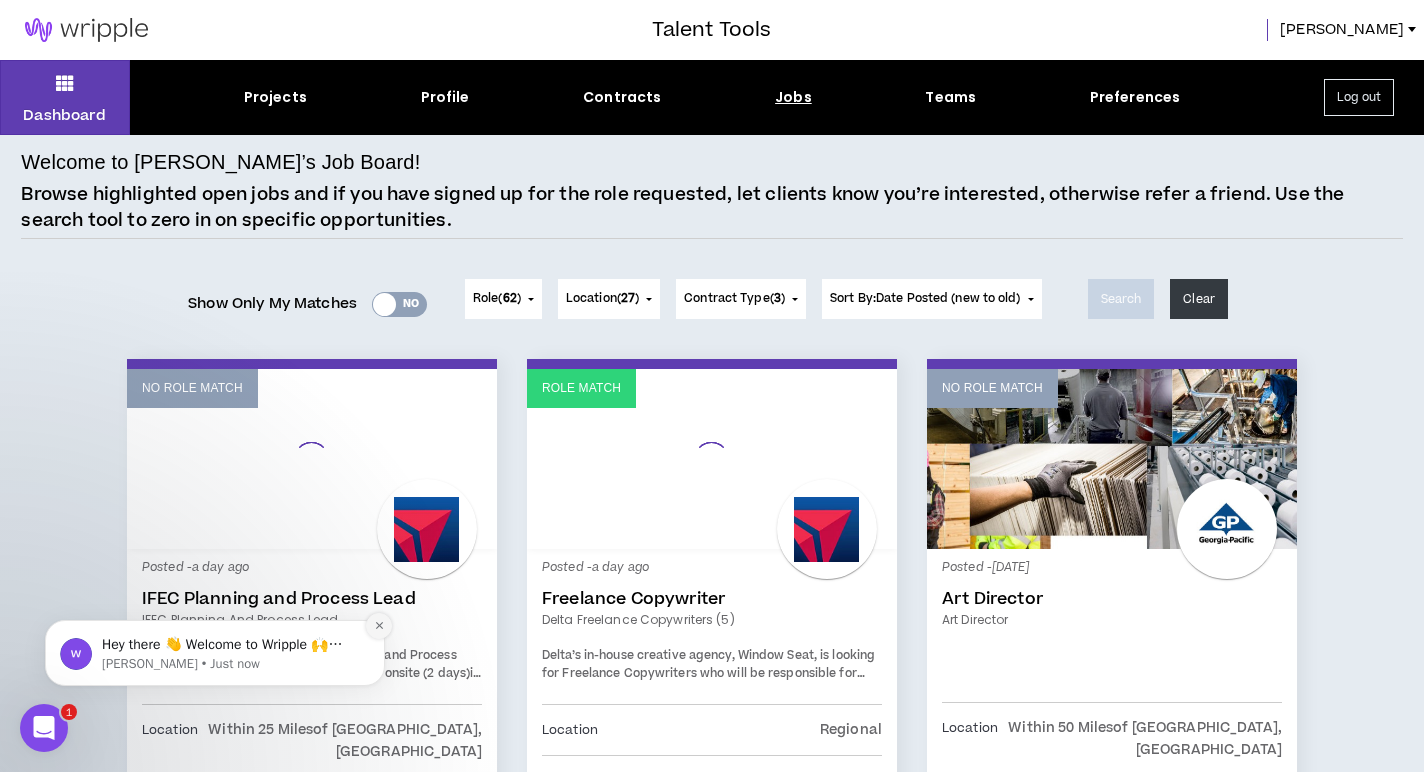 click 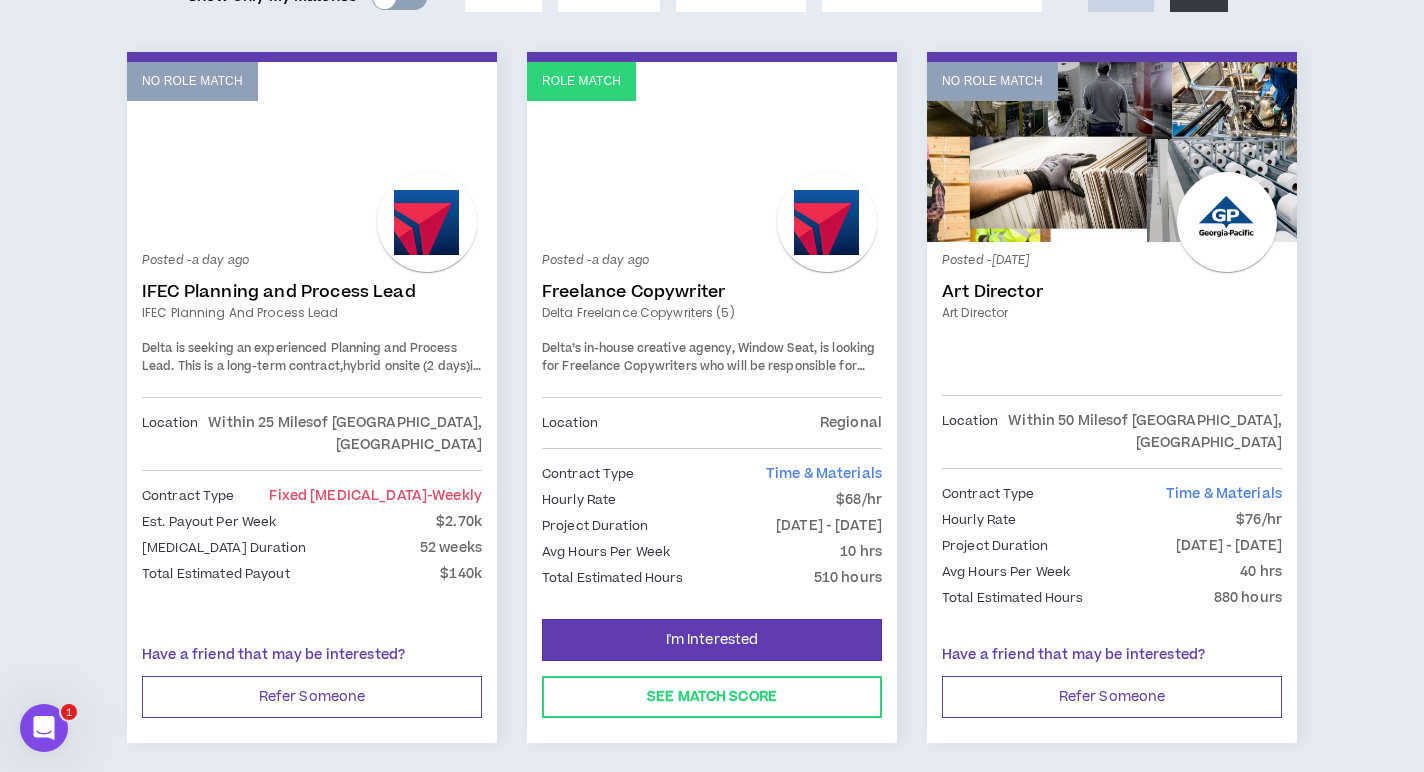 scroll, scrollTop: 316, scrollLeft: 0, axis: vertical 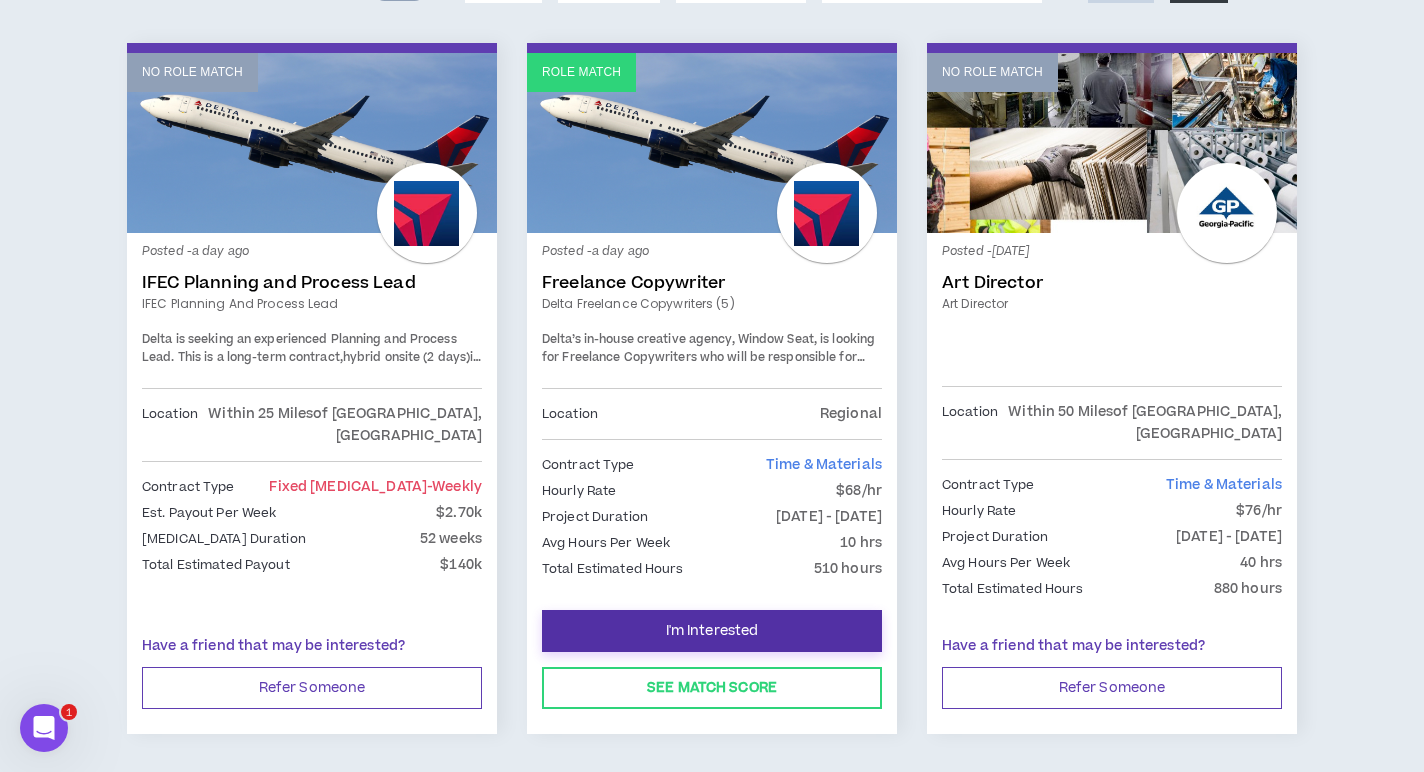 click on "I'm Interested" at bounding box center [712, 631] 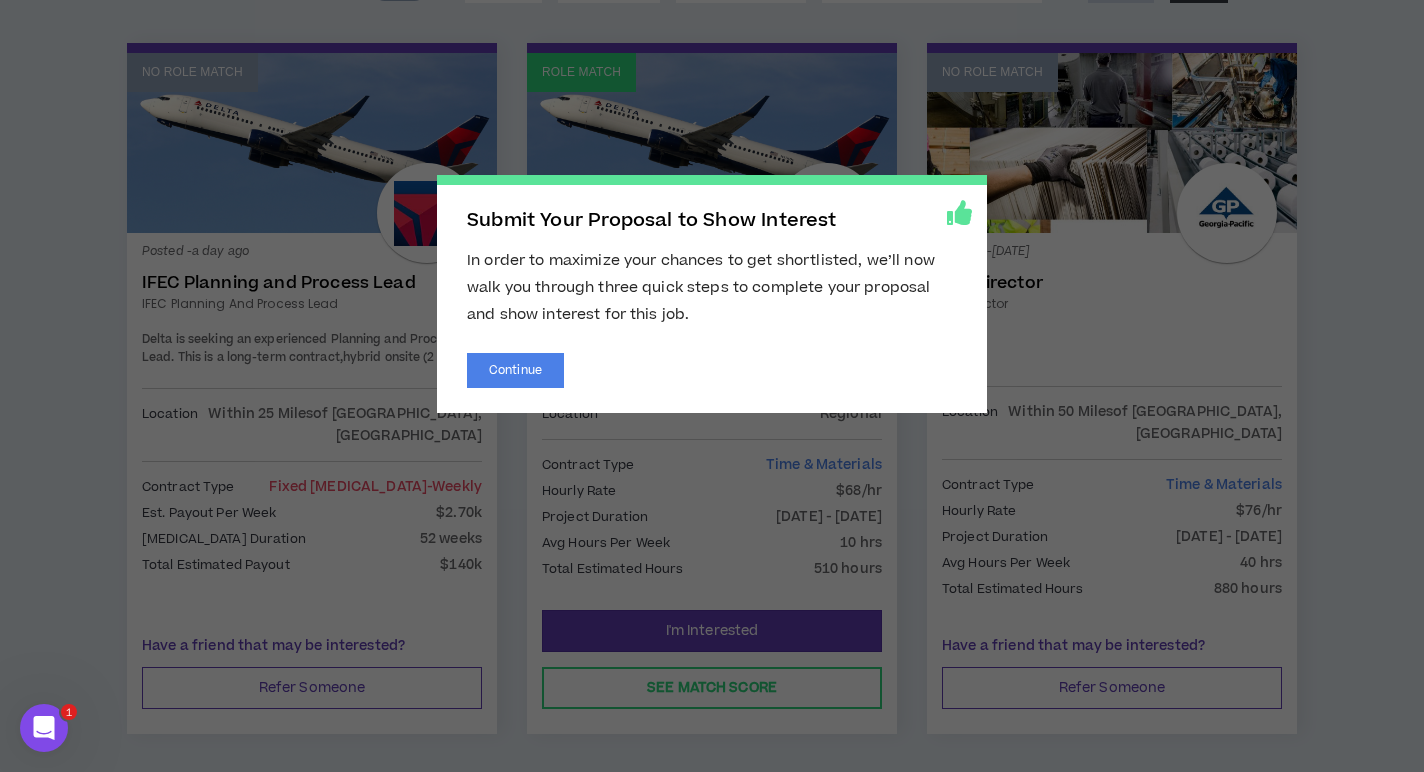 click on "Submit Your Proposal to Show Interest In order to maximize your chances to get shortlisted, we’ll now walk you through three quick steps to complete your proposal and show interest for this job. Continue" at bounding box center [712, 294] 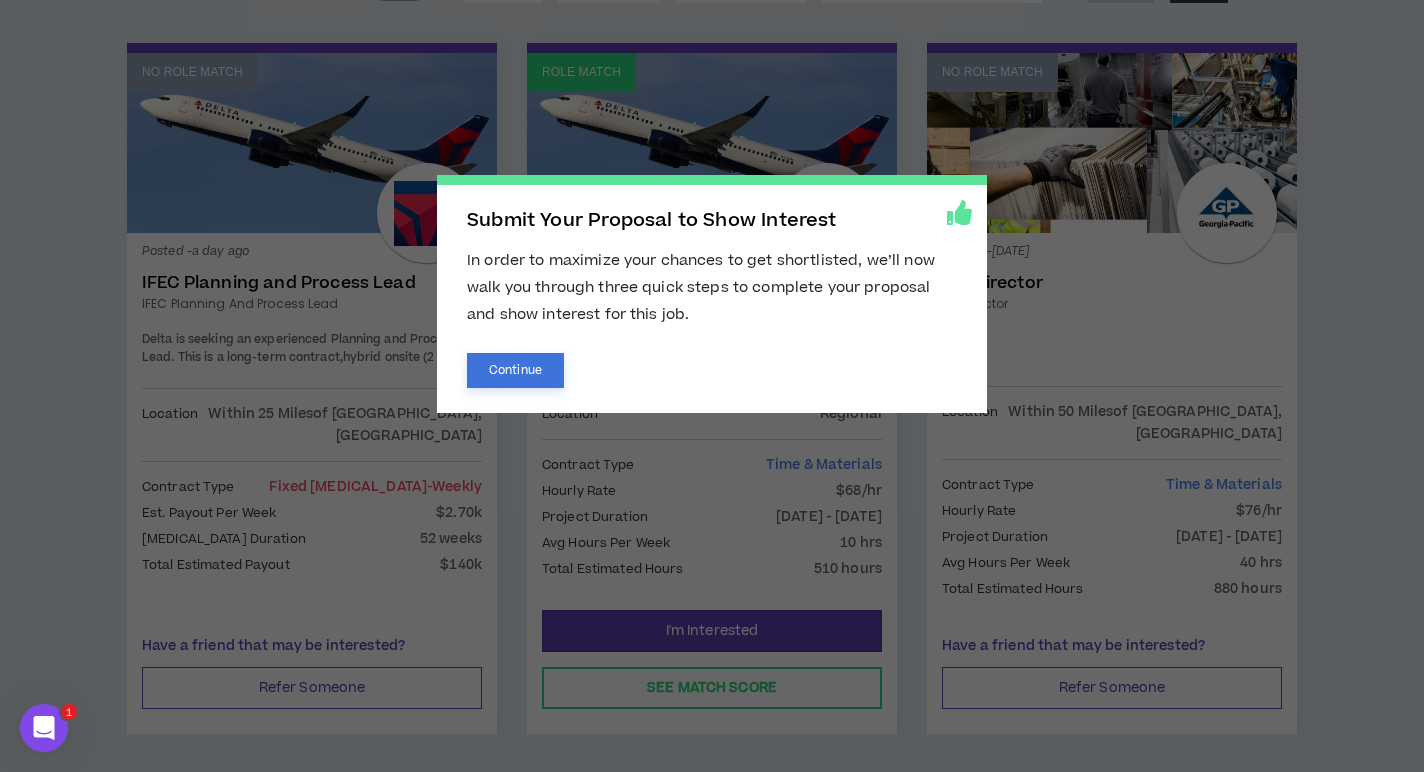 click on "Continue" at bounding box center [515, 370] 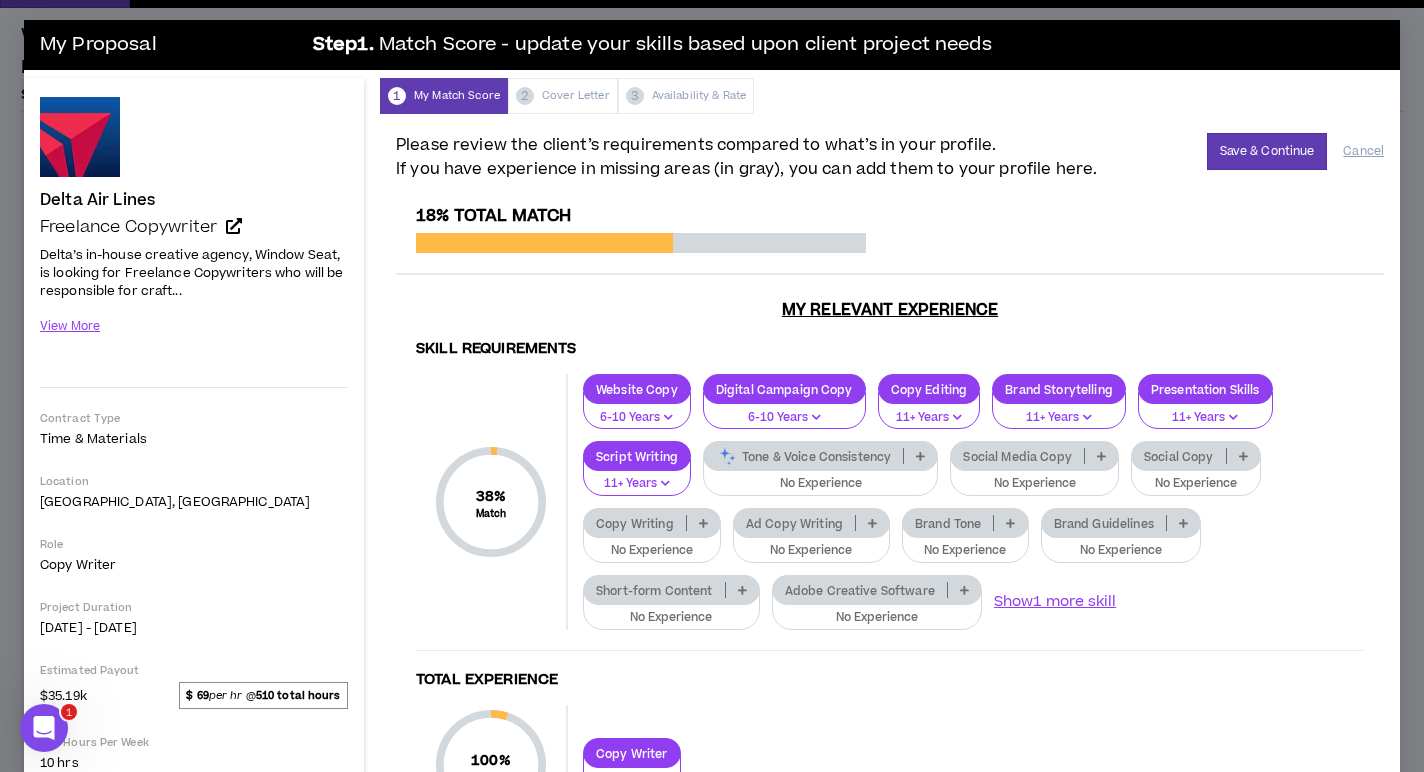 scroll, scrollTop: 17, scrollLeft: 0, axis: vertical 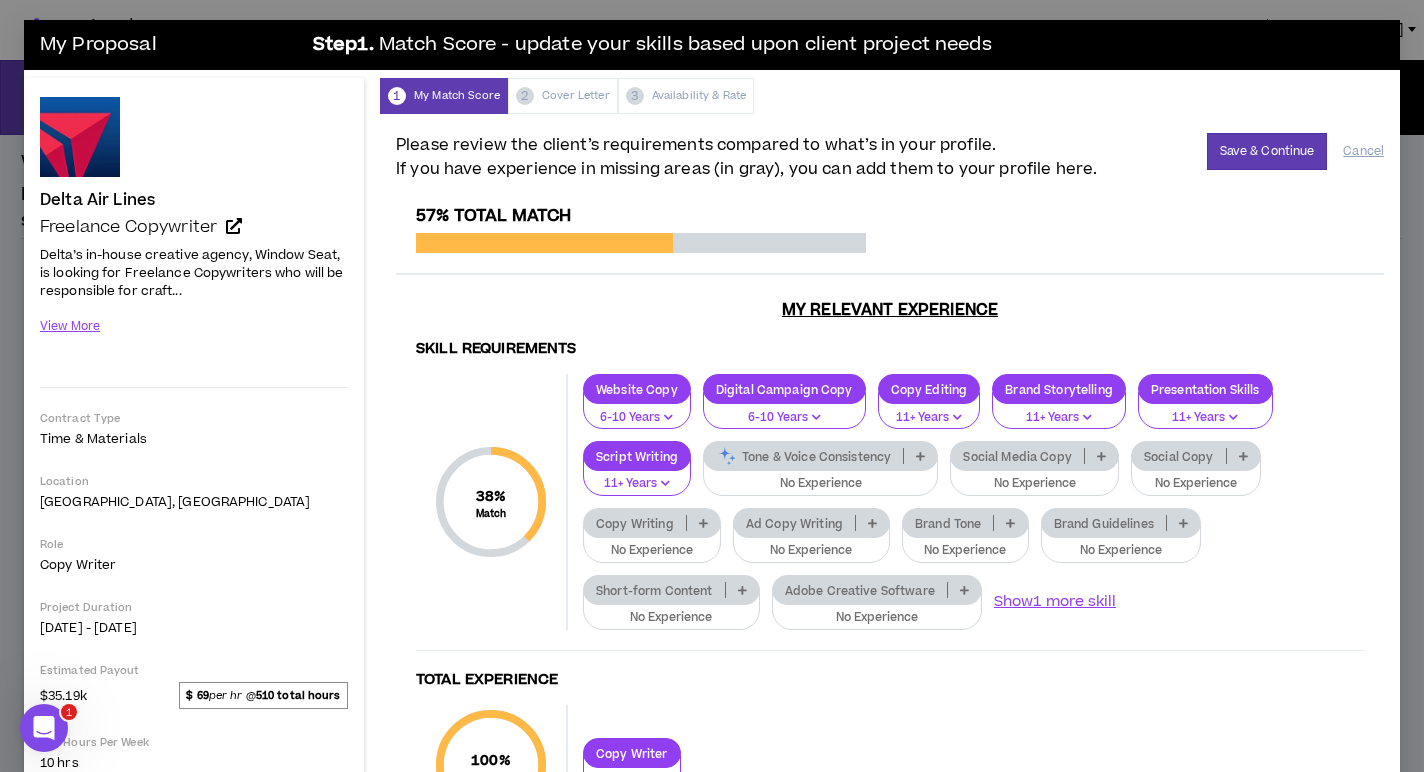 click at bounding box center (920, 456) 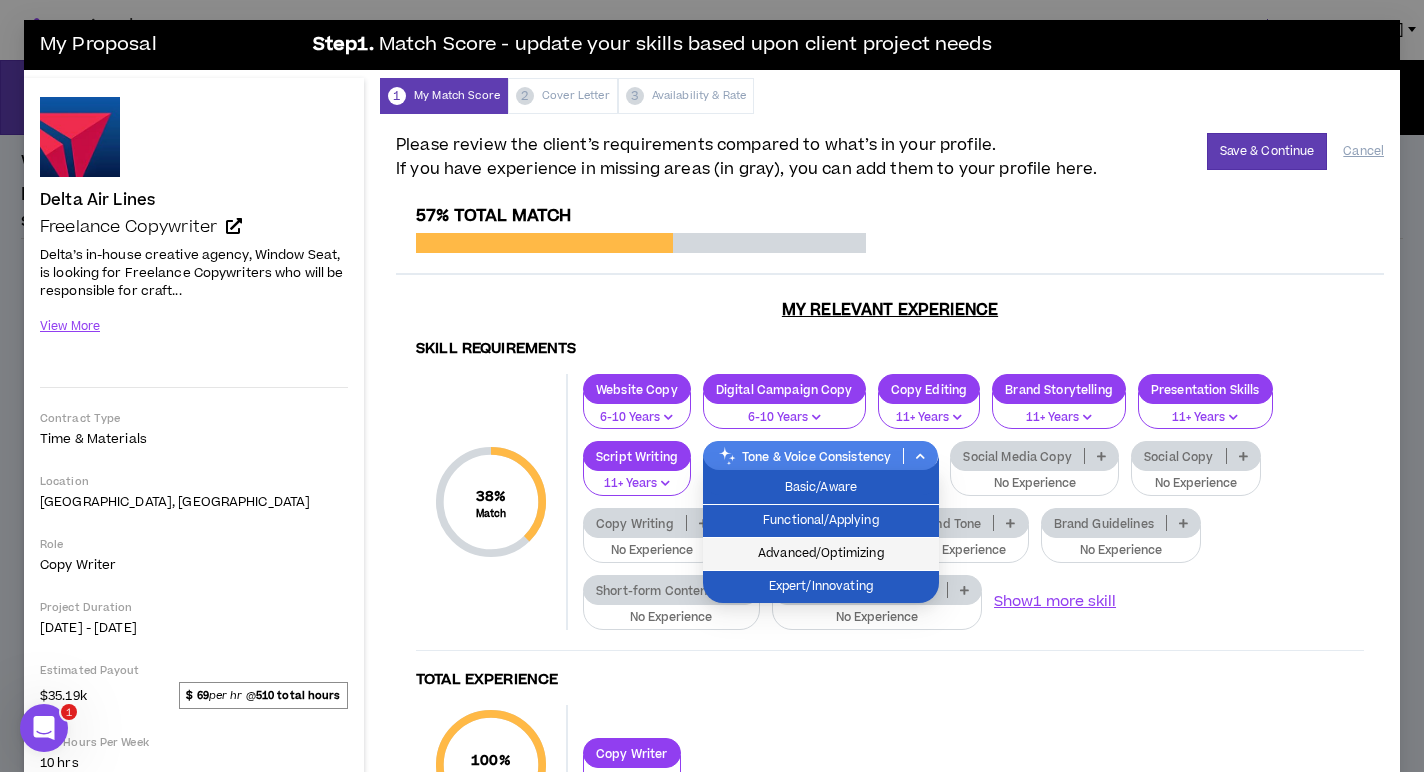 click on "Advanced/Optimizing" at bounding box center [821, 554] 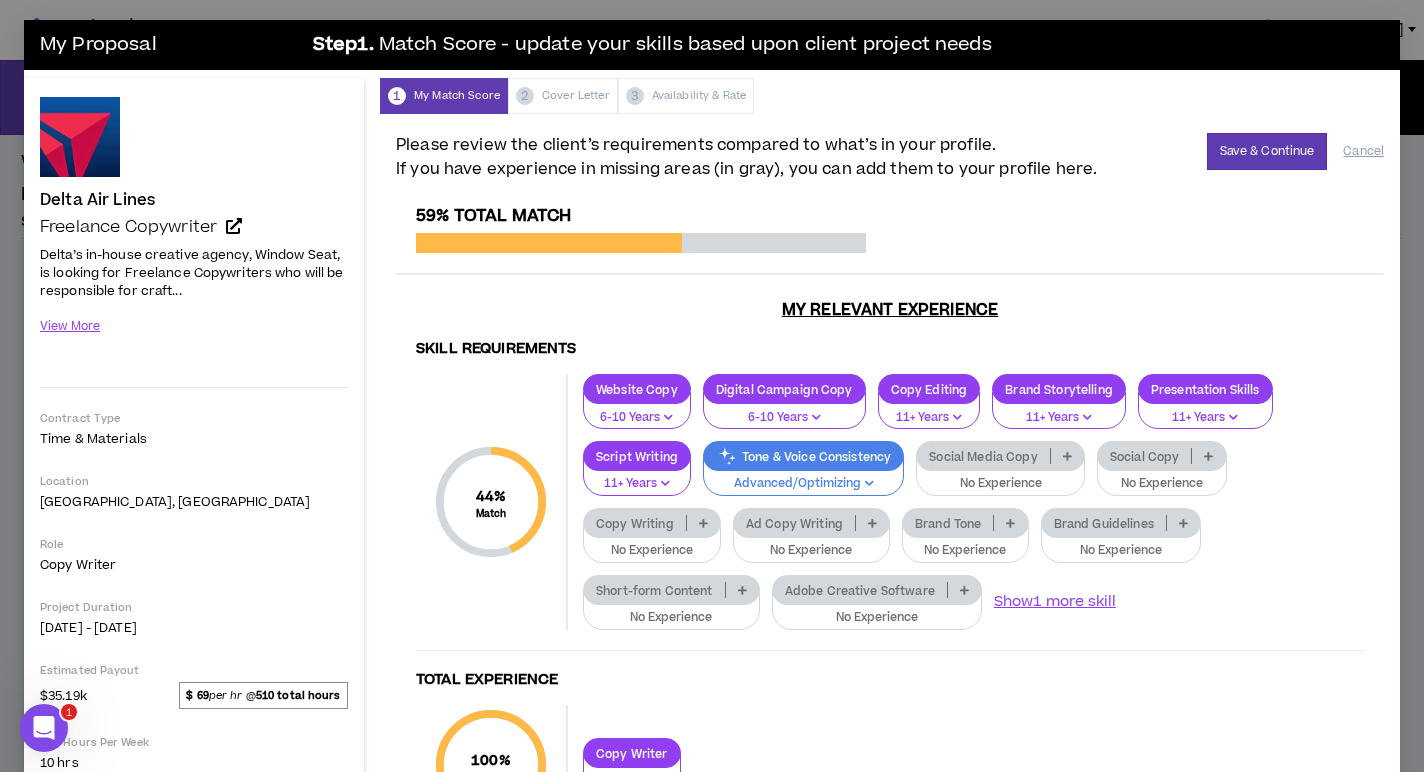 click at bounding box center [1067, 456] 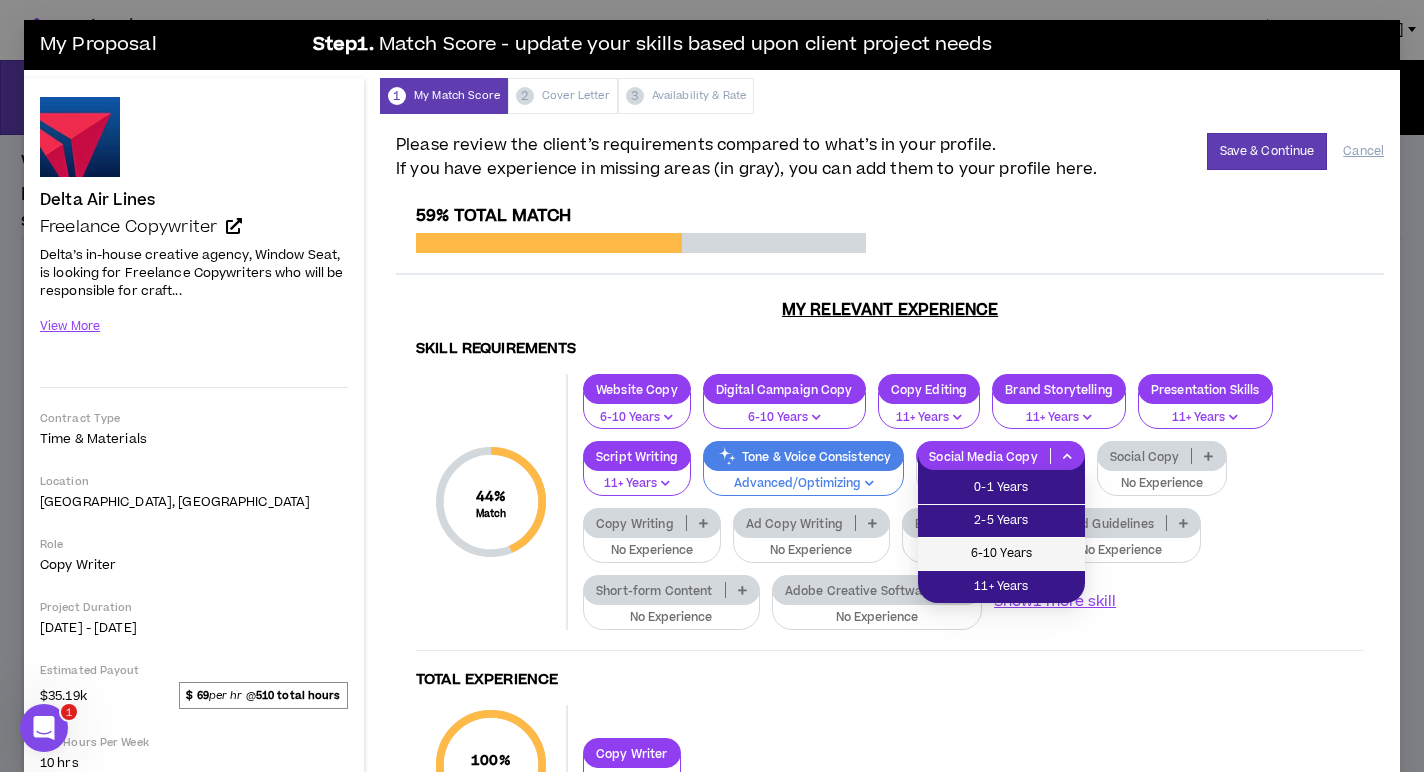 click on "6-10 Years" at bounding box center (1001, 554) 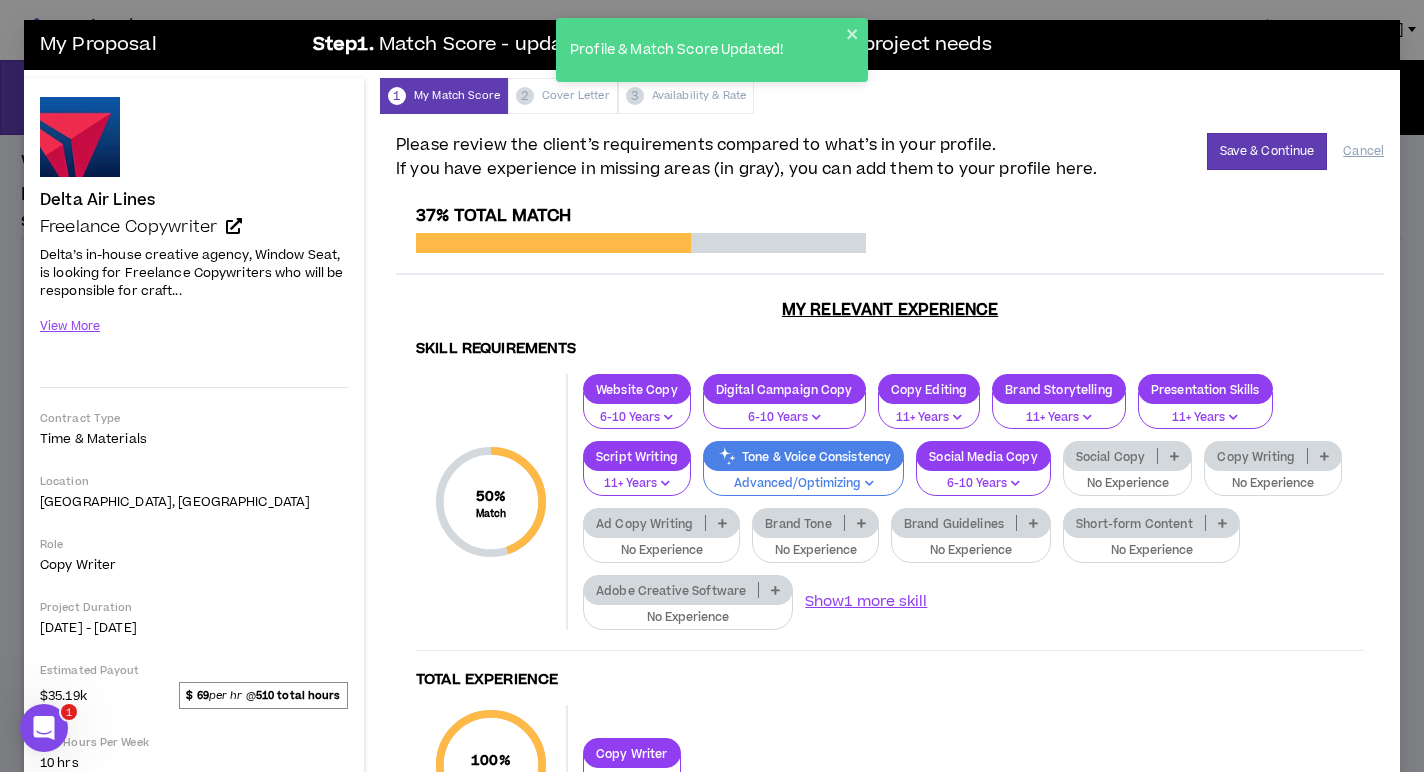 click at bounding box center [1174, 456] 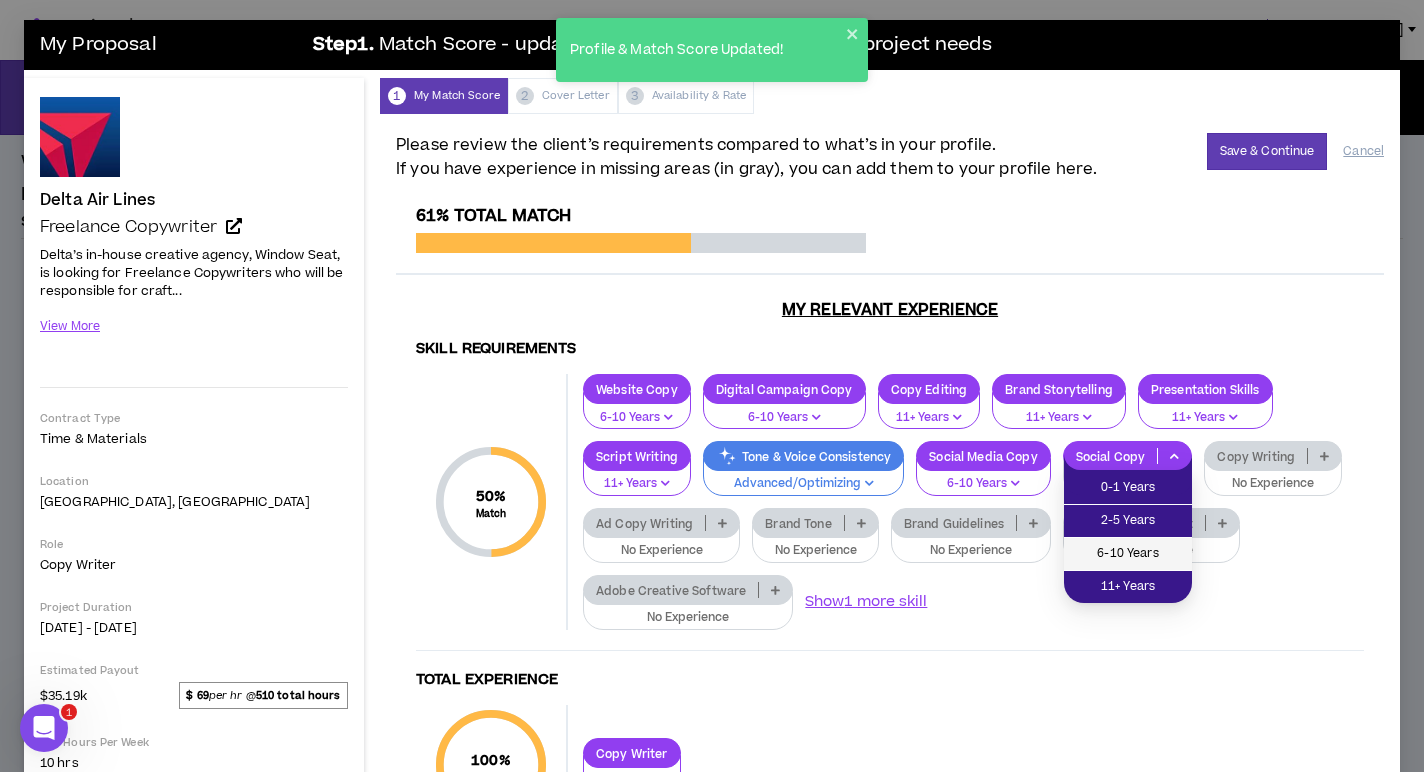 click on "6-10 Years" at bounding box center (1128, 554) 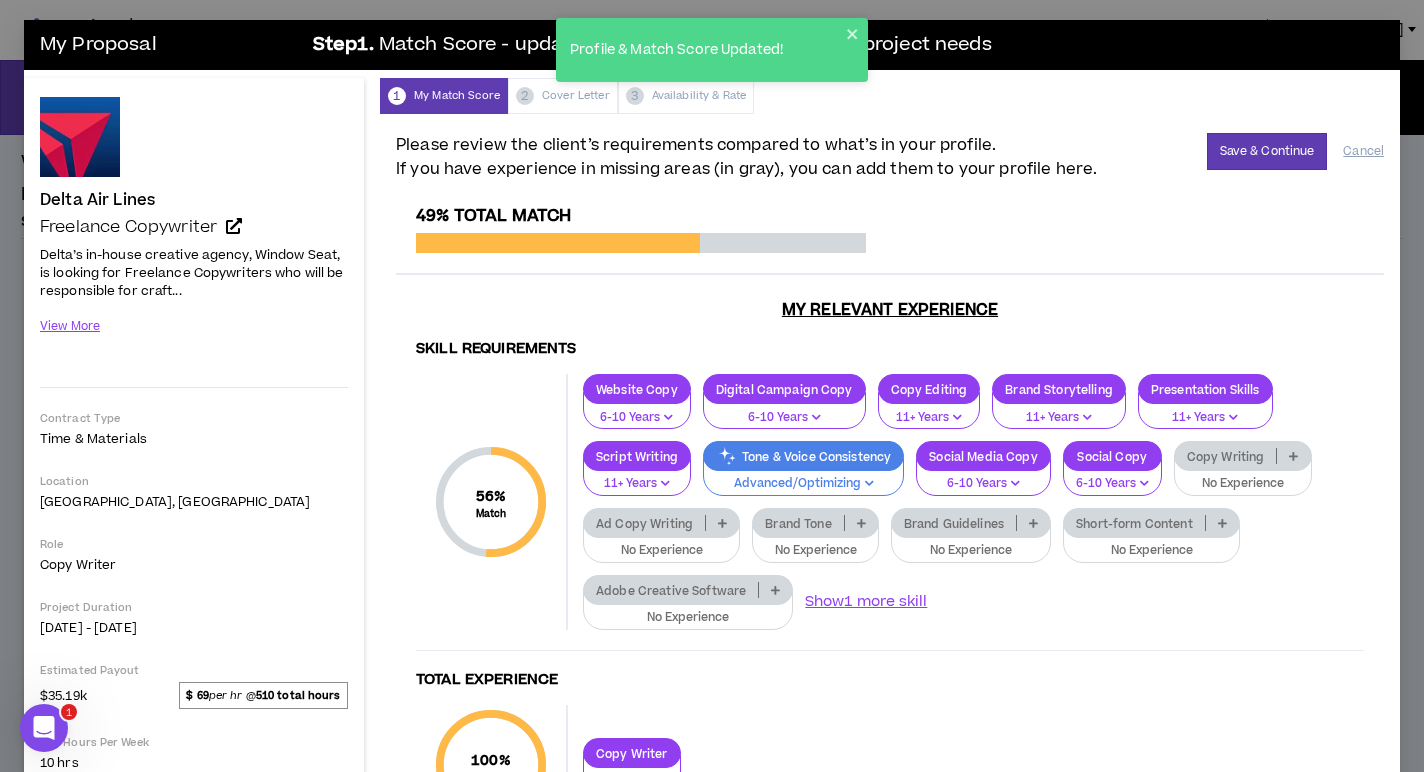 click at bounding box center [1293, 456] 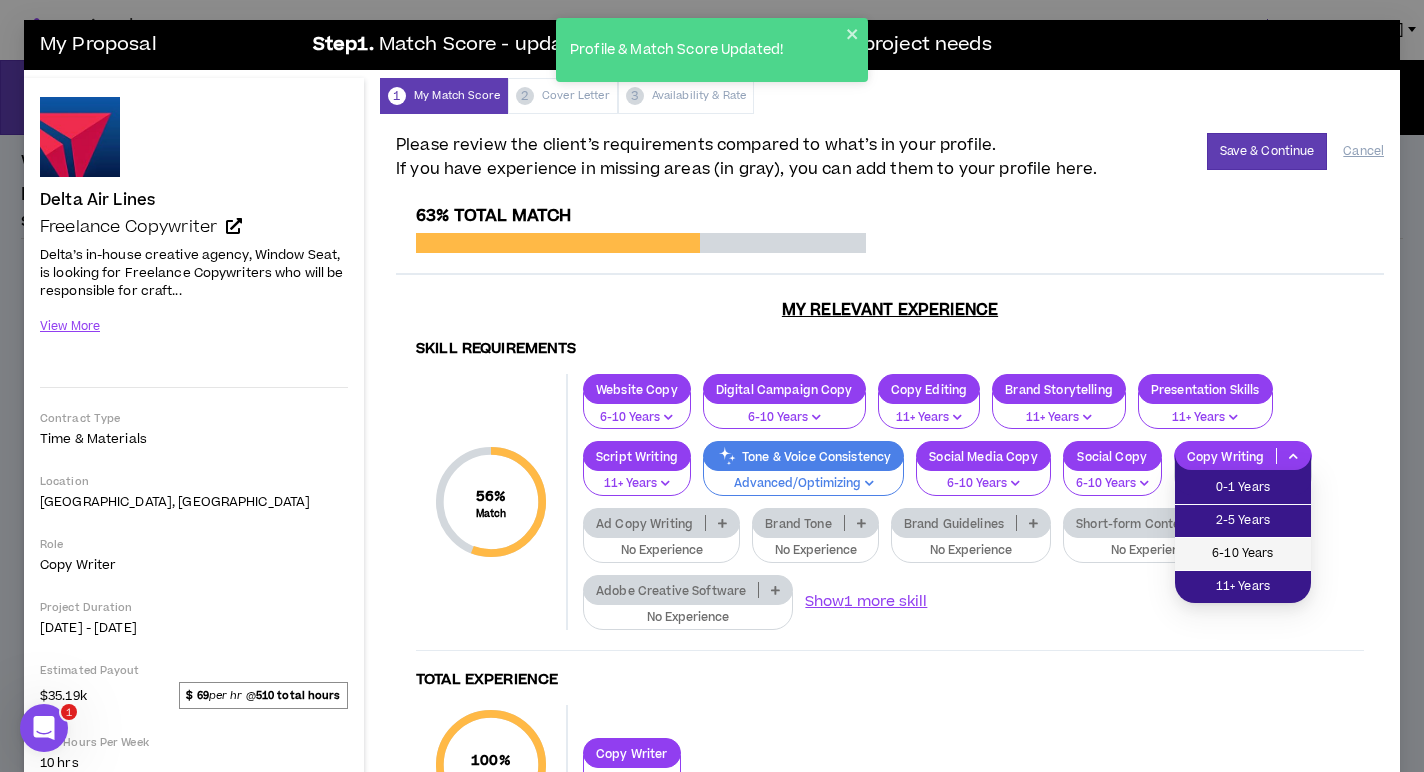 click on "6-10 Years" at bounding box center [1243, 554] 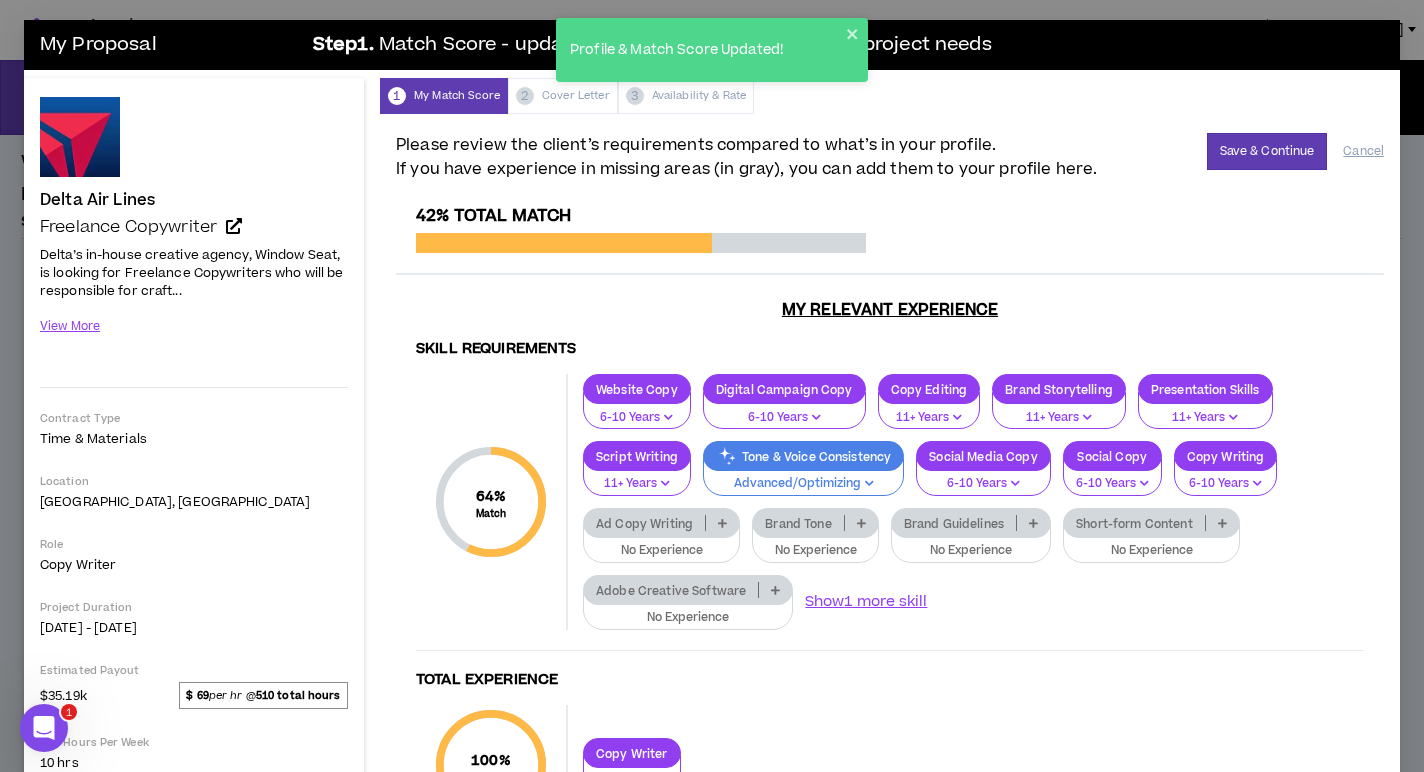 click at bounding box center [722, 523] 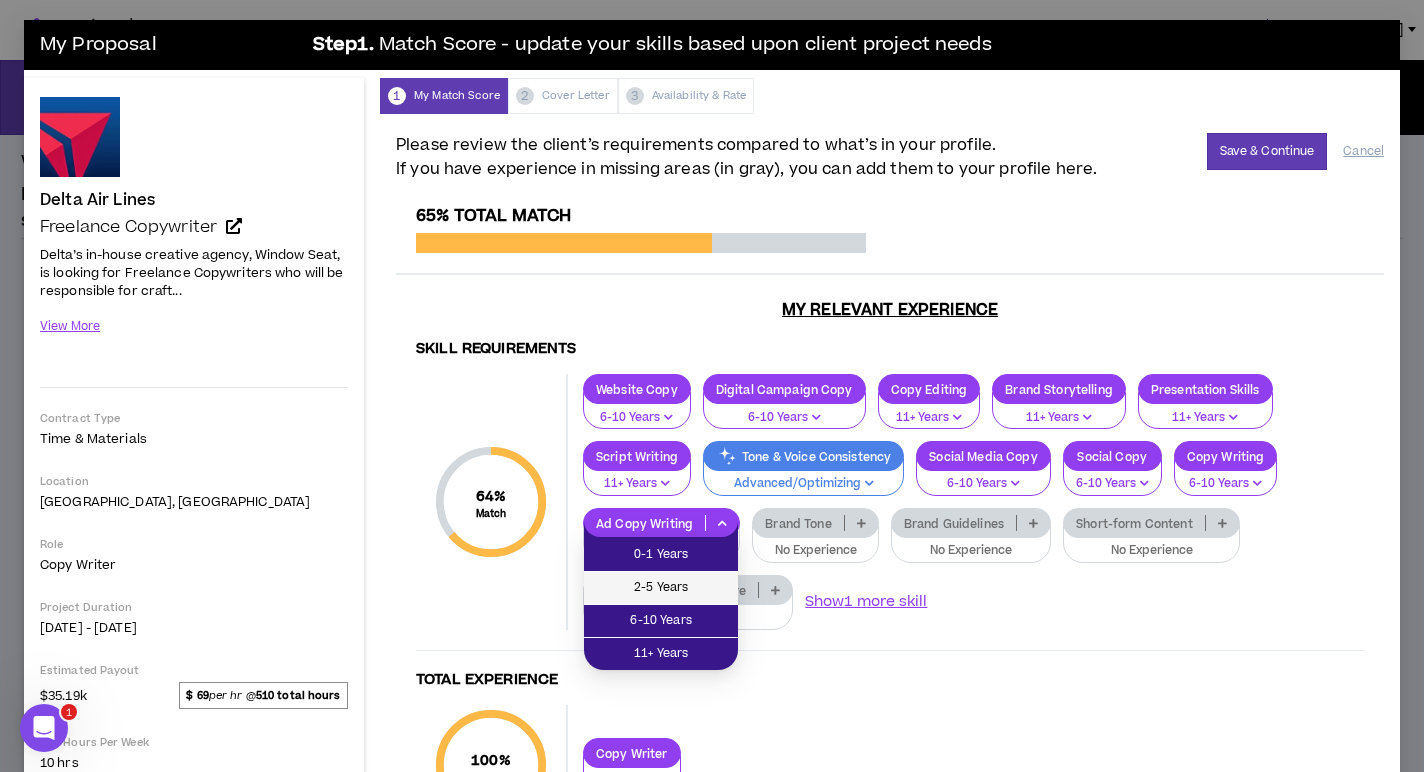 click on "2-5 Years" at bounding box center [661, 588] 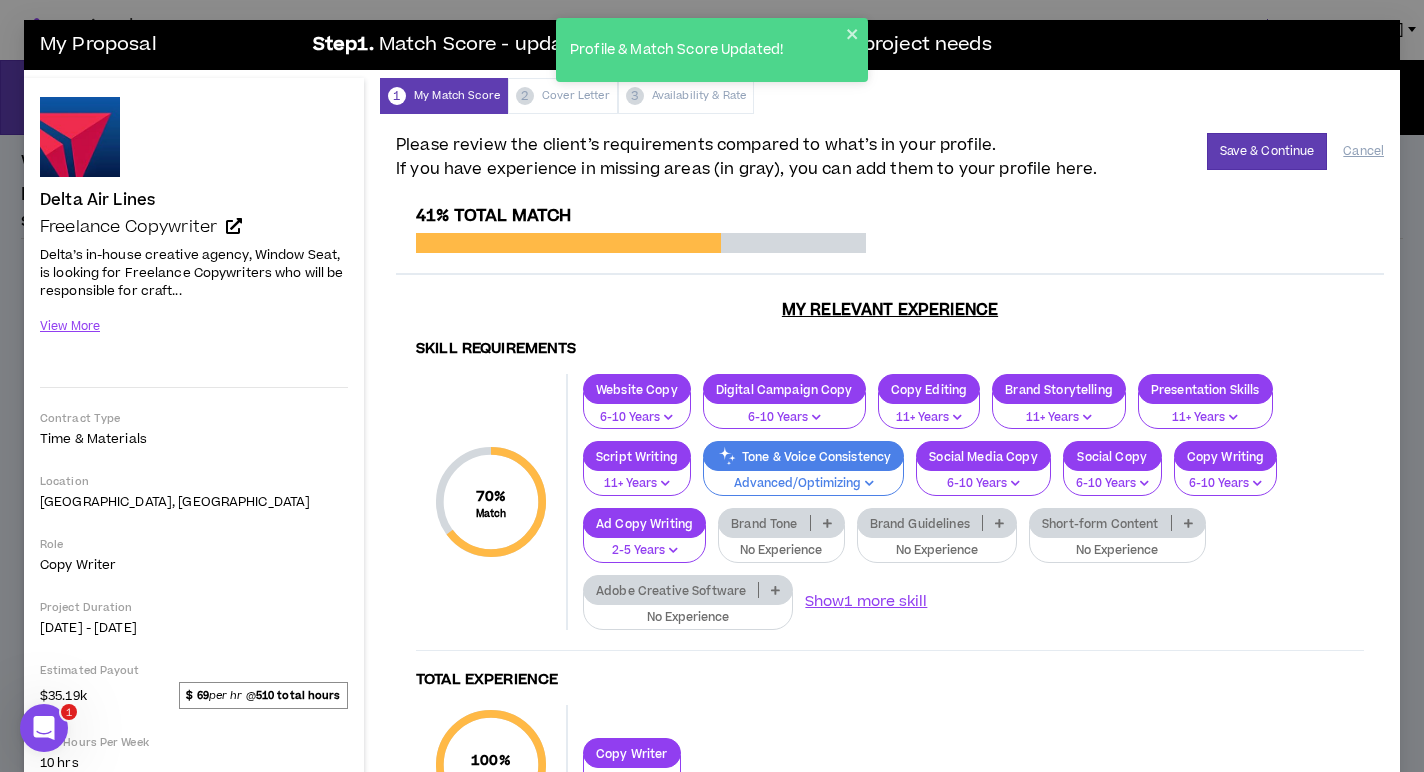 click at bounding box center [827, 523] 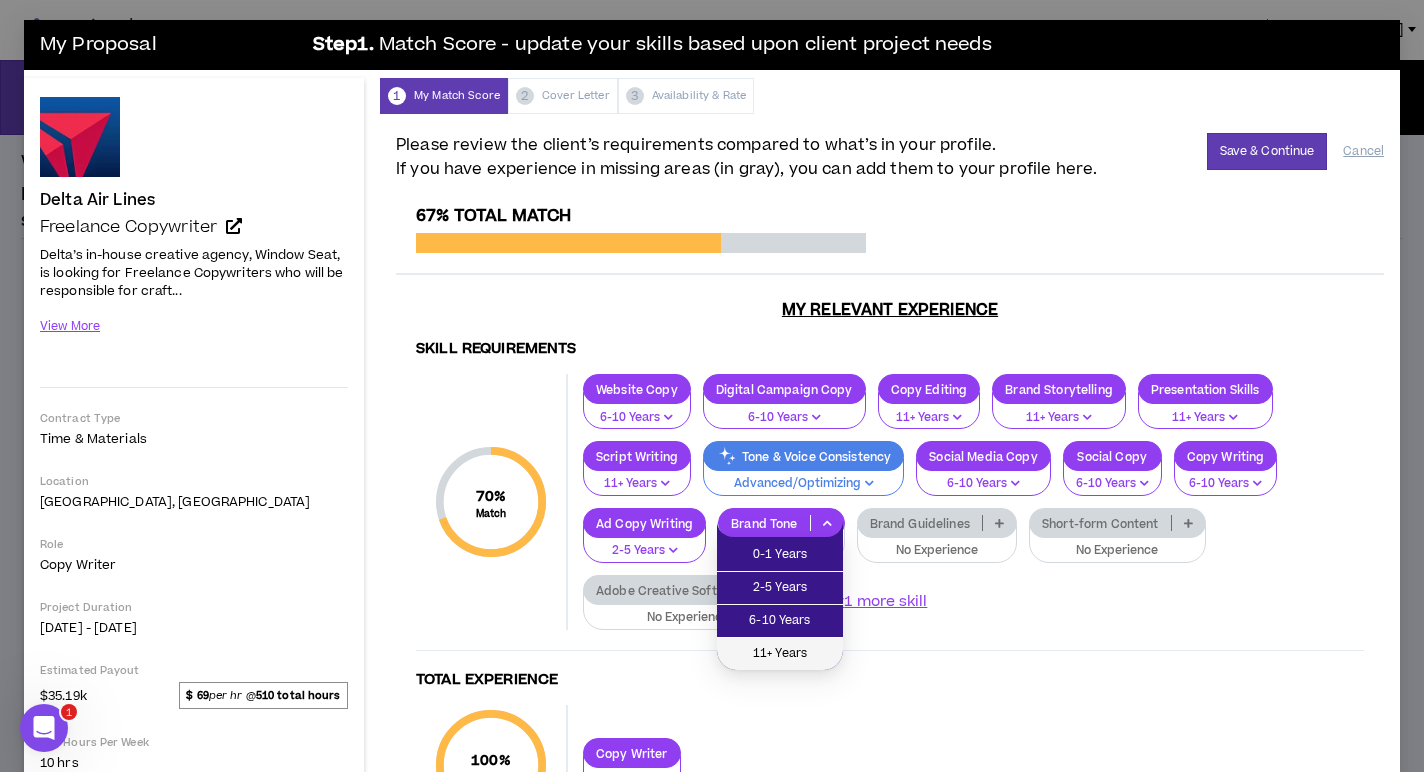 click on "11+ Years" at bounding box center (780, 654) 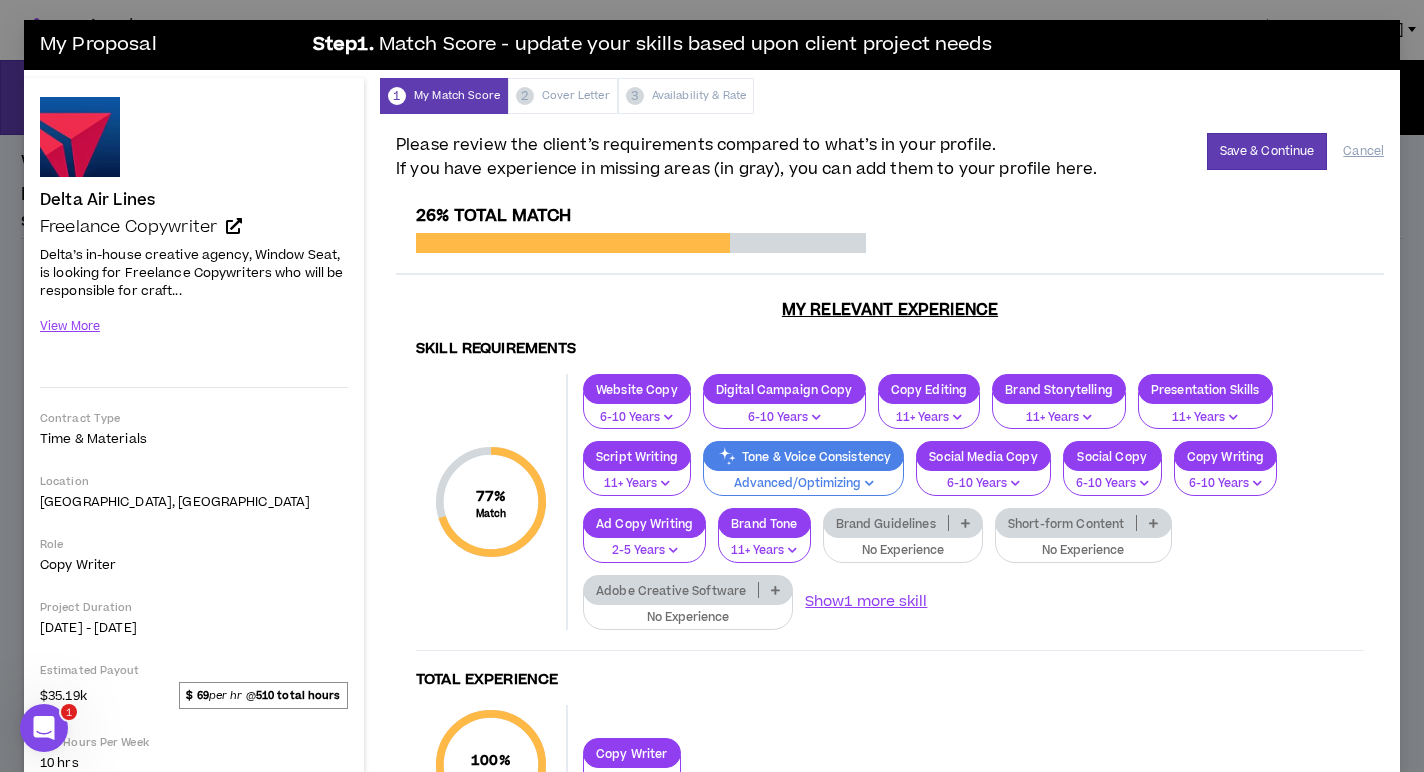 click at bounding box center (965, 523) 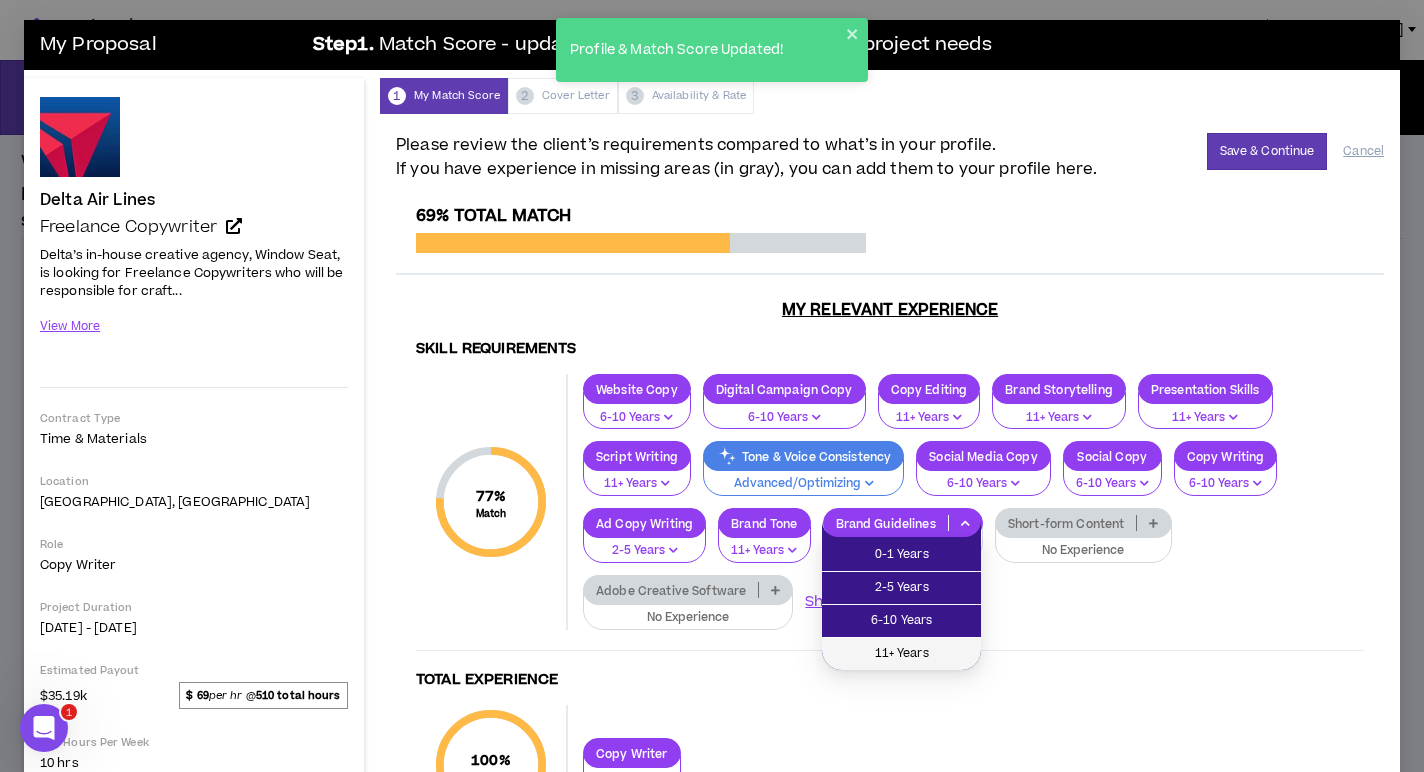 click on "11+ Years" at bounding box center [901, 654] 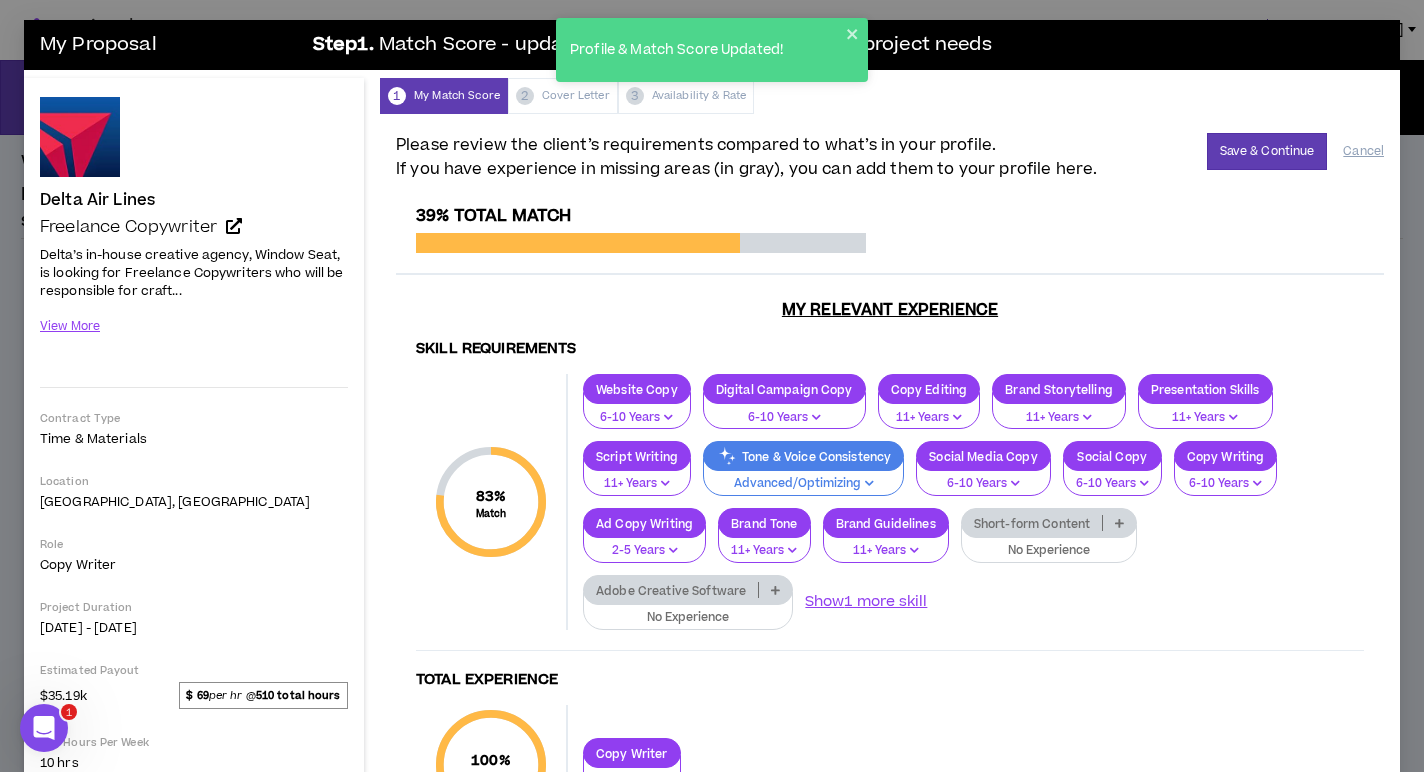 click at bounding box center (1119, 523) 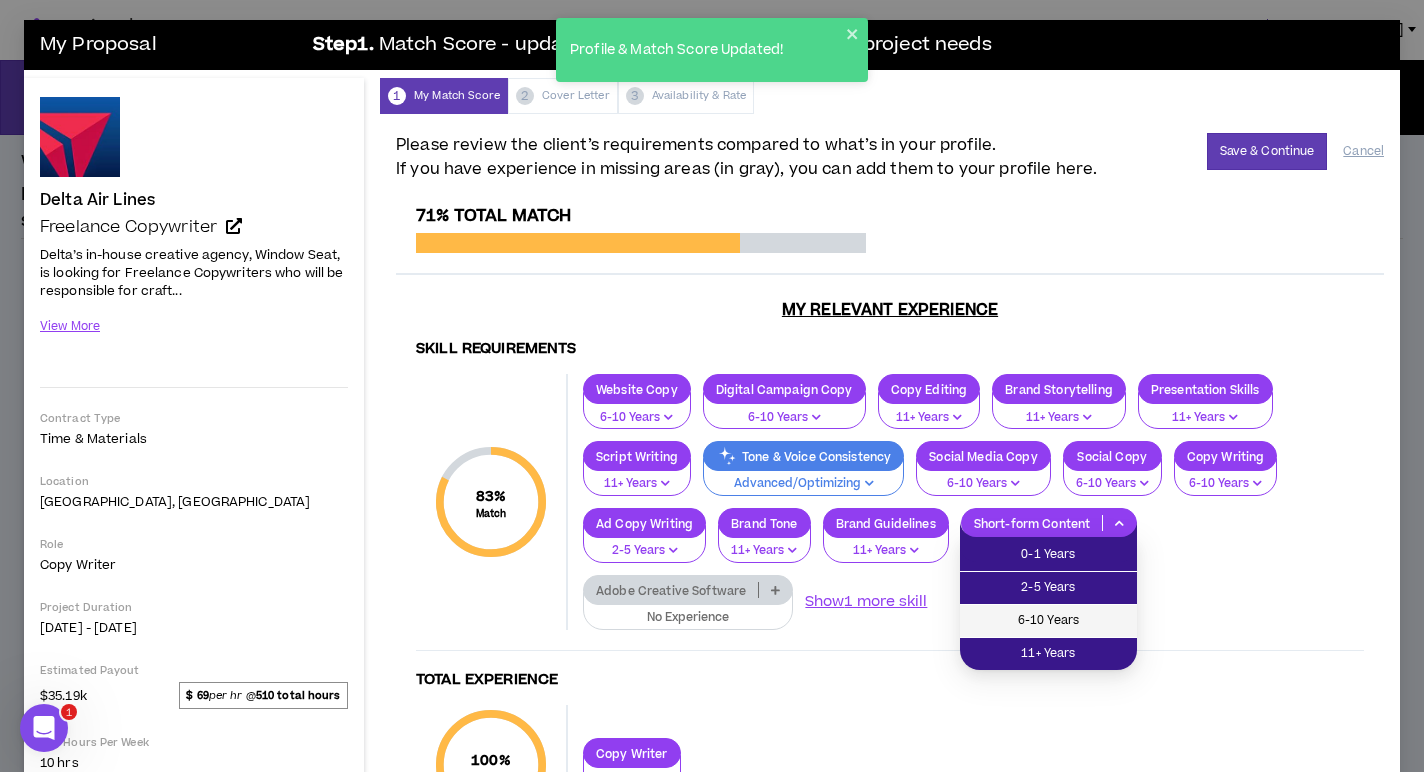 click on "6-10 Years" at bounding box center [1048, 621] 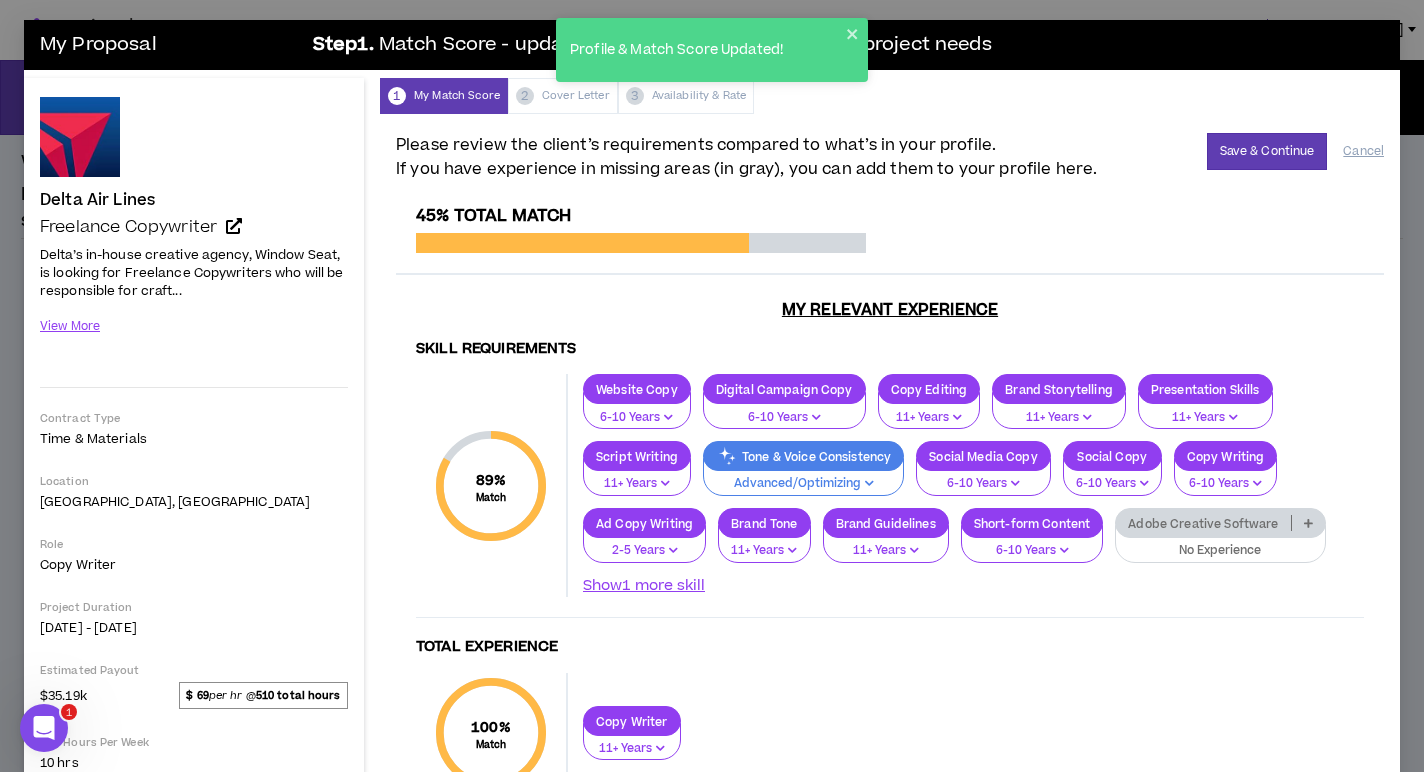 click at bounding box center (1308, 523) 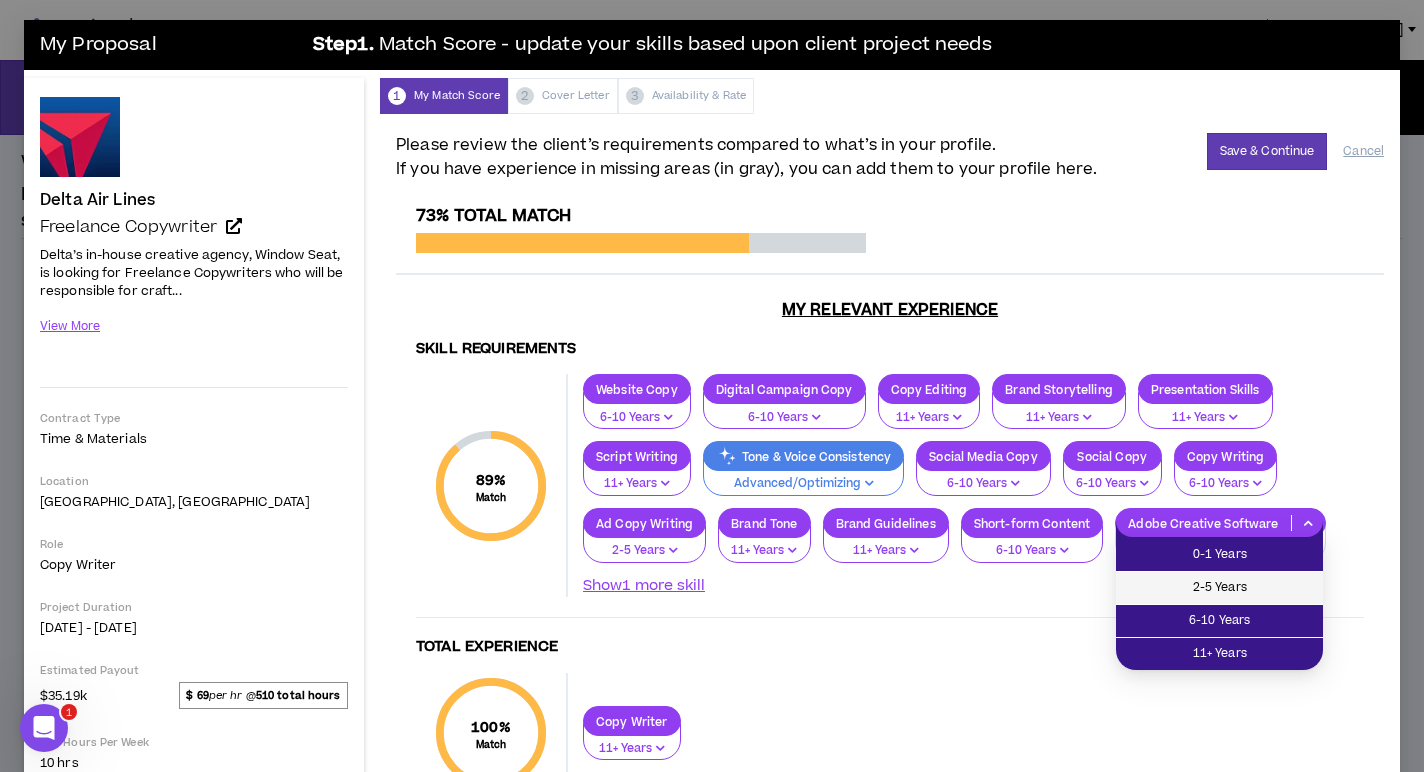 click on "2-5 Years" at bounding box center [1219, 588] 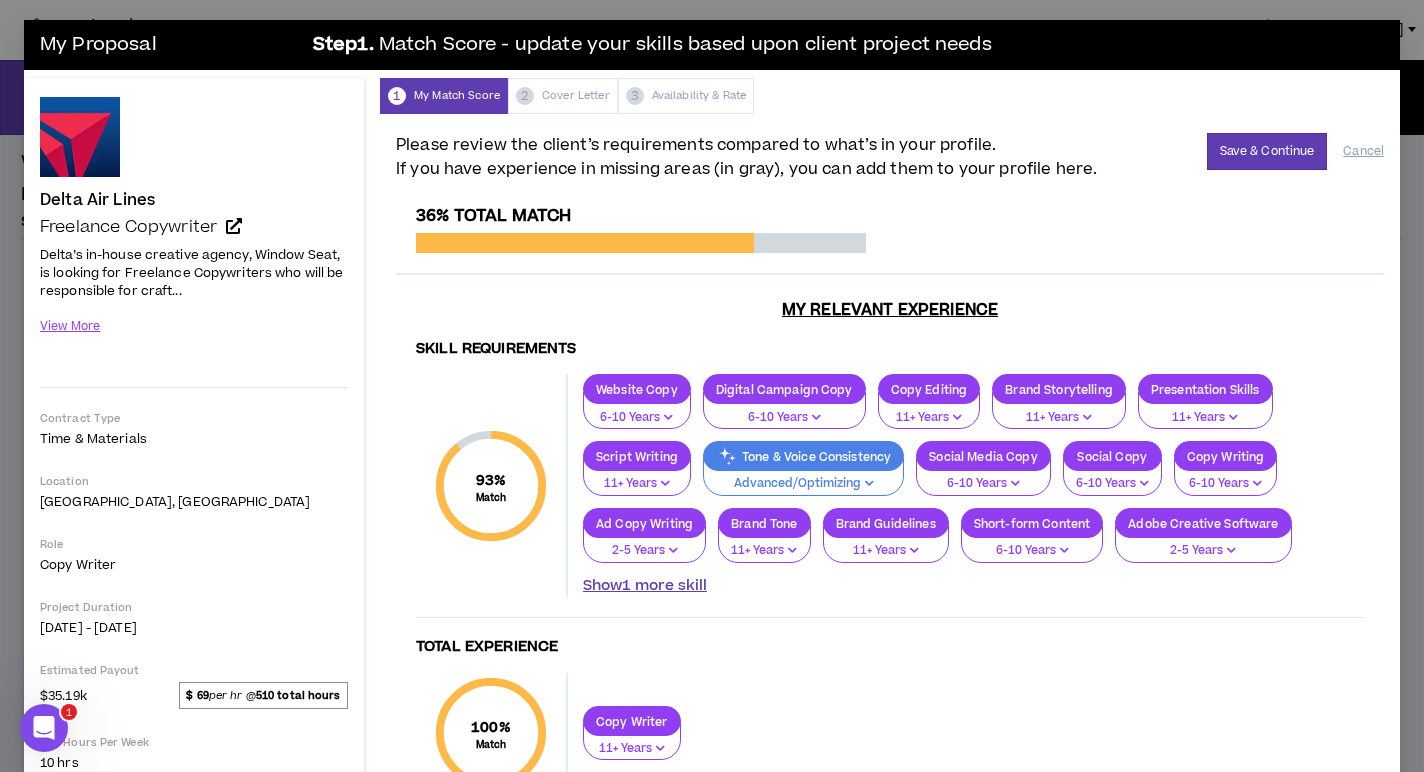 click on "Show  1 more skill" at bounding box center [645, 586] 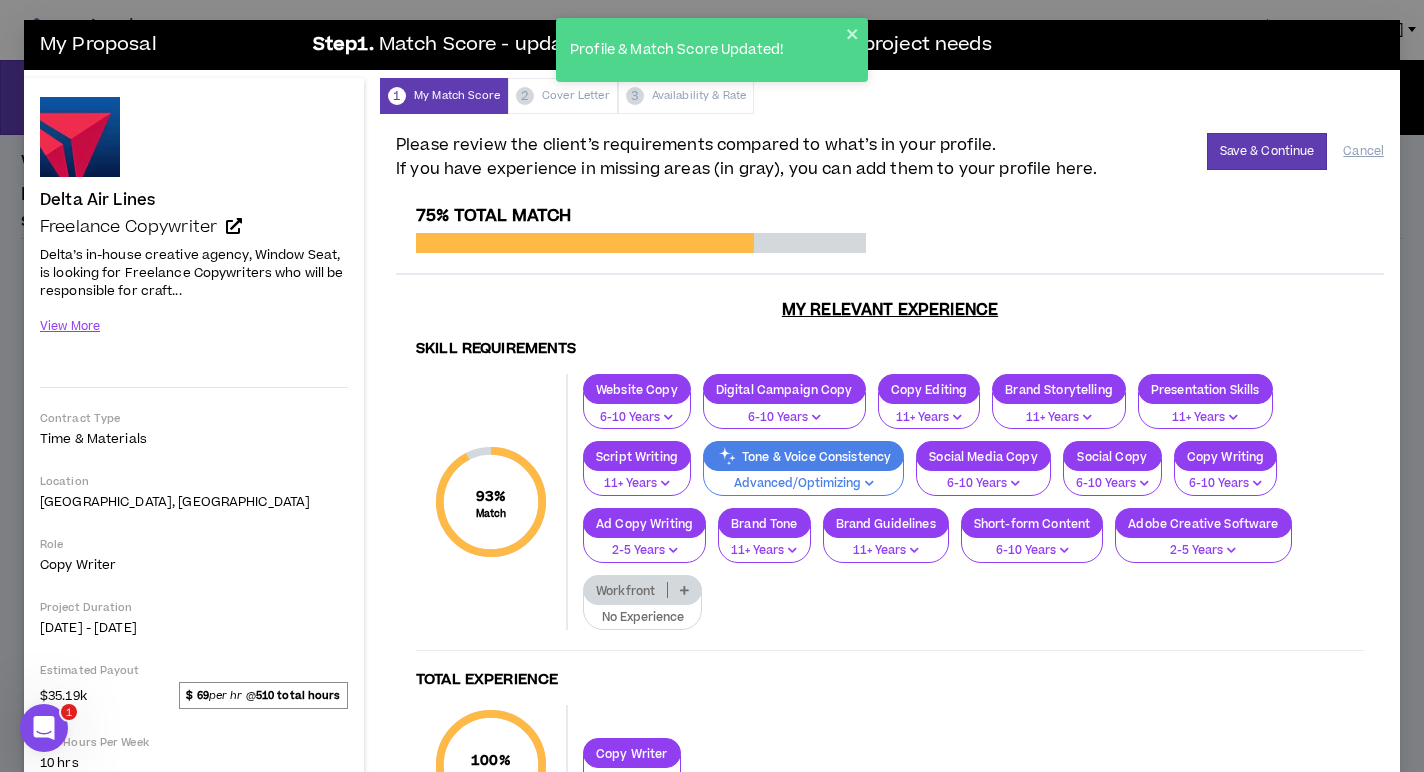 click at bounding box center (684, 590) 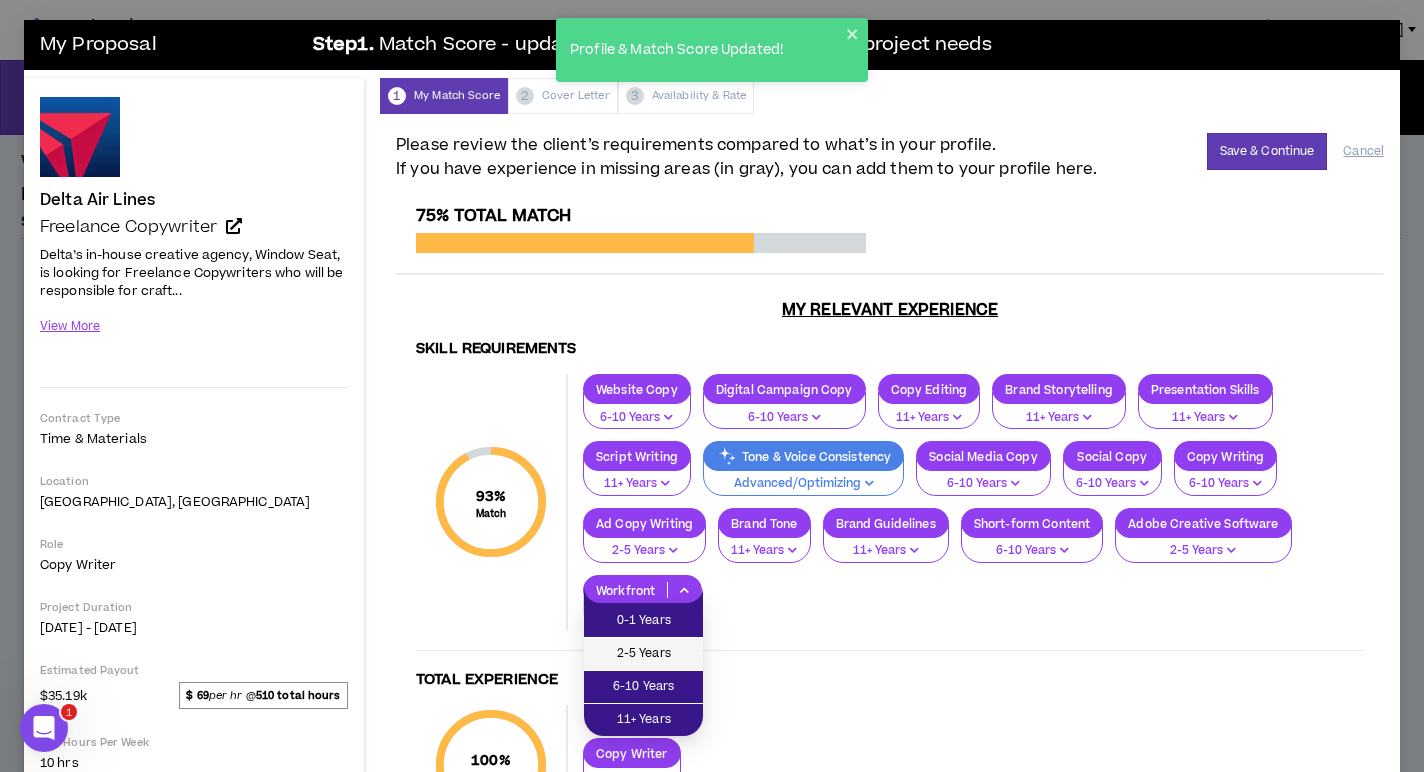 click on "2-5 Years" at bounding box center (643, 654) 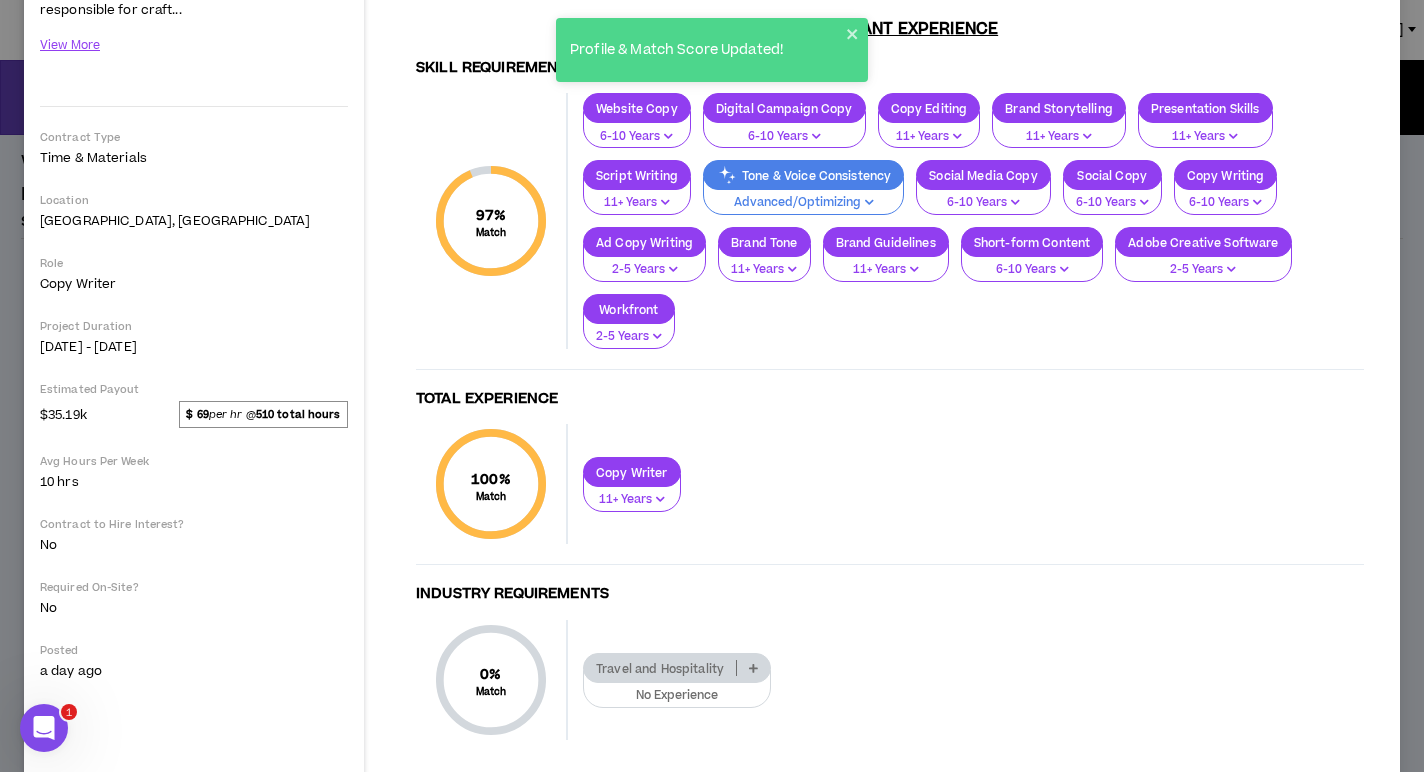 scroll, scrollTop: 332, scrollLeft: 0, axis: vertical 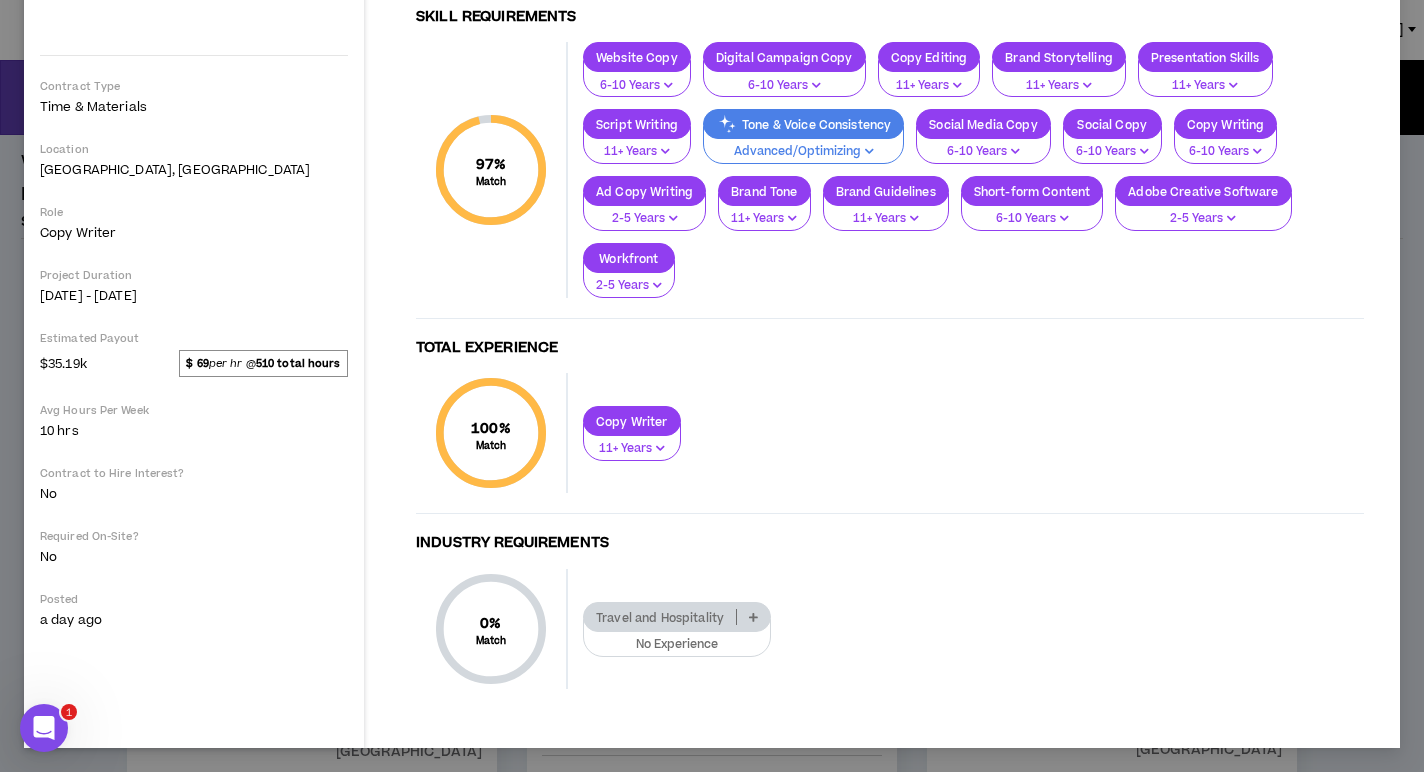 click at bounding box center [753, 617] 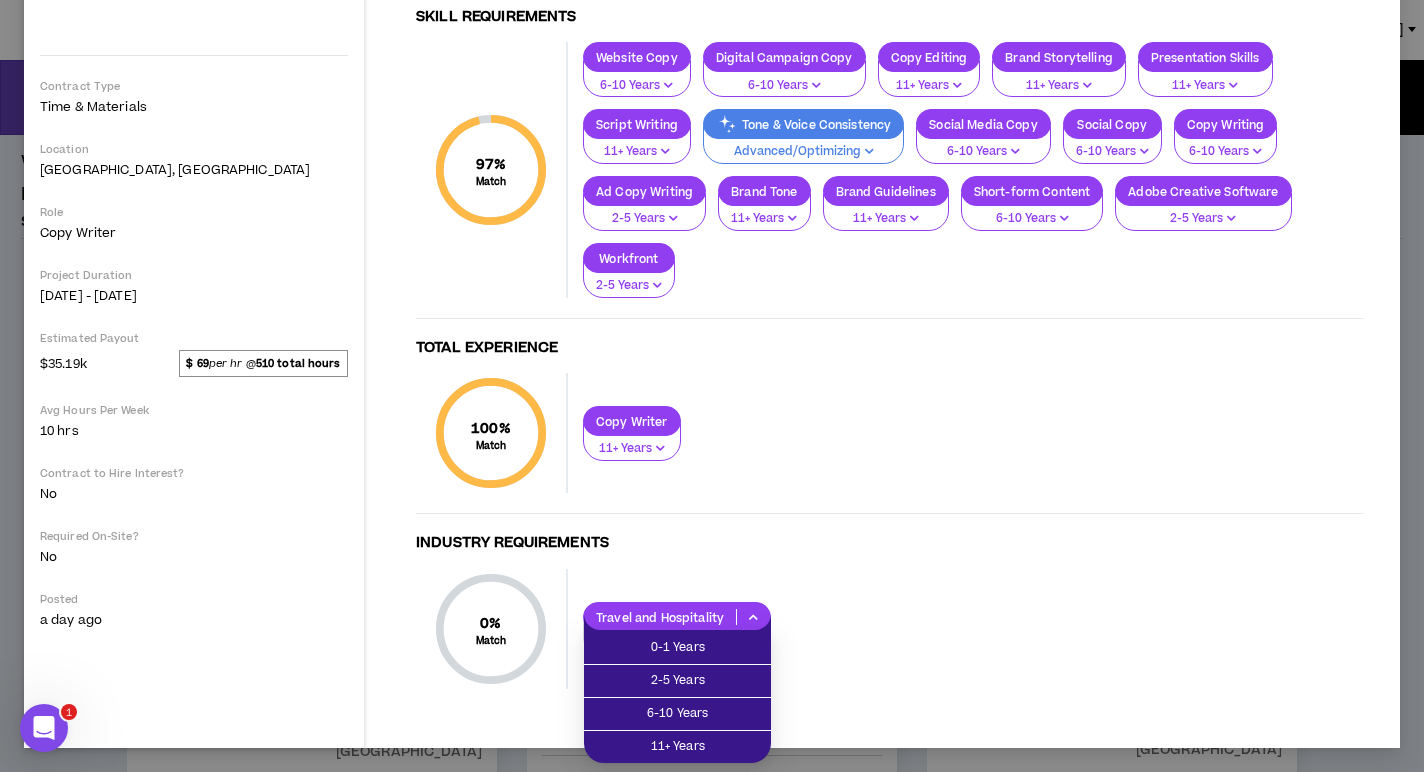 click on "0 % Match Industry Requirements Travel and Hospitality No Experience" at bounding box center (890, 639) 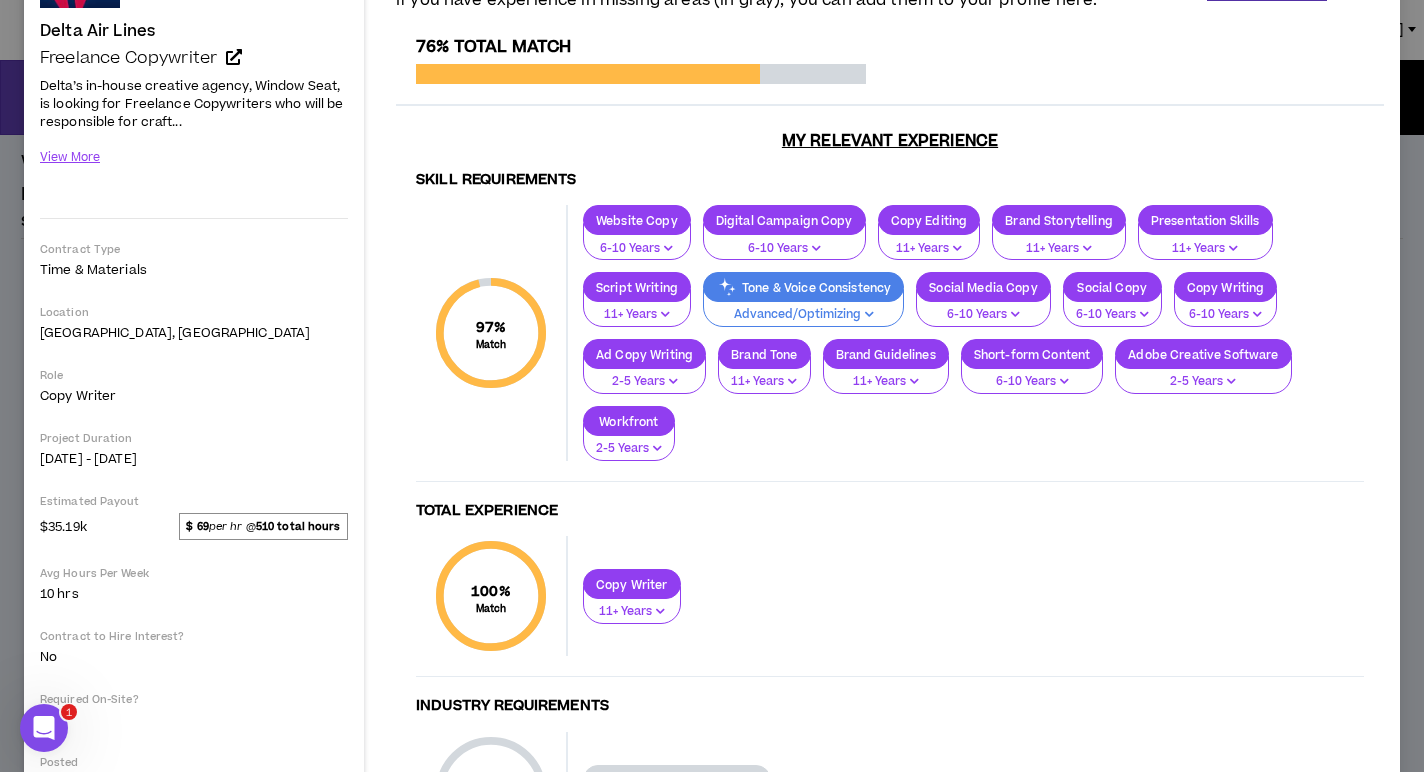 scroll, scrollTop: 332, scrollLeft: 0, axis: vertical 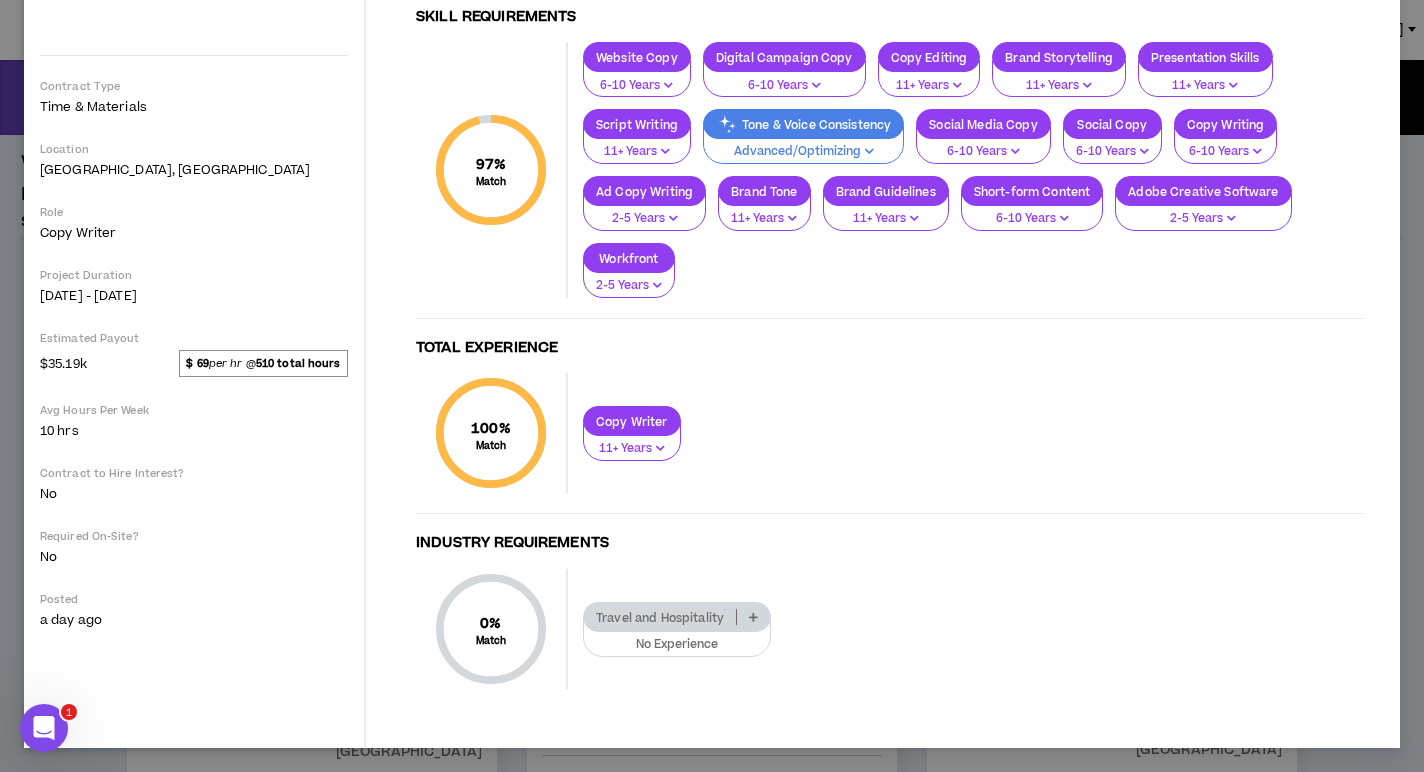 click at bounding box center (753, 617) 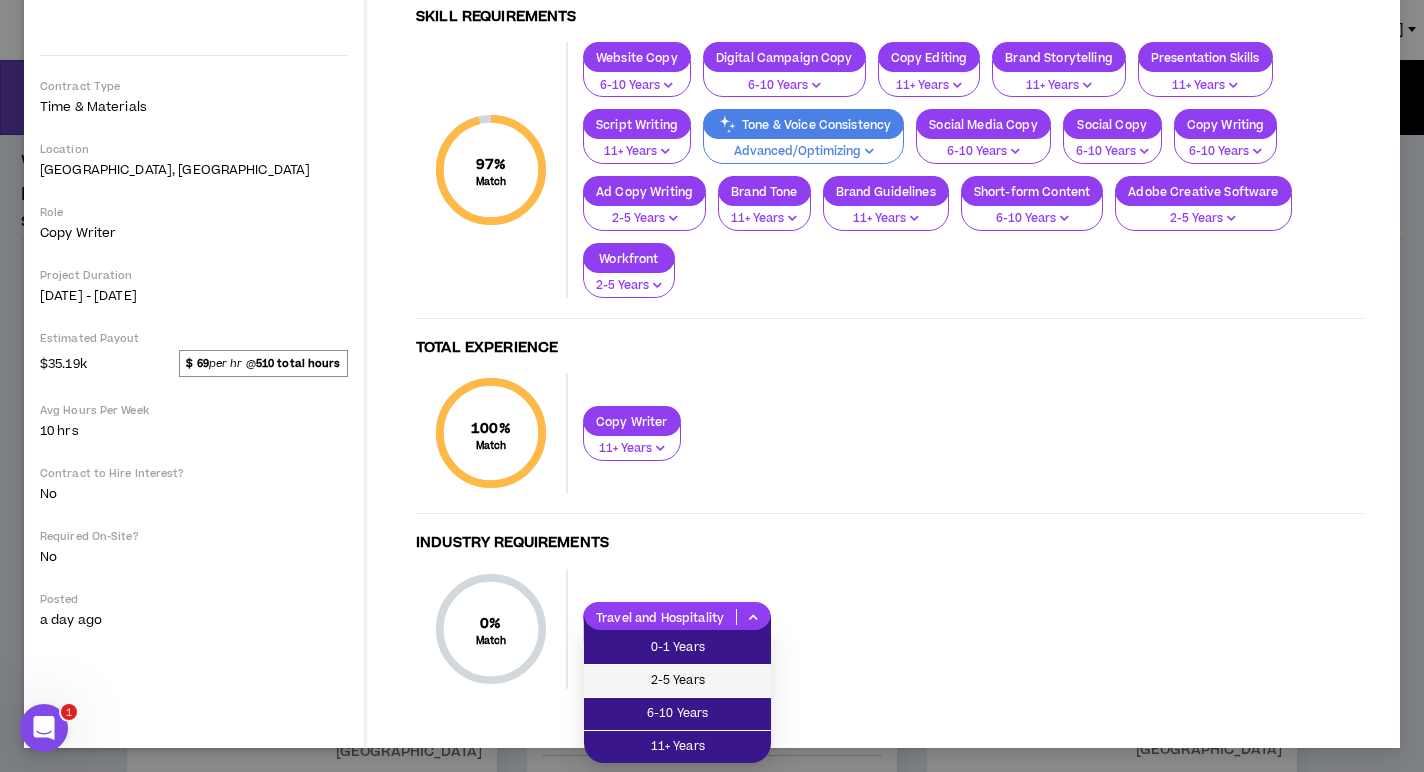 click on "2-5 Years" at bounding box center [677, 681] 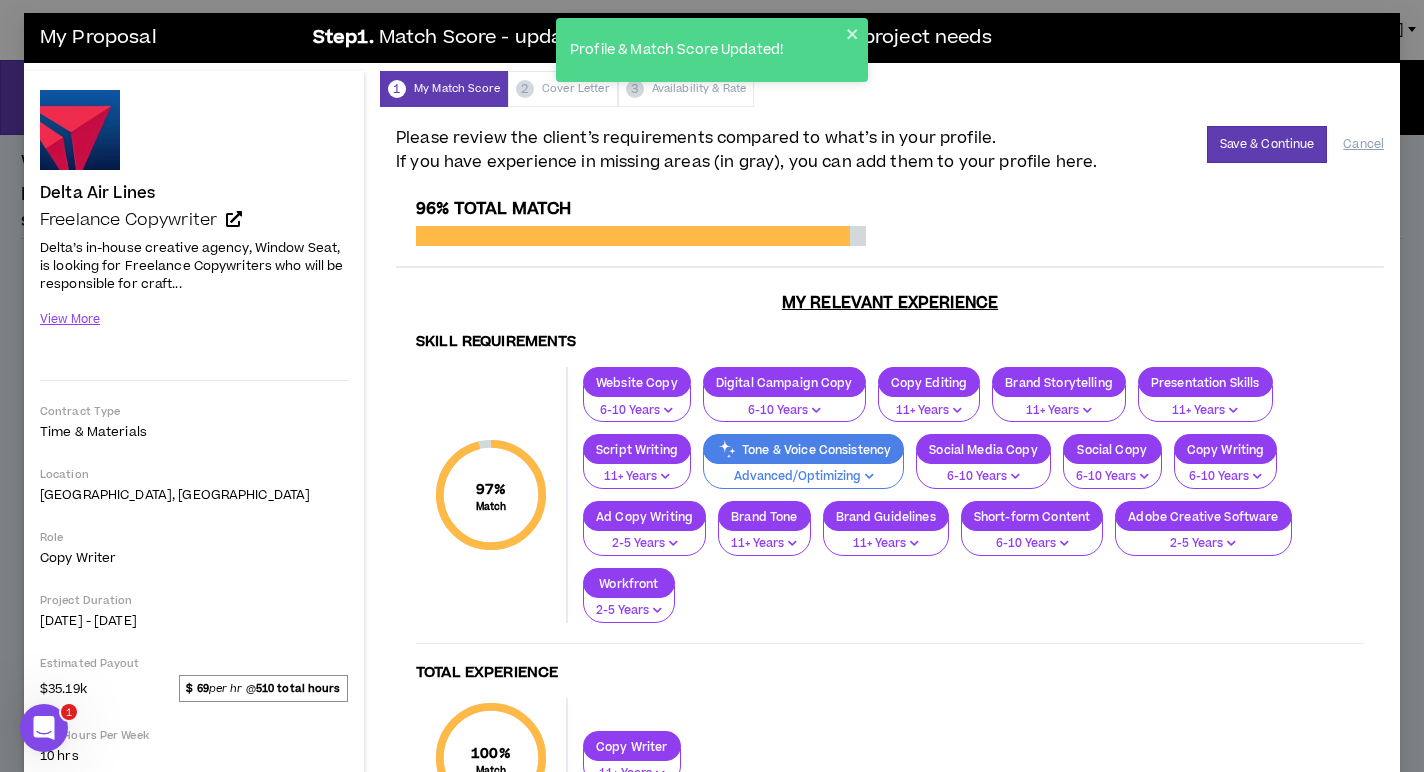 scroll, scrollTop: 0, scrollLeft: 0, axis: both 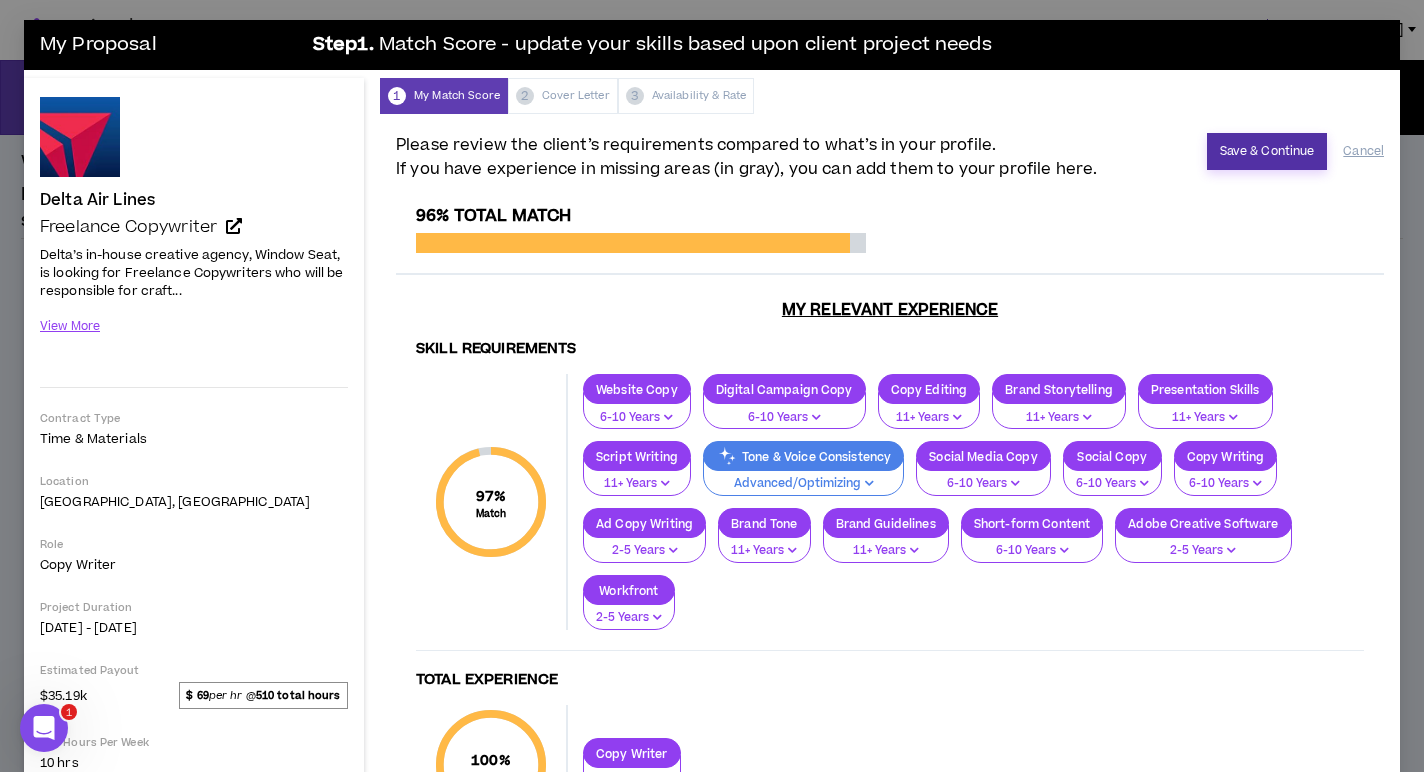 click on "Save & Continue" at bounding box center [1267, 151] 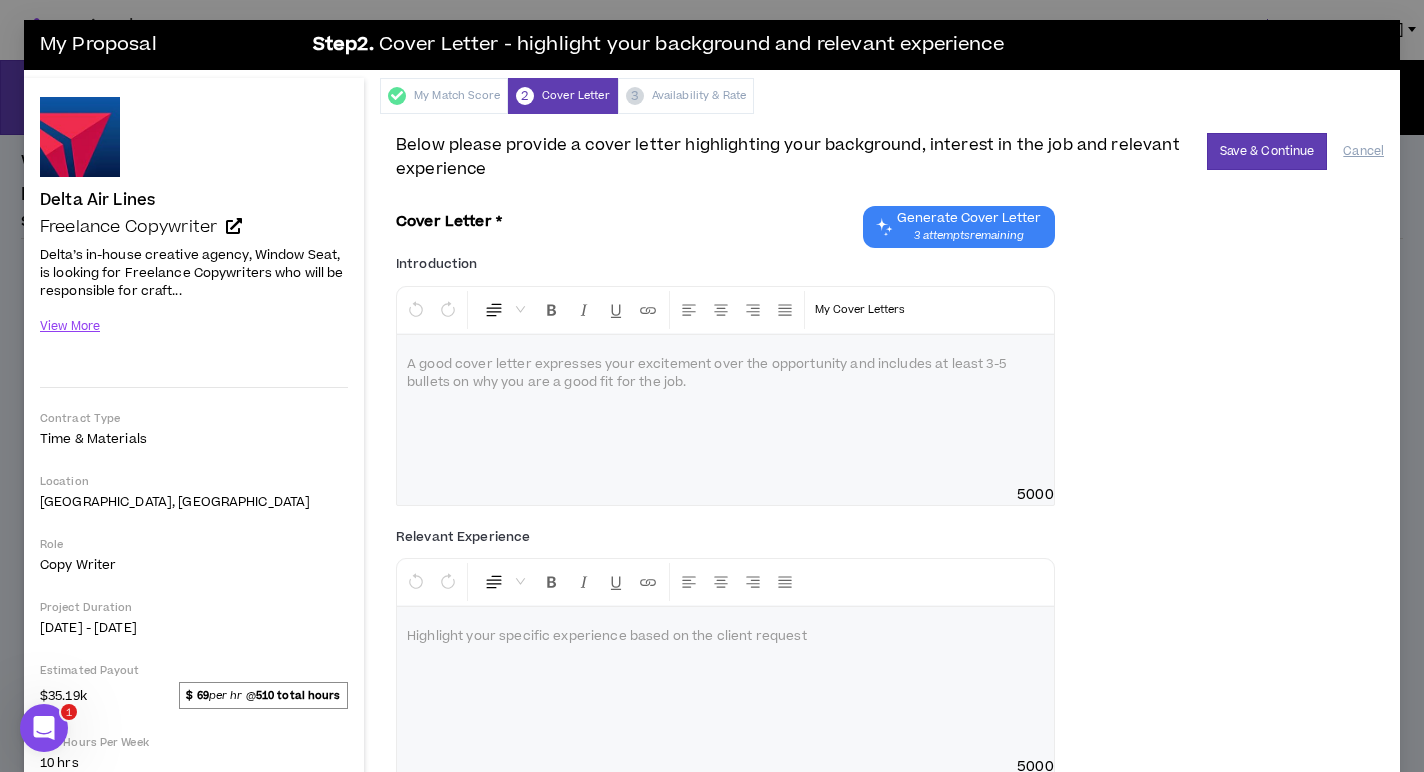 click on "3 attempts  remaining" at bounding box center [969, 236] 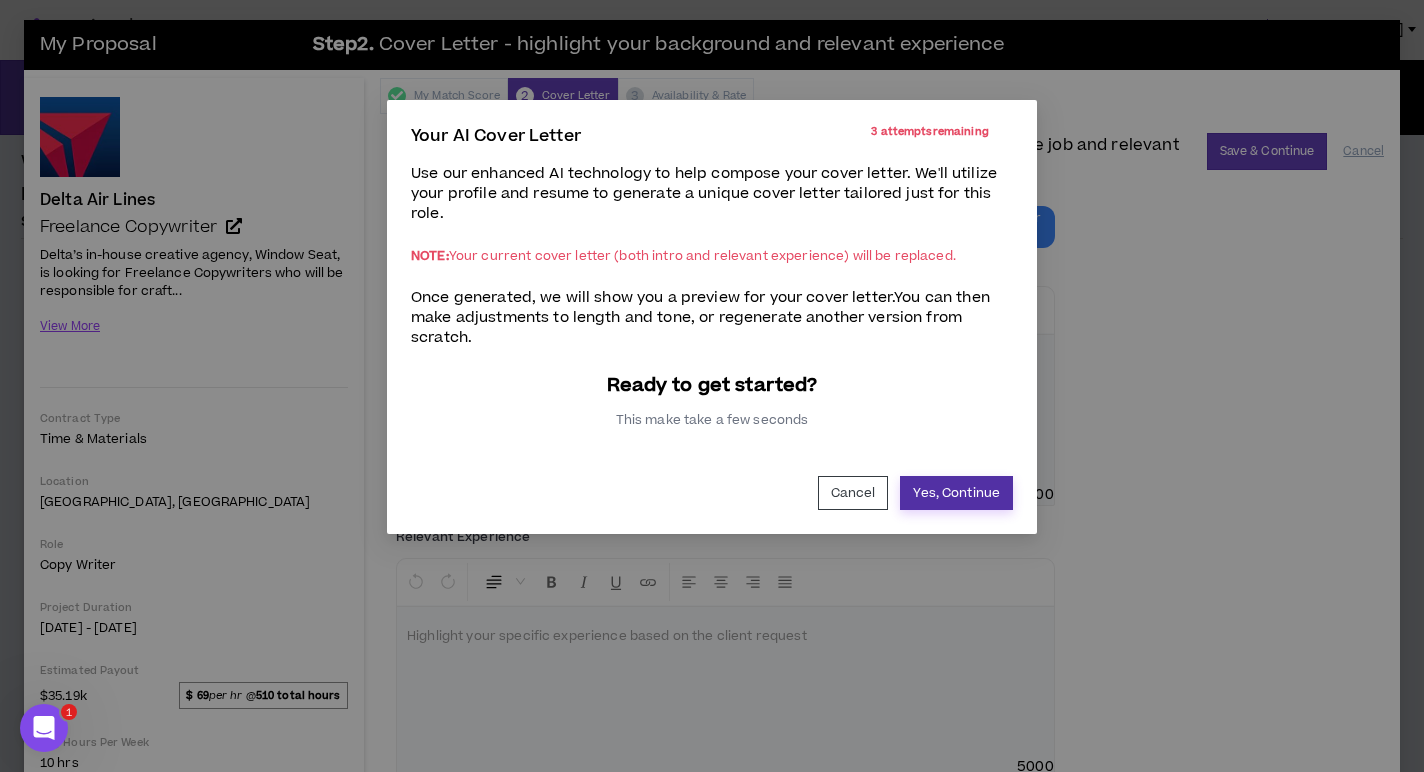 click on "Yes, Continue" at bounding box center (956, 493) 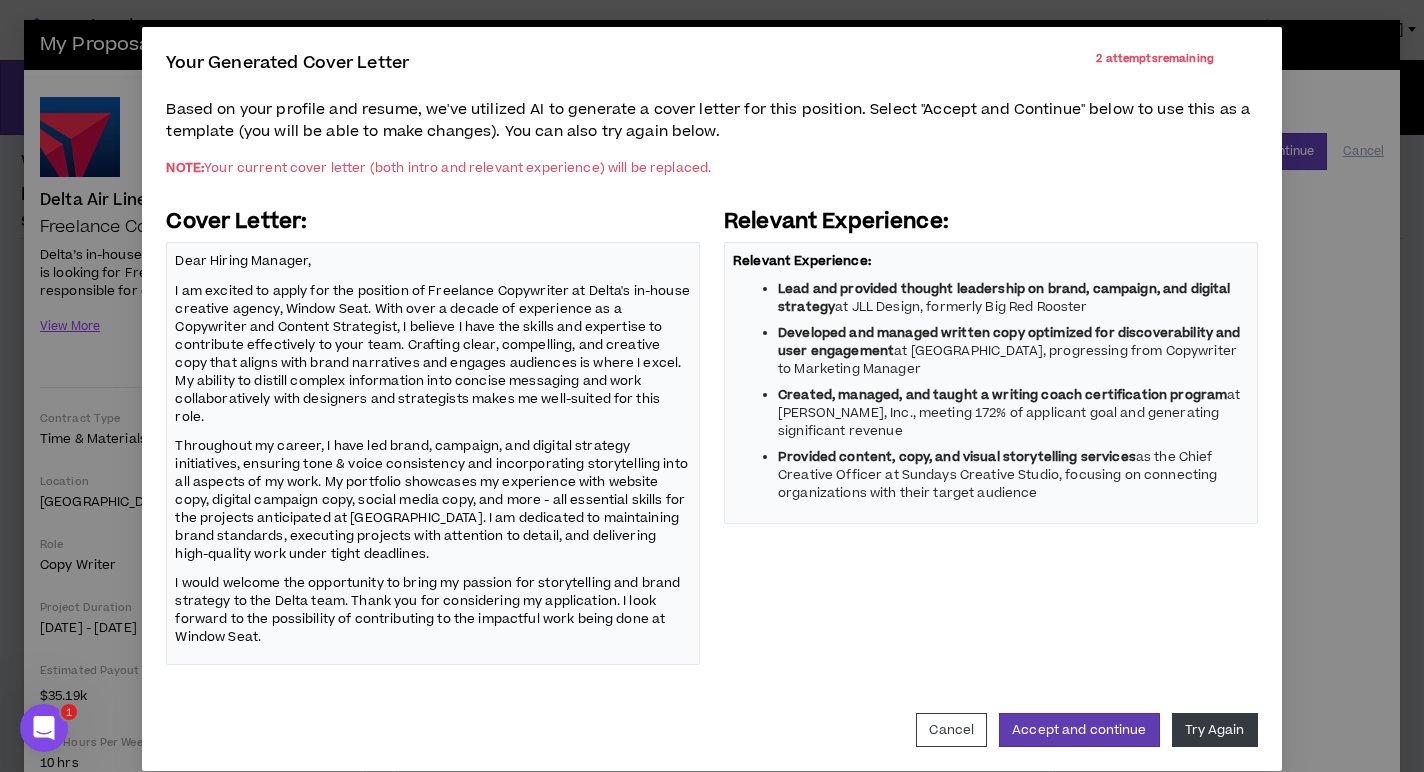 scroll, scrollTop: 76, scrollLeft: 0, axis: vertical 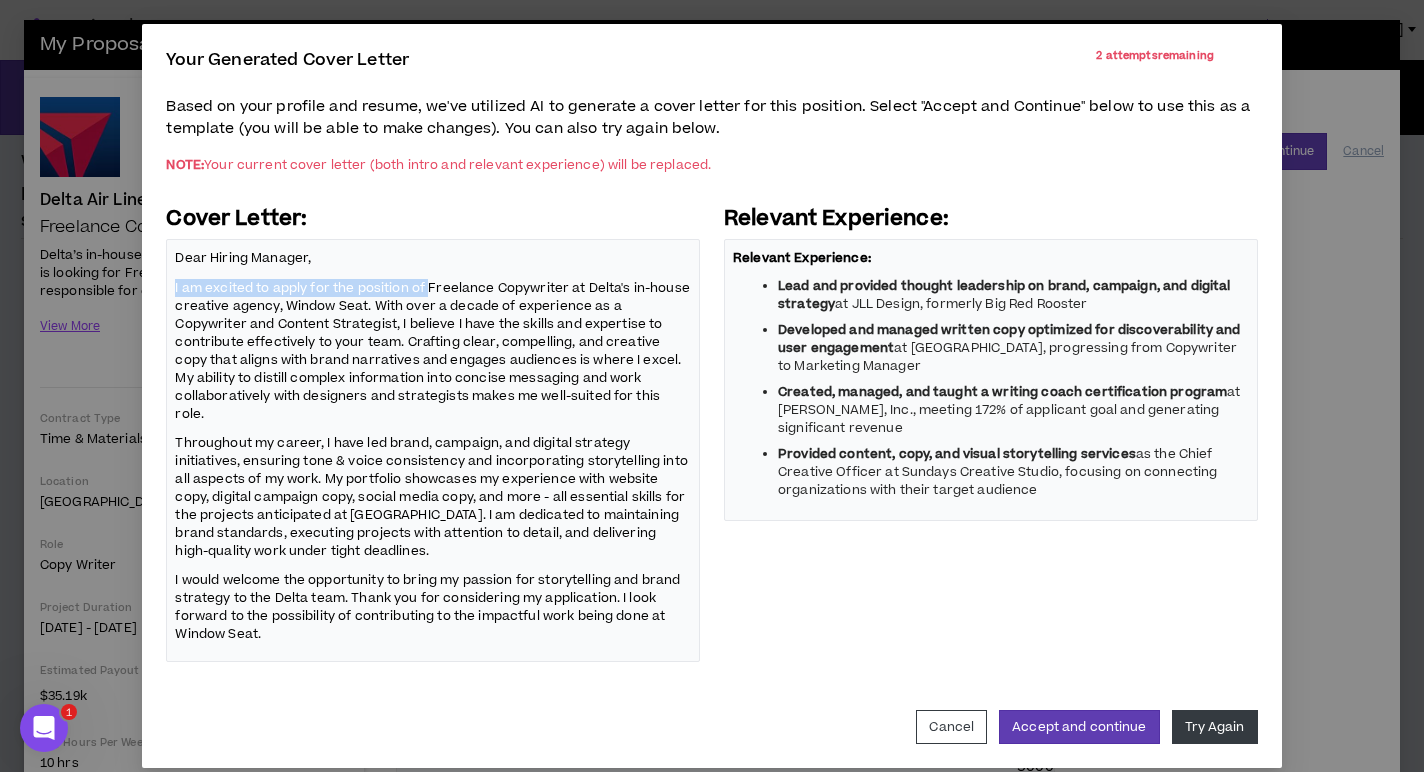 drag, startPoint x: 429, startPoint y: 282, endPoint x: 107, endPoint y: 284, distance: 322.00623 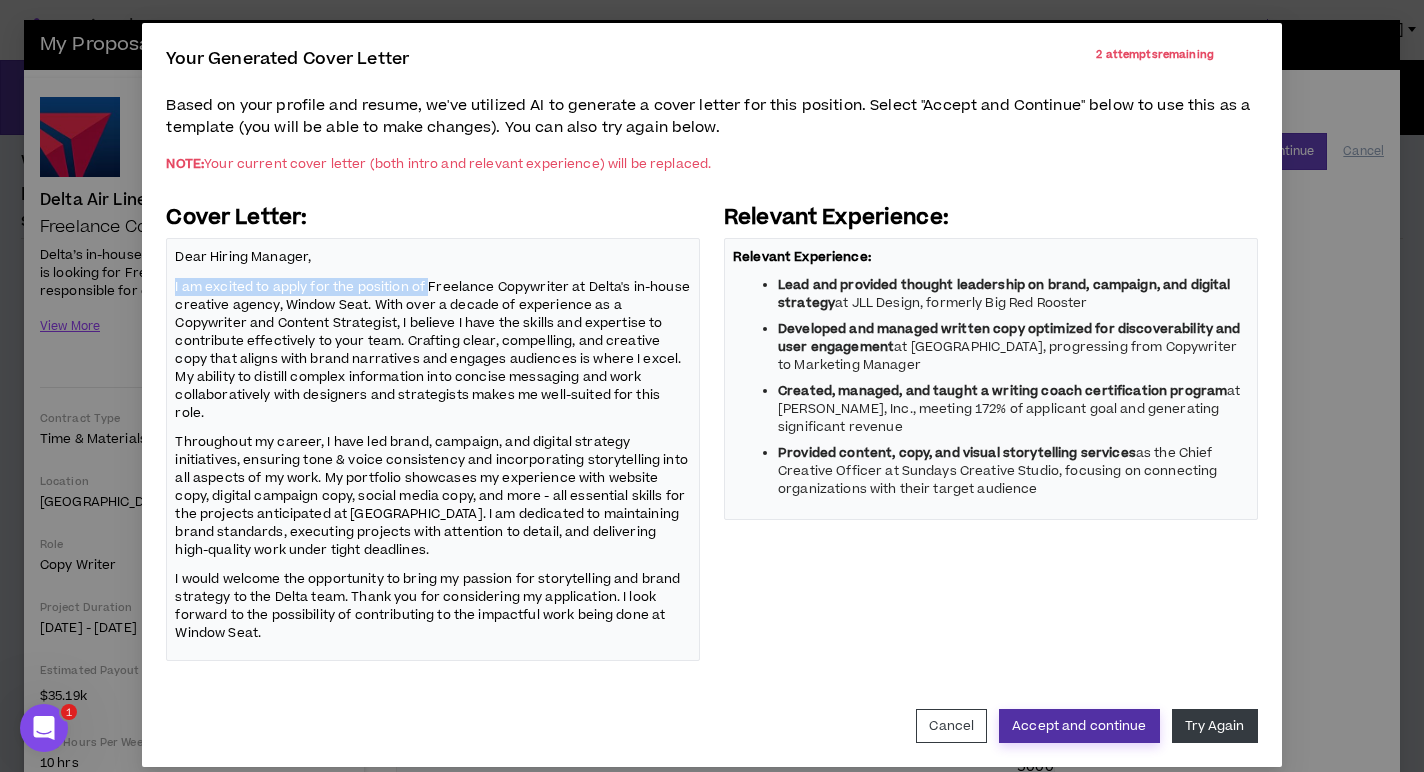 click on "Accept and continue" at bounding box center (1079, 726) 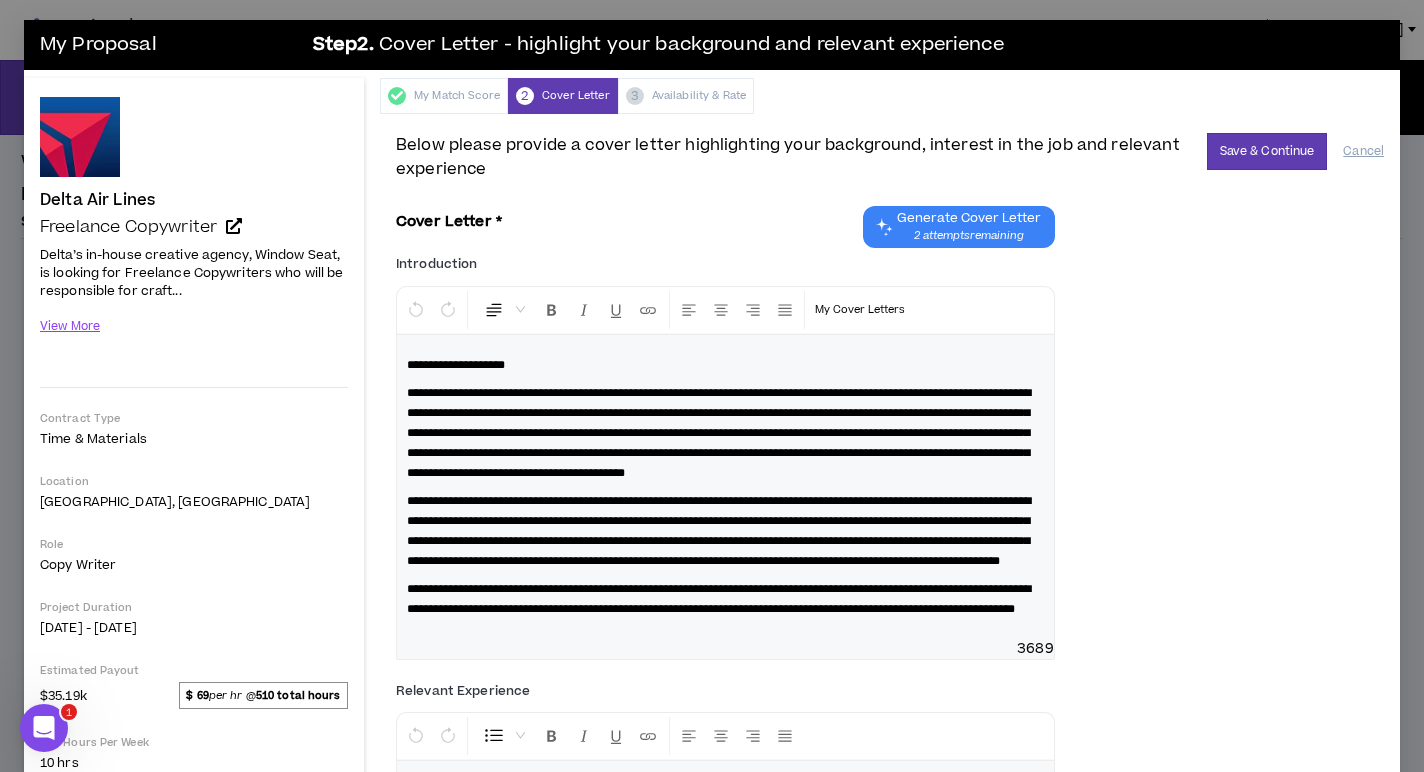 scroll, scrollTop: 319, scrollLeft: 0, axis: vertical 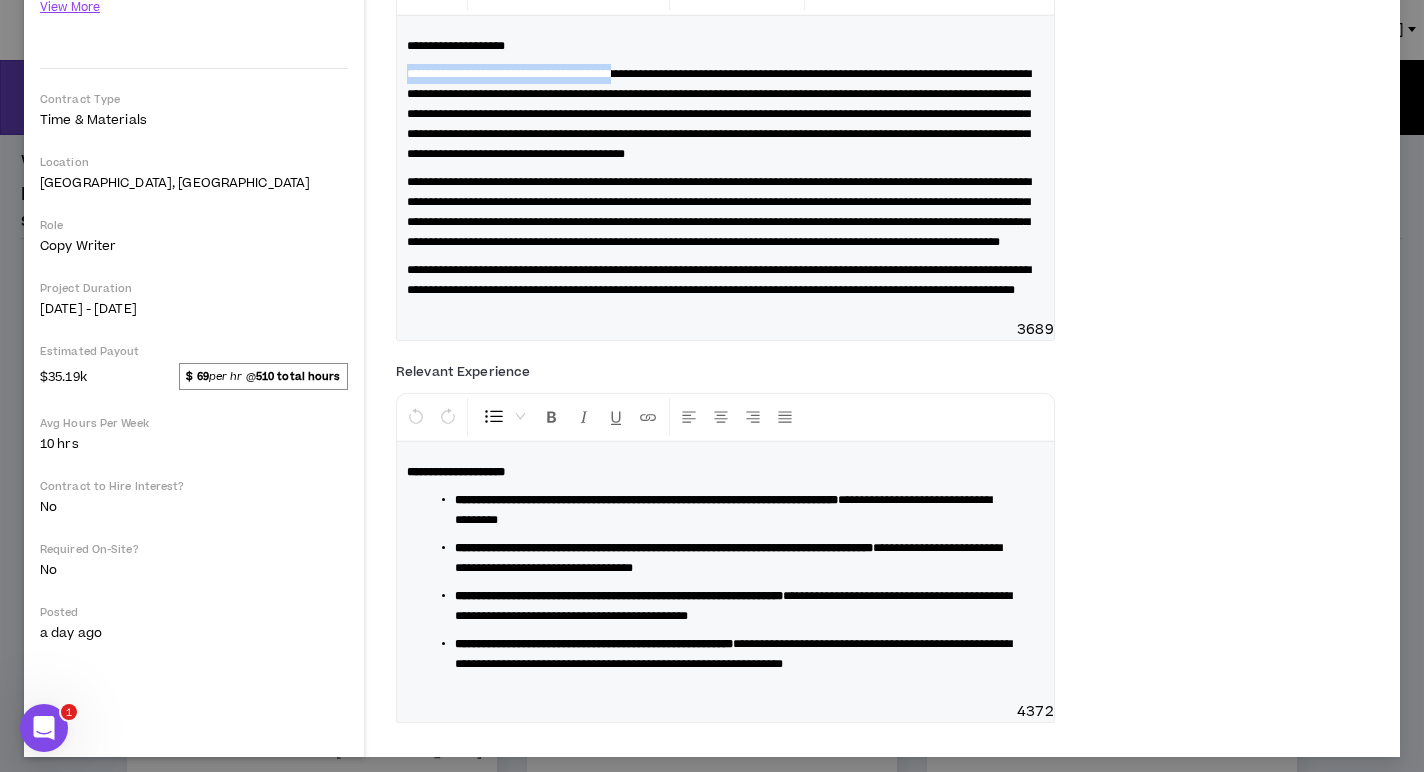 drag, startPoint x: 657, startPoint y: 68, endPoint x: 383, endPoint y: 70, distance: 274.0073 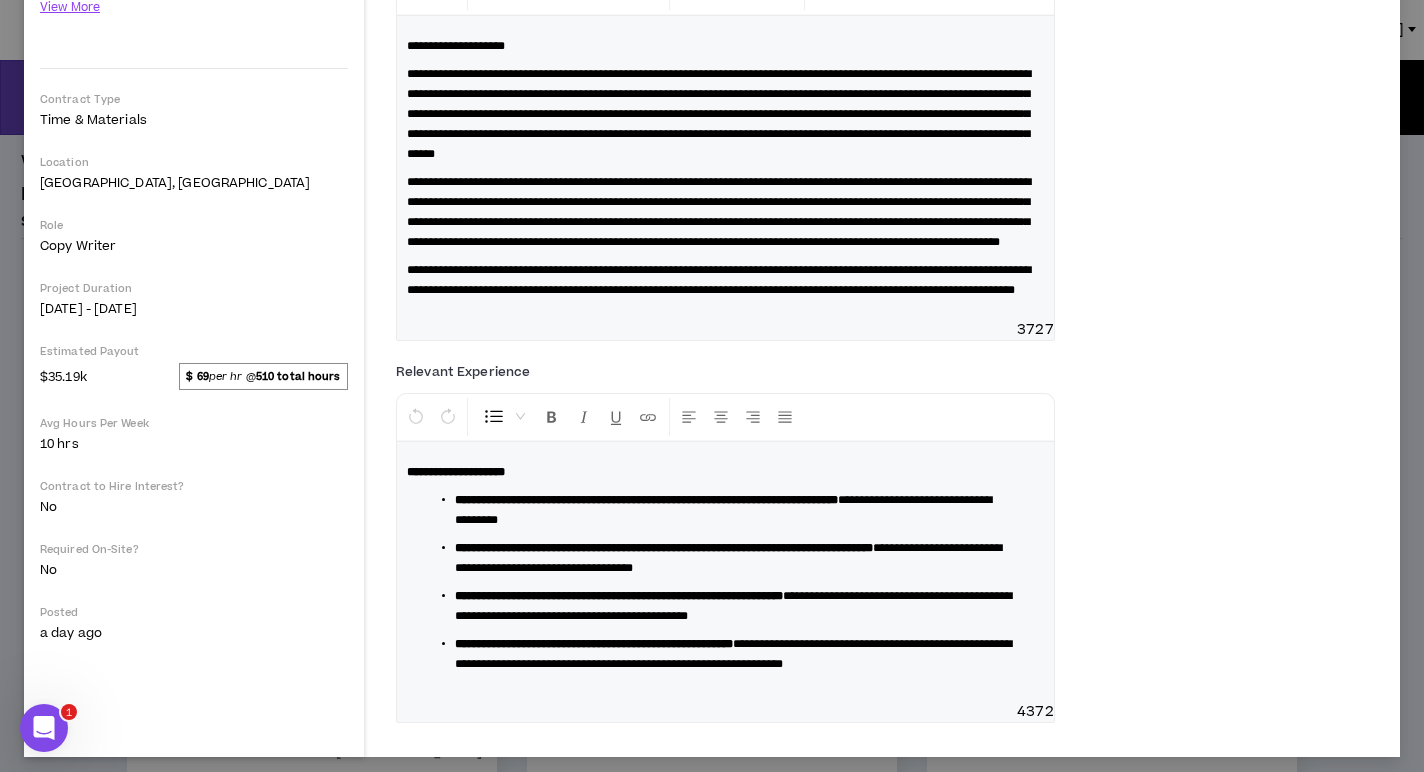 click on "**********" at bounding box center (719, 114) 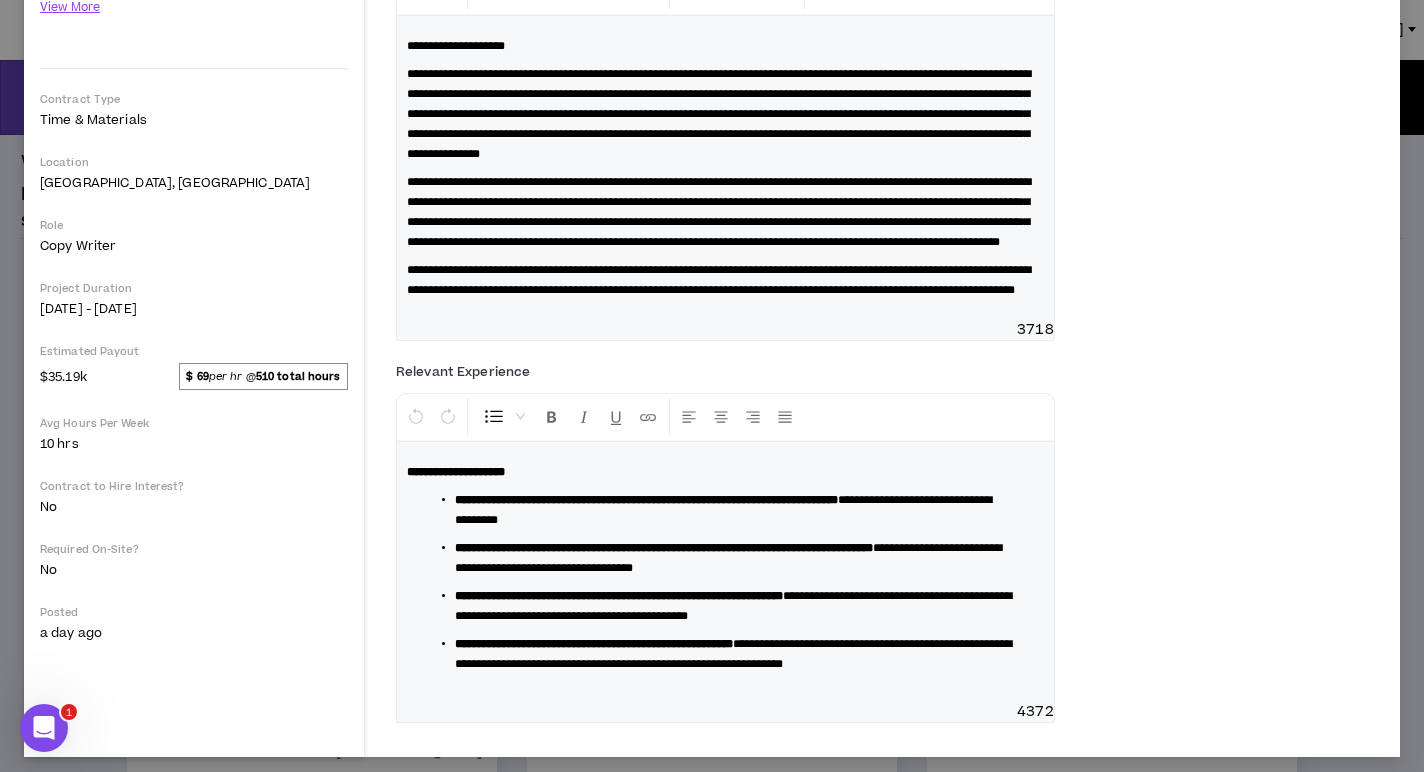 drag, startPoint x: 680, startPoint y: 72, endPoint x: 843, endPoint y: 83, distance: 163.37074 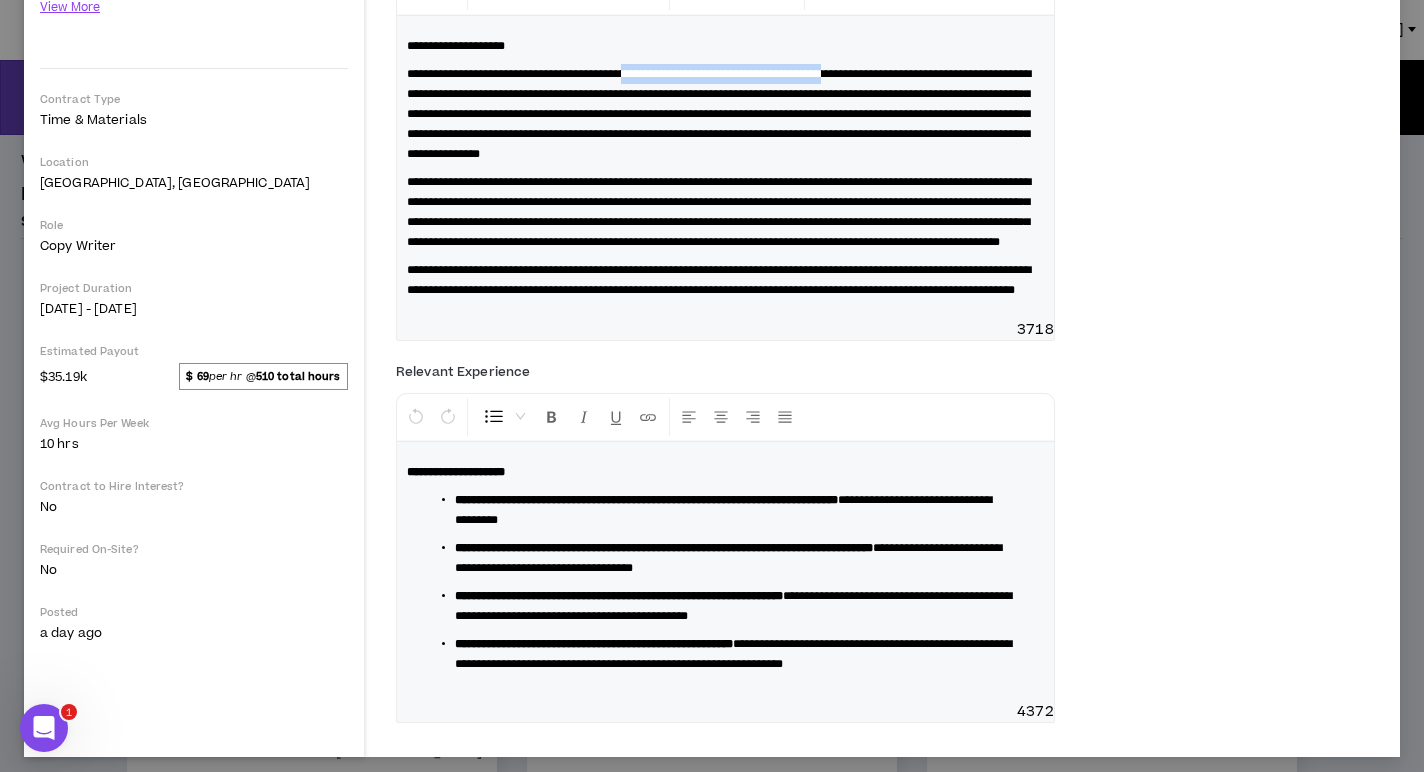 drag, startPoint x: 944, startPoint y: 73, endPoint x: 682, endPoint y: 73, distance: 262 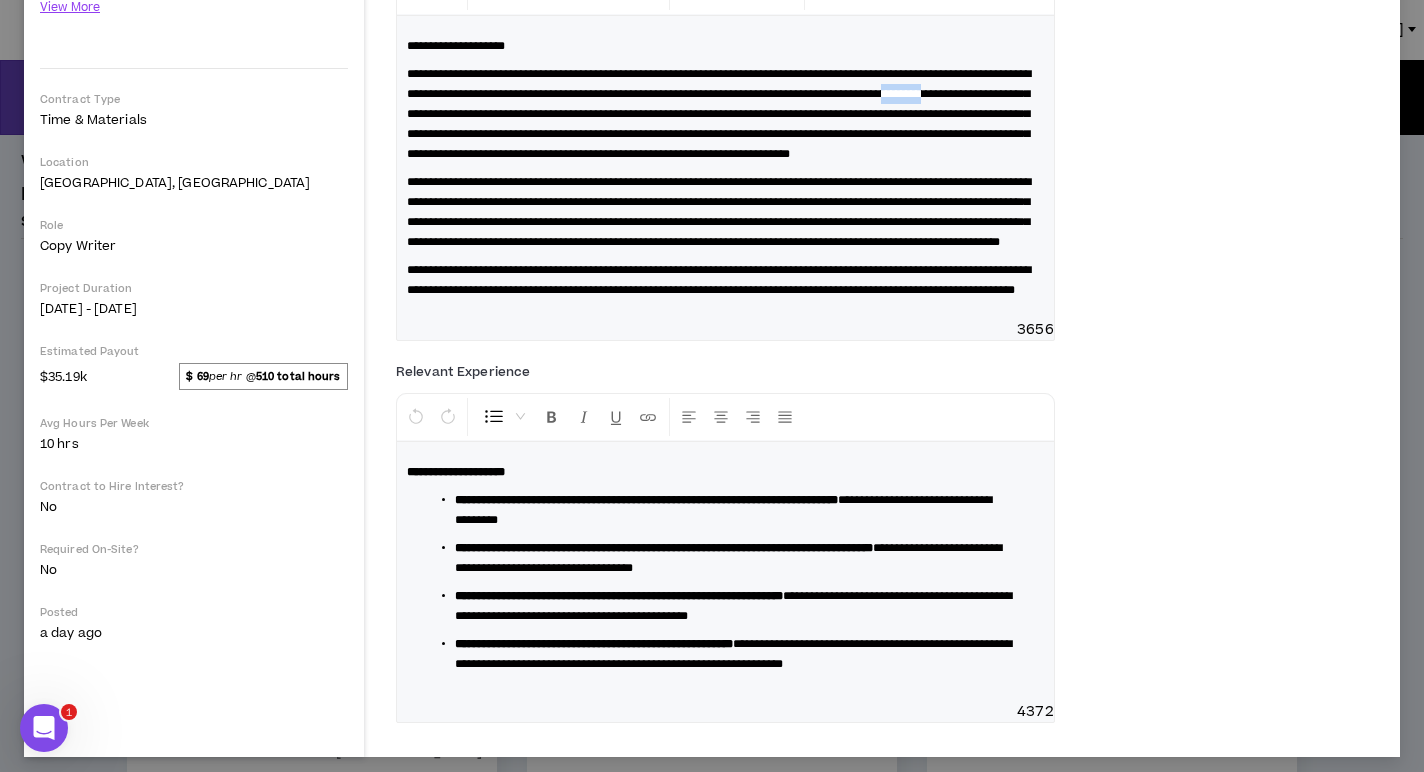 drag, startPoint x: 584, startPoint y: 113, endPoint x: 535, endPoint y: 113, distance: 49 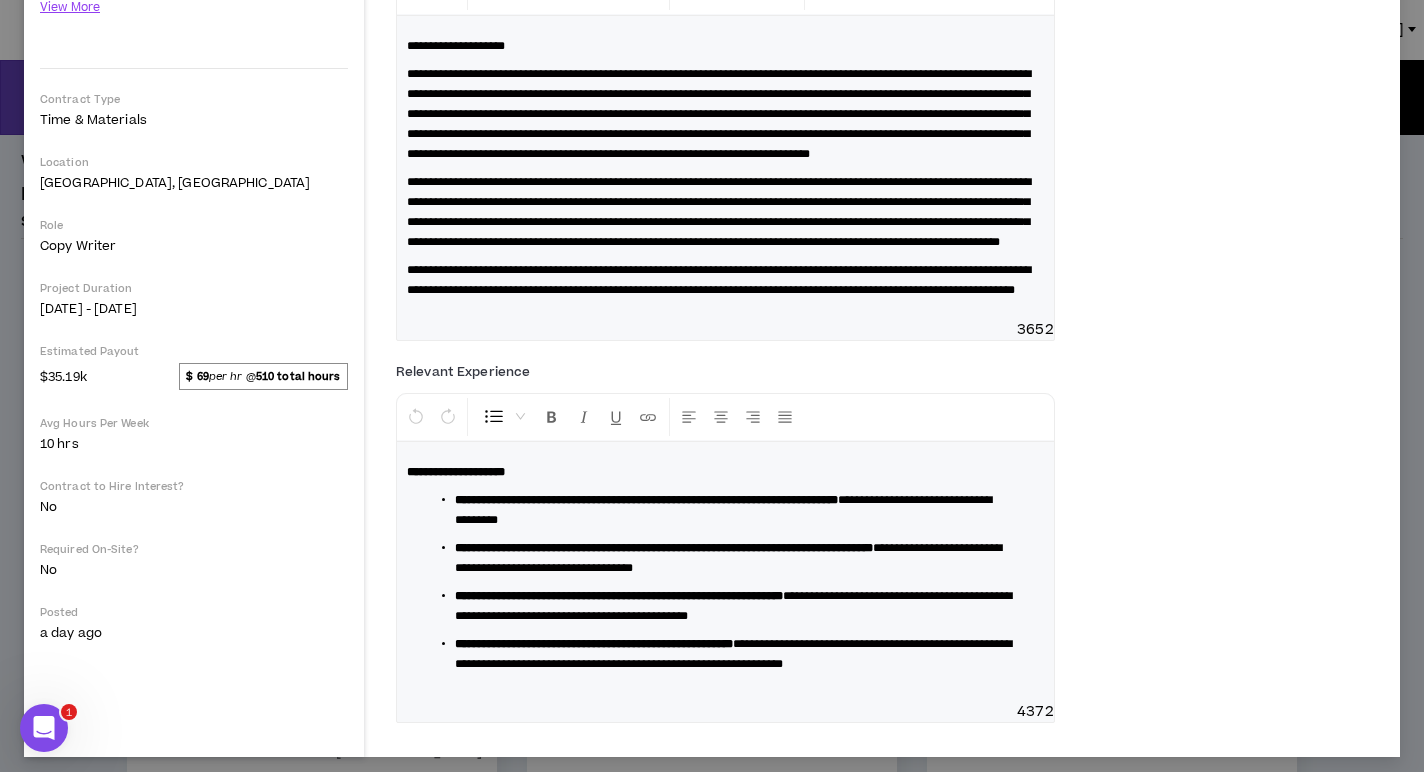 drag, startPoint x: 657, startPoint y: 111, endPoint x: 731, endPoint y: 114, distance: 74.06078 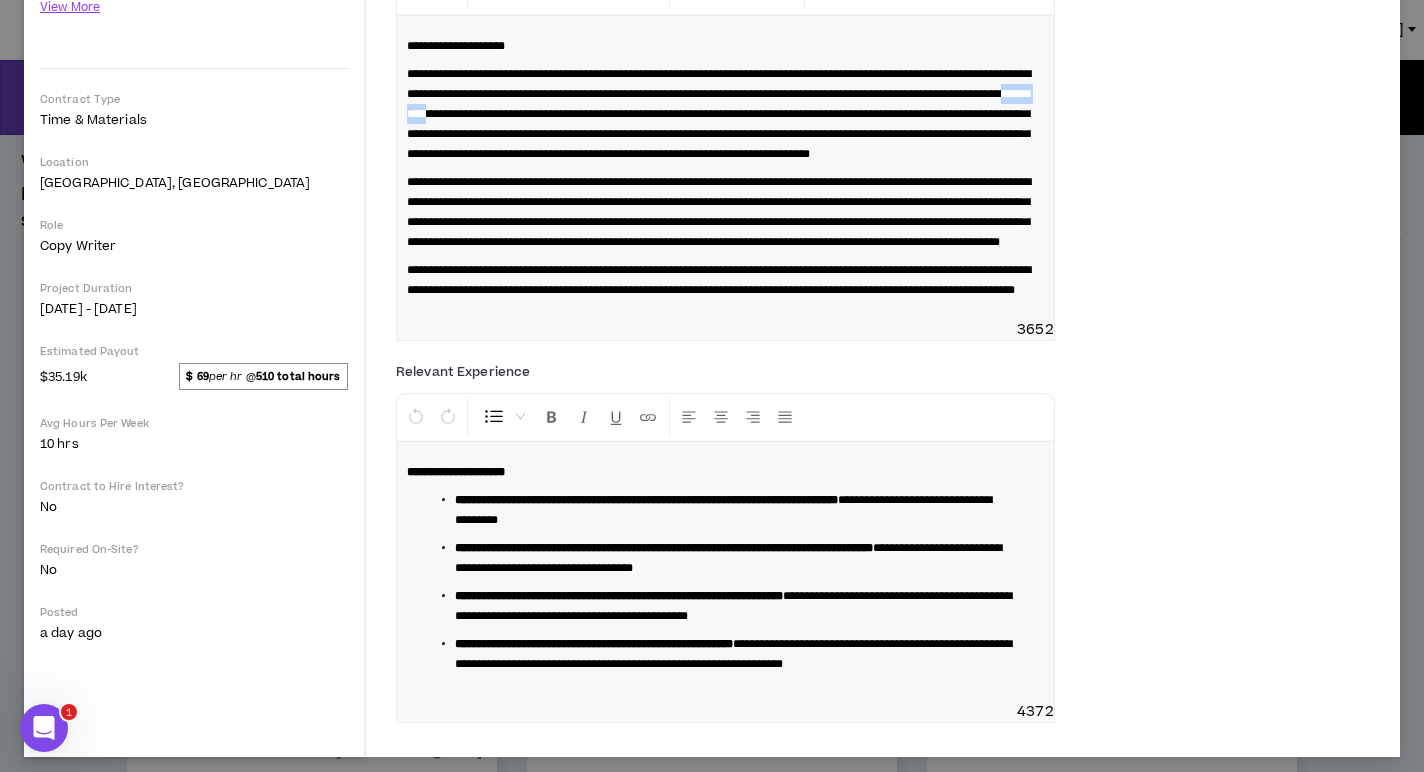 drag, startPoint x: 743, startPoint y: 114, endPoint x: 682, endPoint y: 117, distance: 61.073727 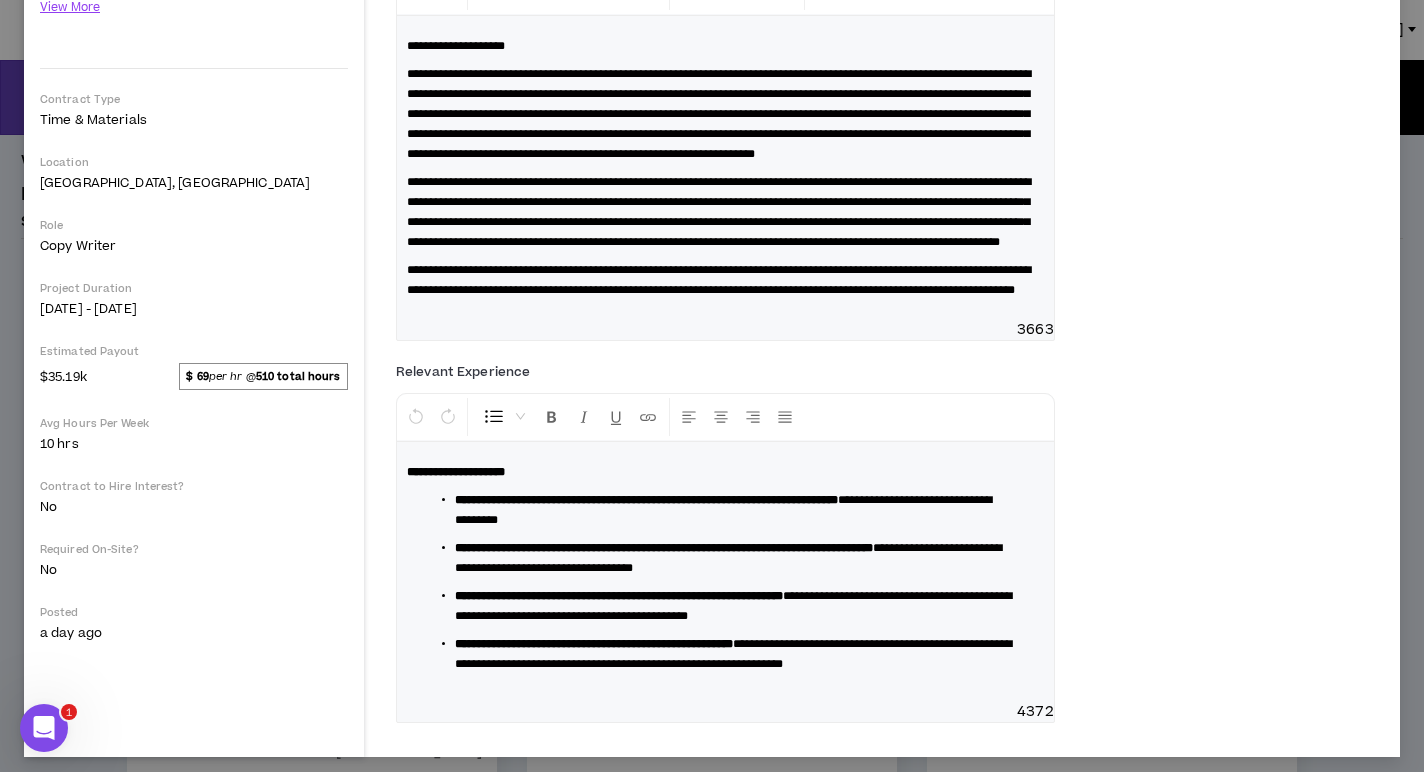 click on "**********" at bounding box center (719, 114) 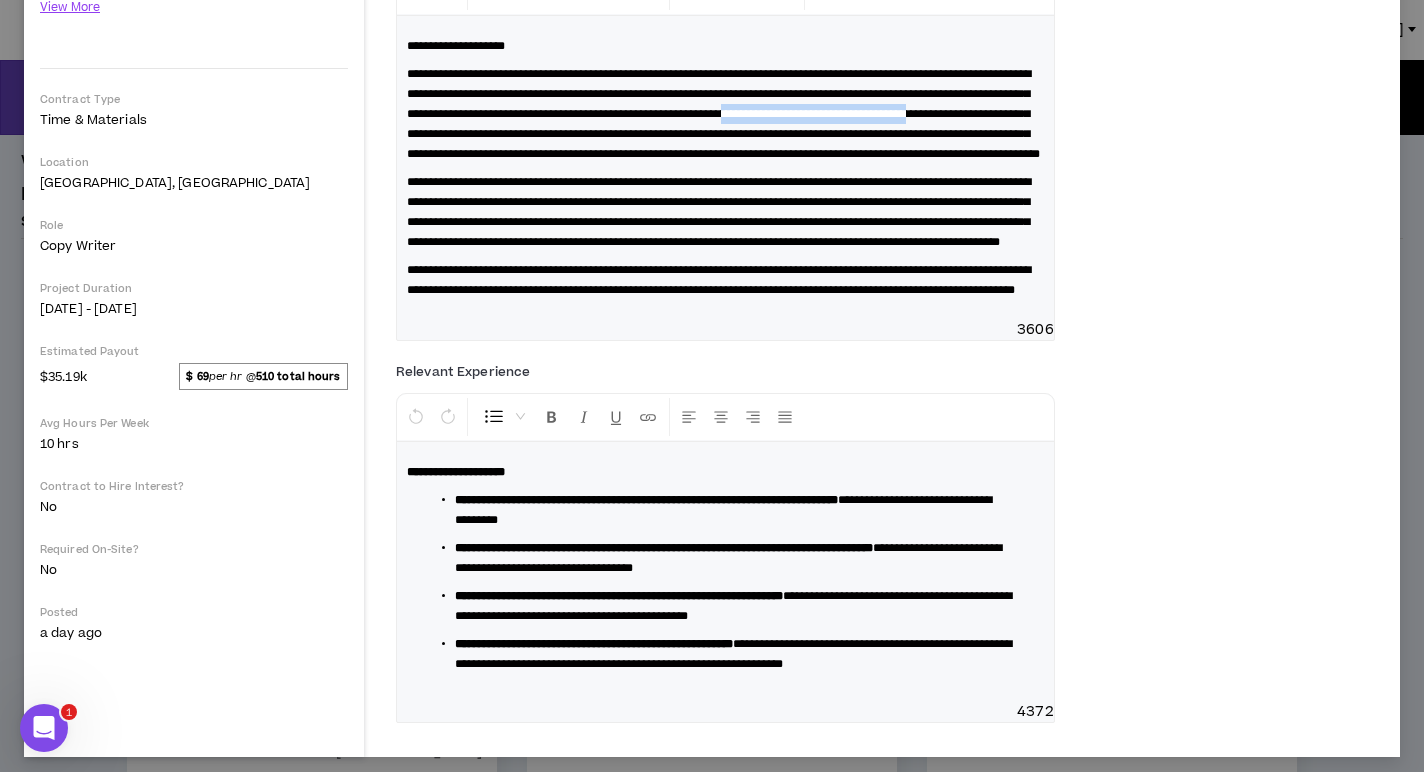 drag, startPoint x: 761, startPoint y: 135, endPoint x: 531, endPoint y: 137, distance: 230.0087 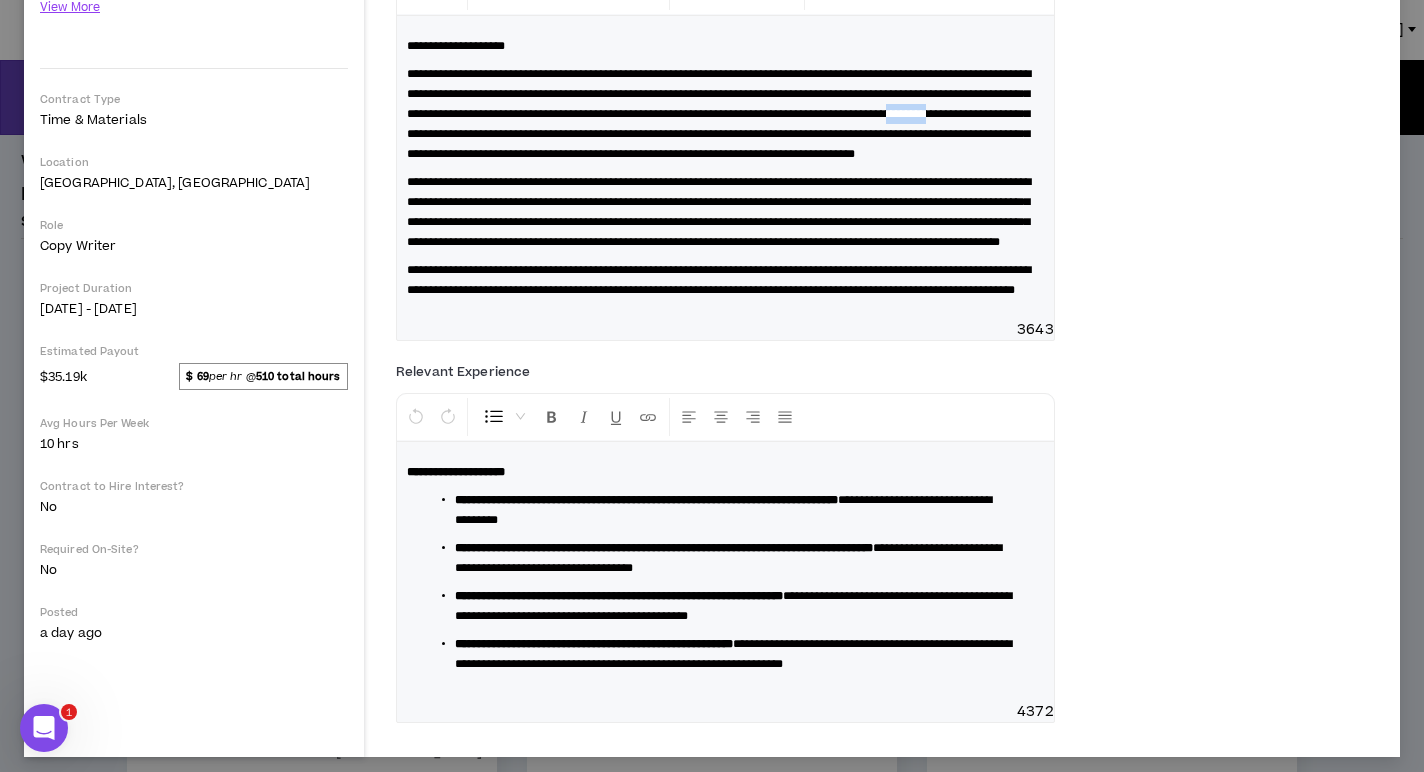 drag, startPoint x: 781, startPoint y: 134, endPoint x: 732, endPoint y: 134, distance: 49 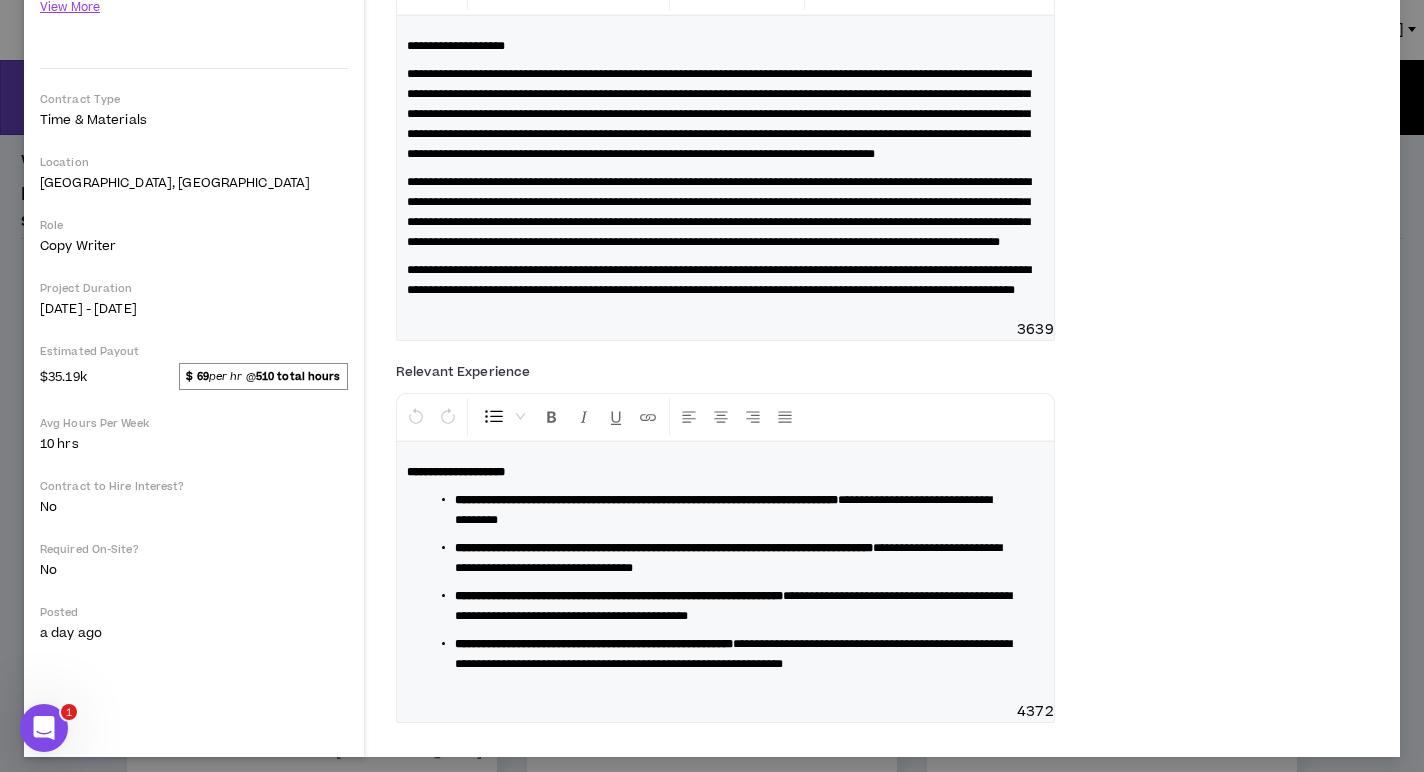 click on "**********" at bounding box center [719, 114] 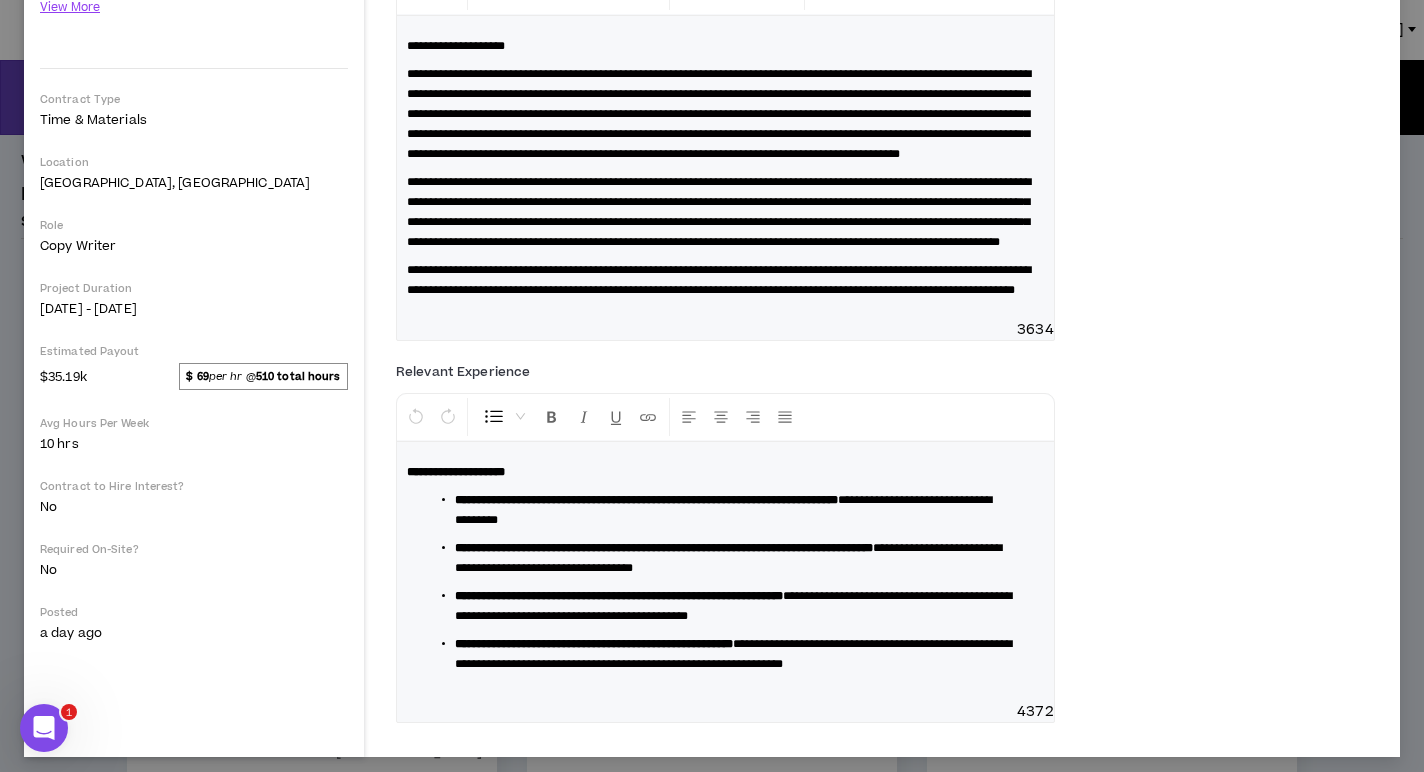 click on "**********" at bounding box center [719, 114] 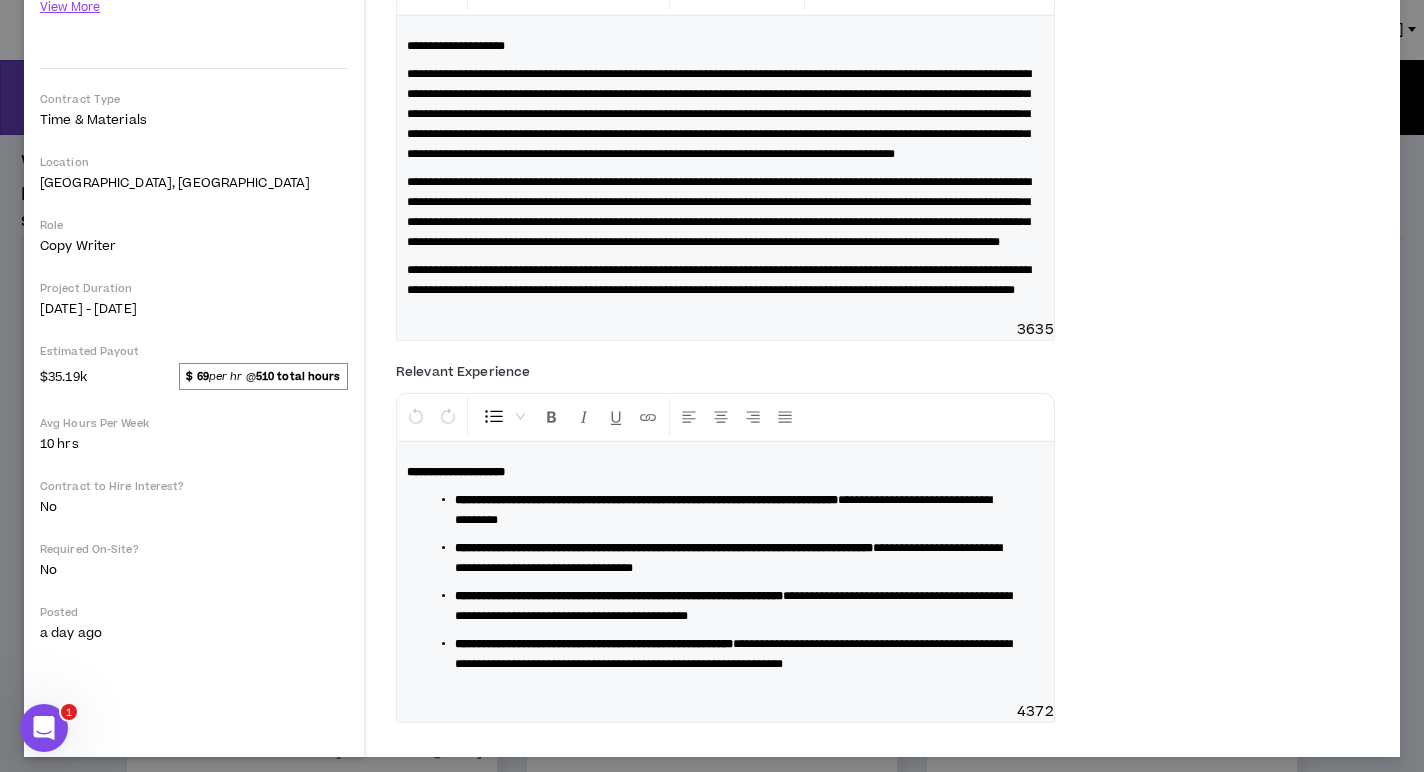 click on "**********" at bounding box center [719, 114] 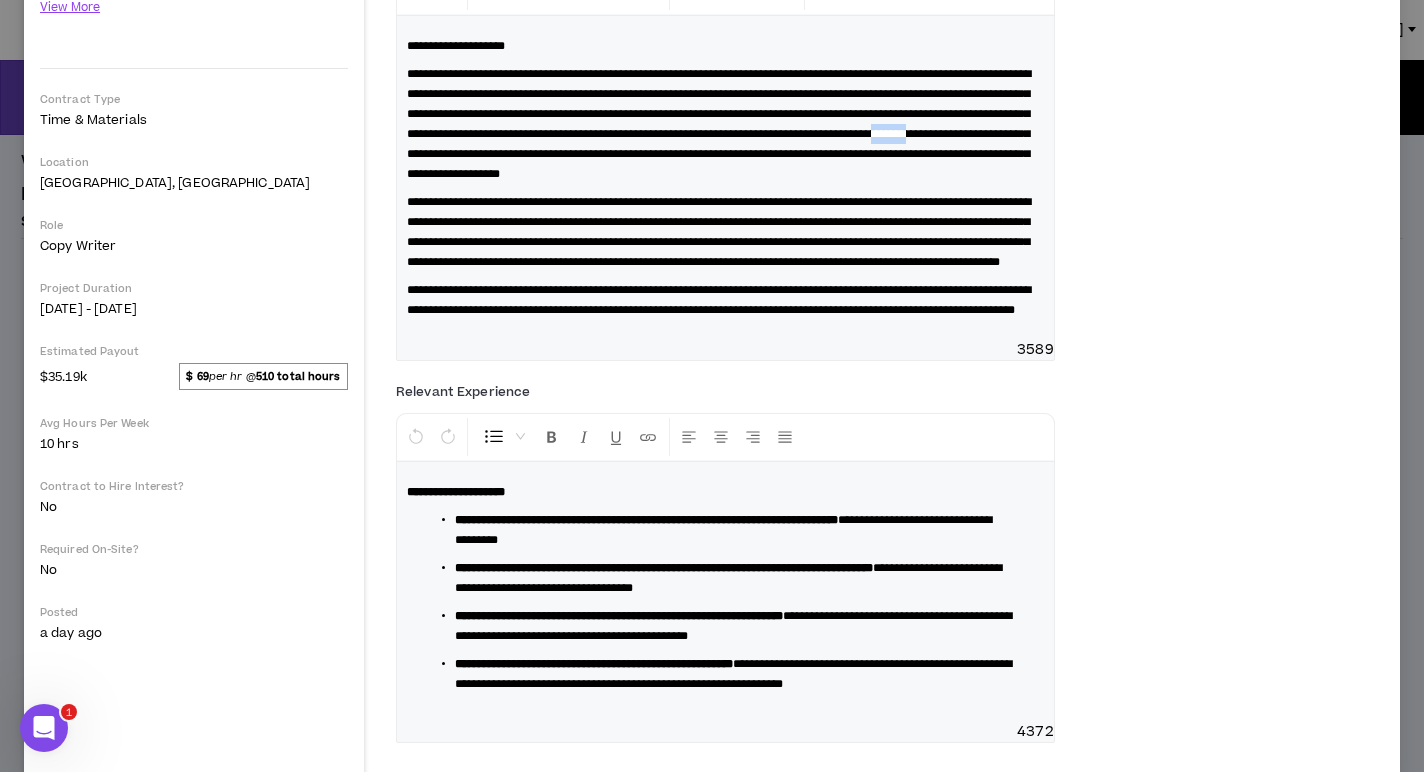 drag, startPoint x: 926, startPoint y: 152, endPoint x: 884, endPoint y: 151, distance: 42.0119 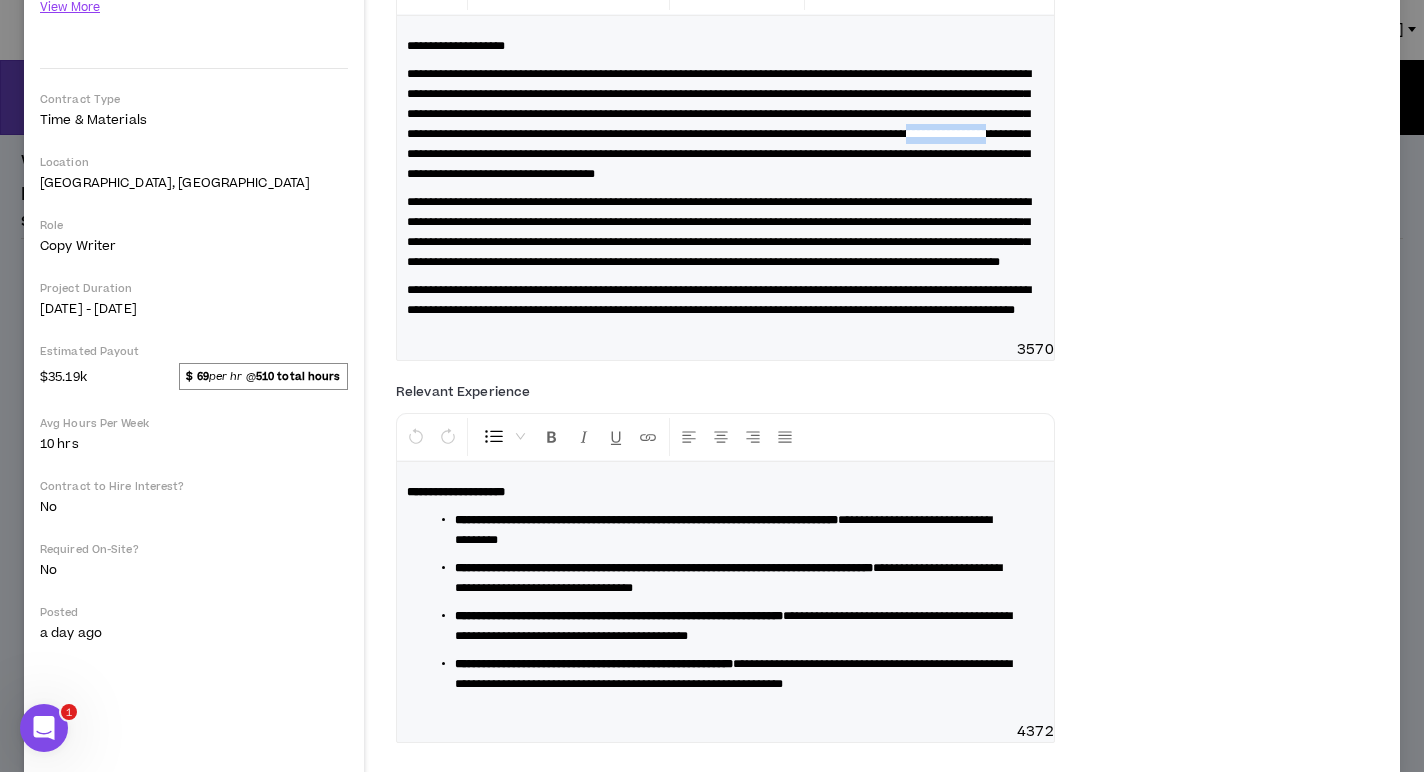 drag, startPoint x: 1033, startPoint y: 149, endPoint x: 935, endPoint y: 150, distance: 98.005104 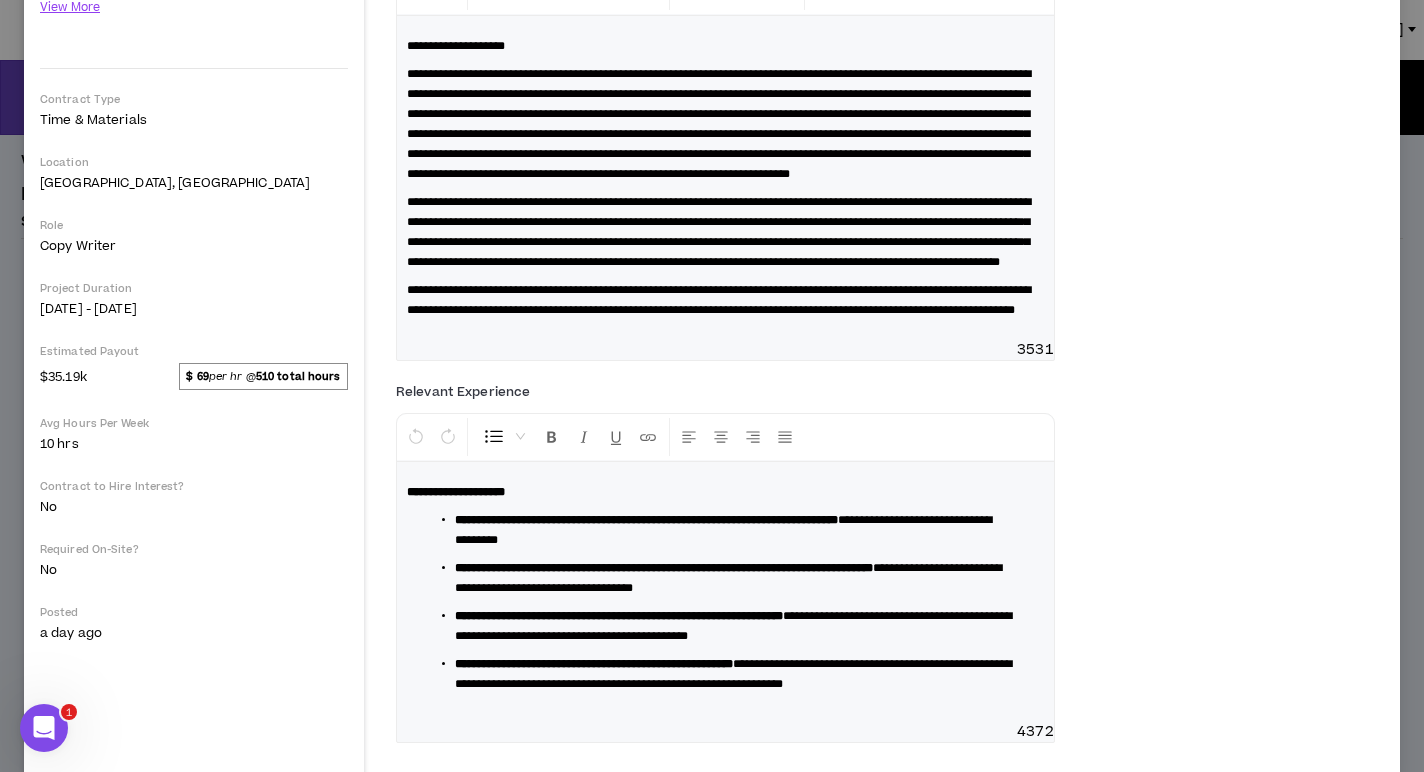 click on "**********" at bounding box center (719, 124) 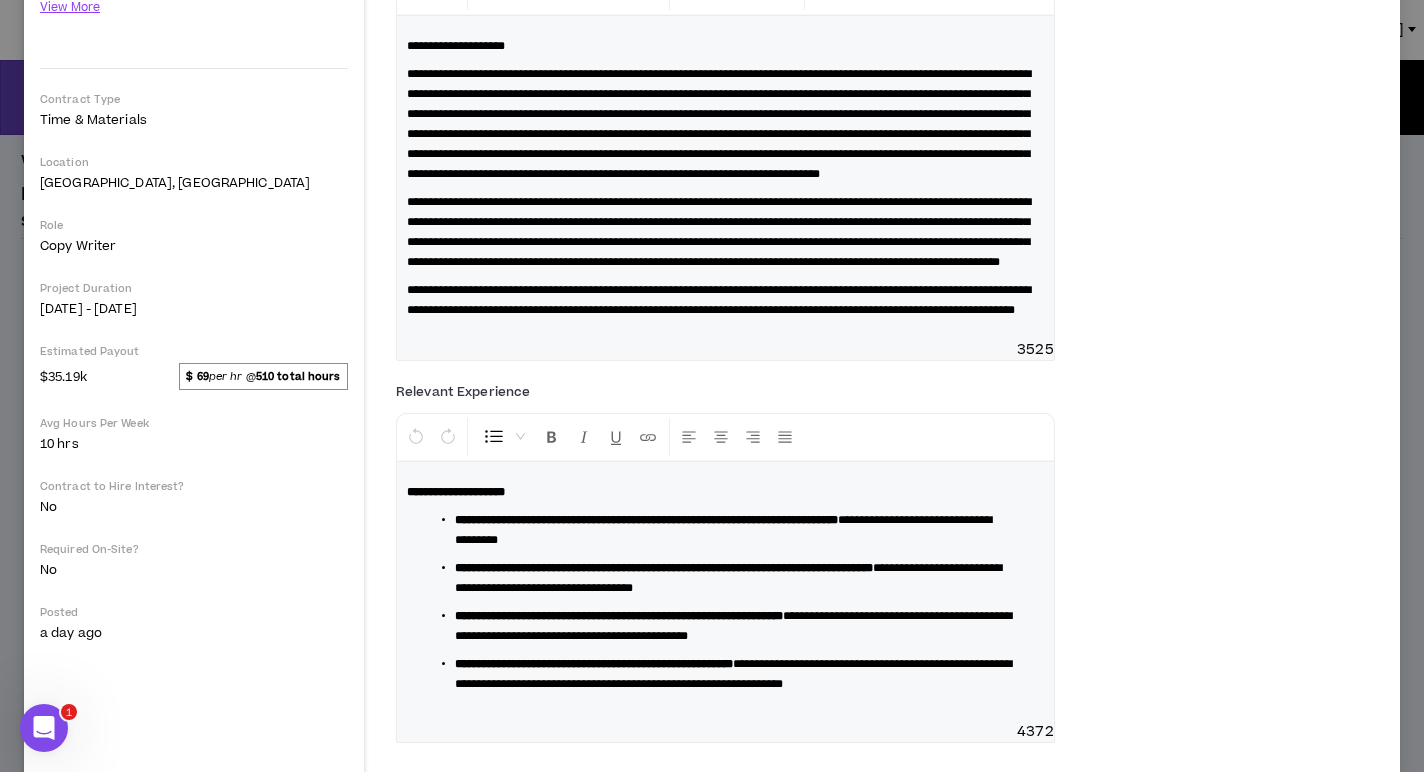 click on "**********" at bounding box center (719, 124) 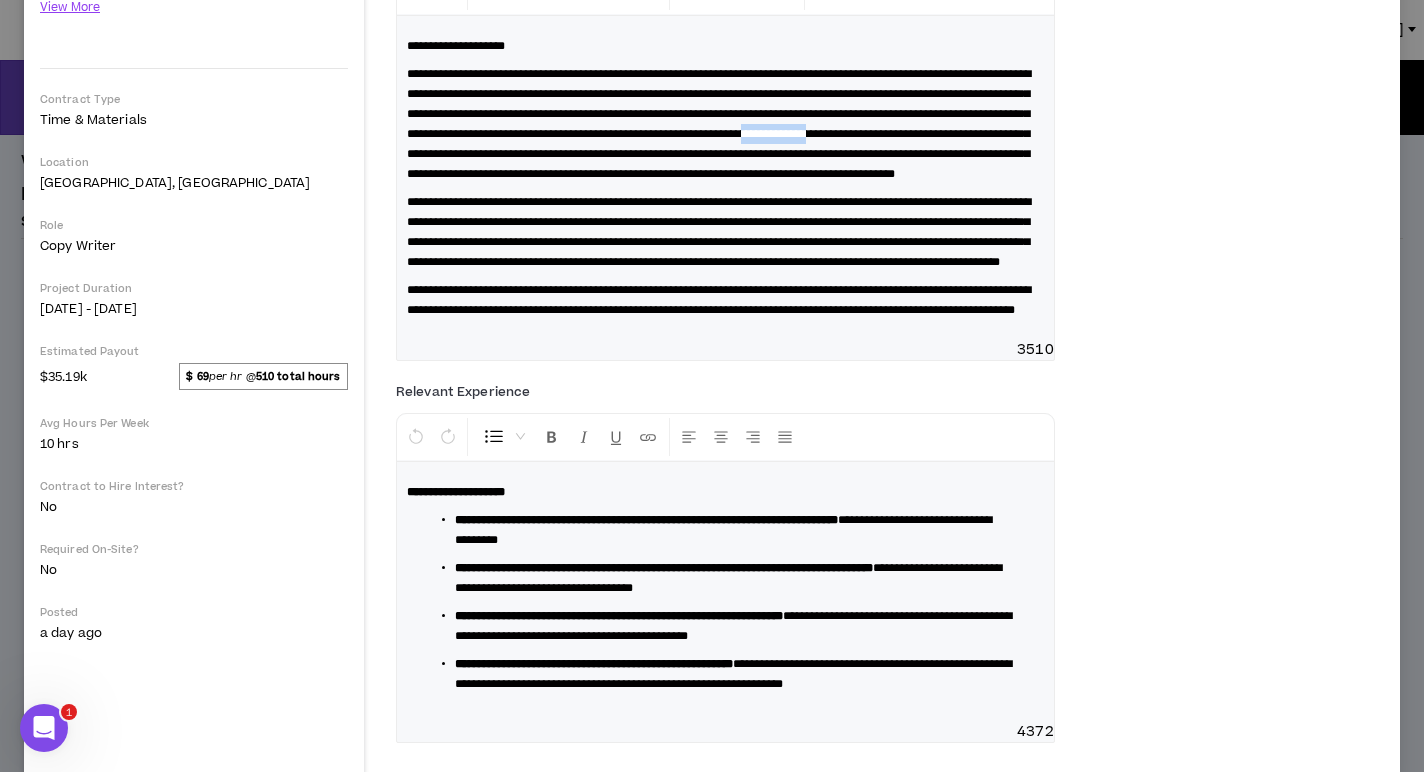 drag, startPoint x: 802, startPoint y: 152, endPoint x: 730, endPoint y: 153, distance: 72.00694 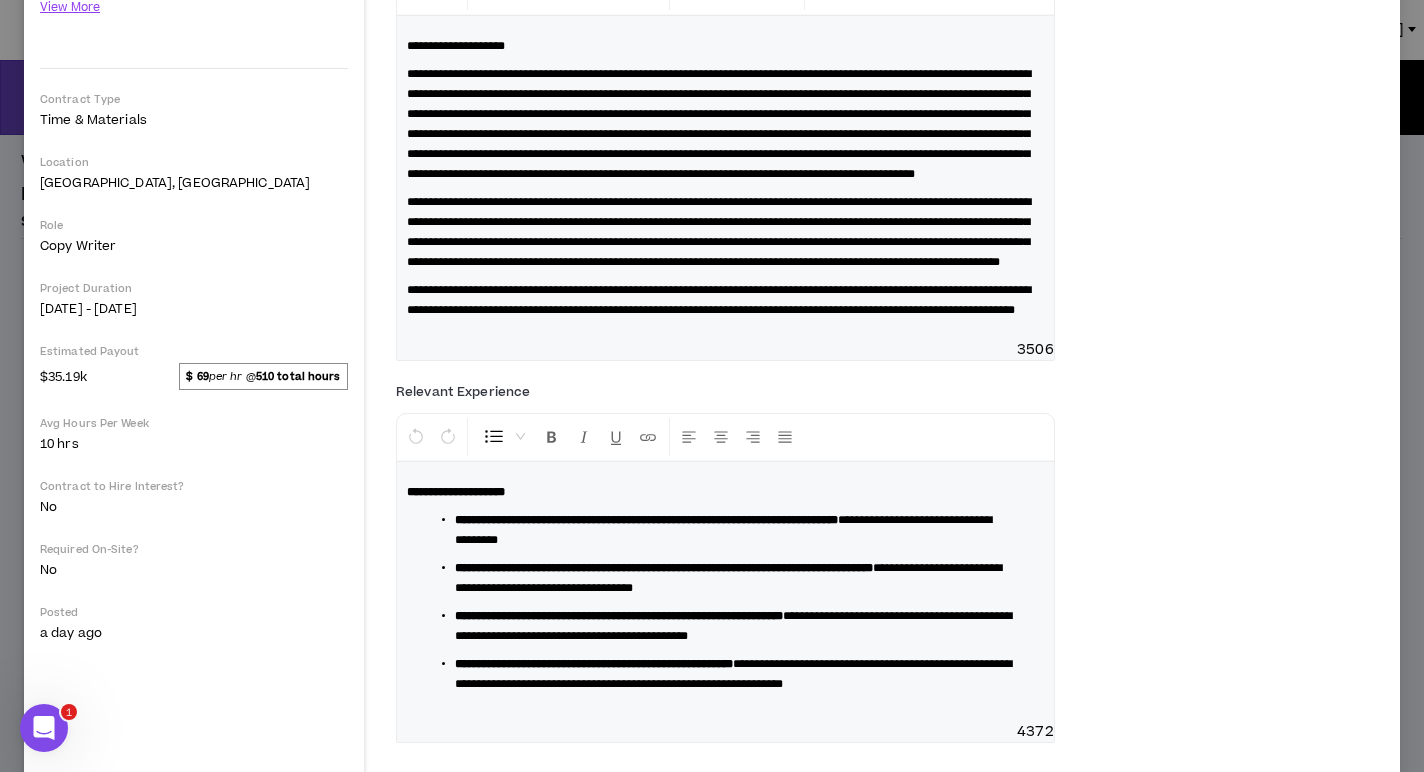 click on "**********" at bounding box center [719, 124] 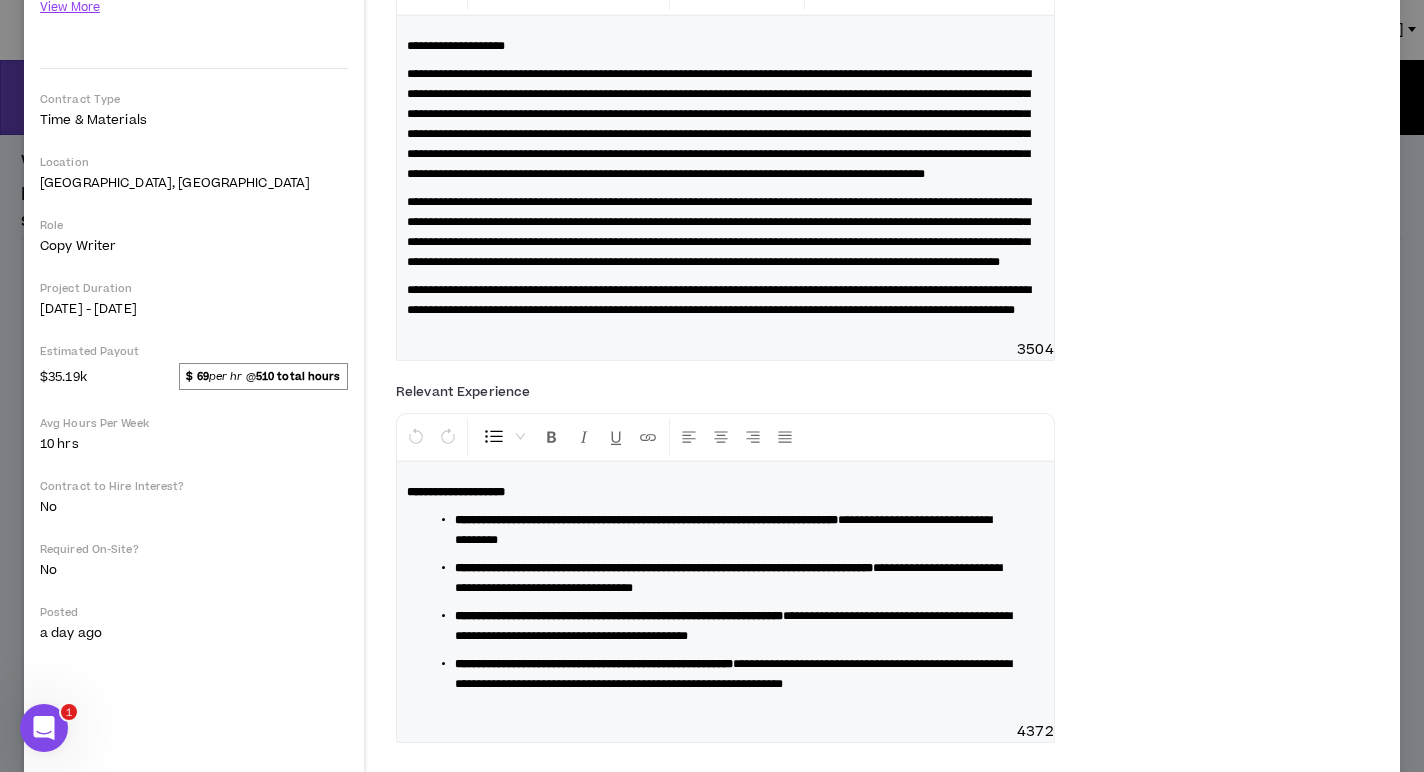 click on "**********" at bounding box center [719, 124] 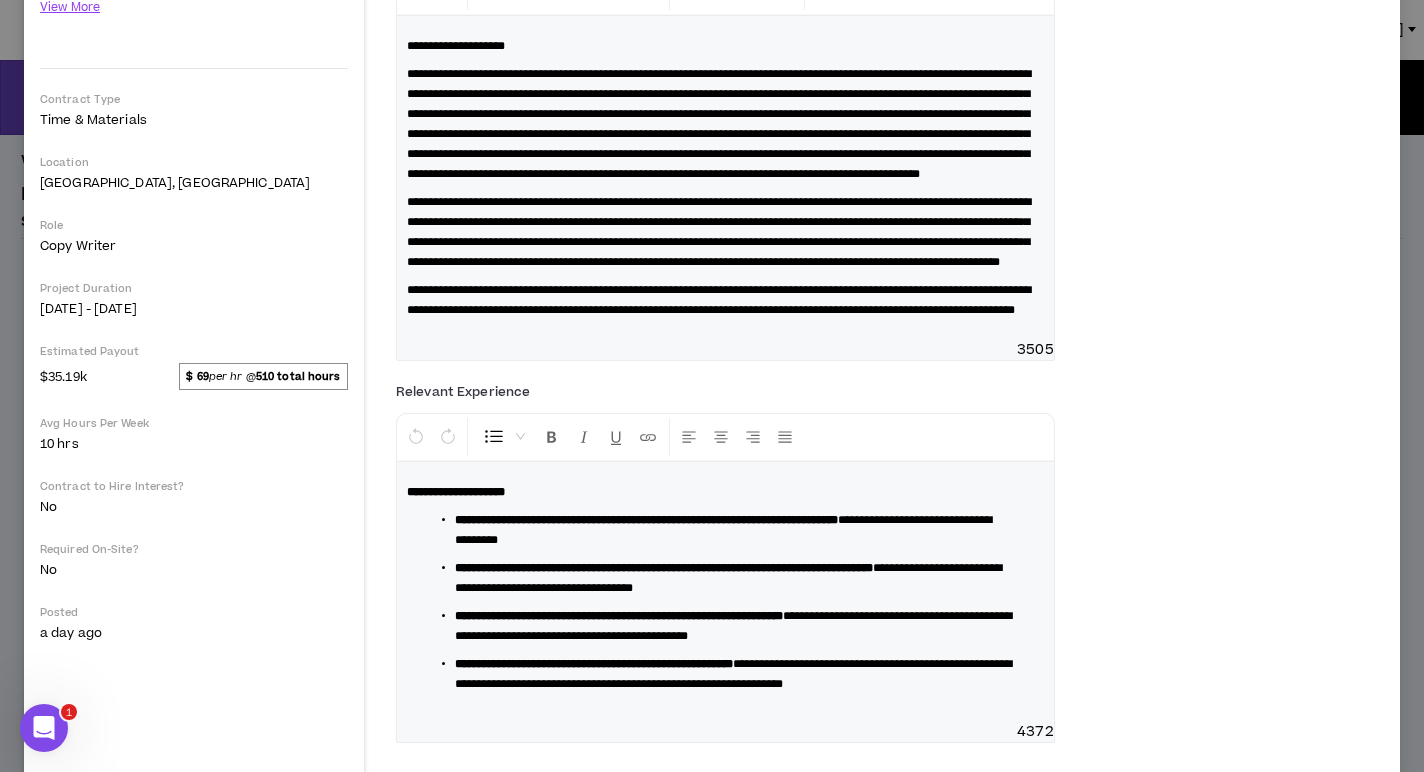 click on "**********" at bounding box center (719, 124) 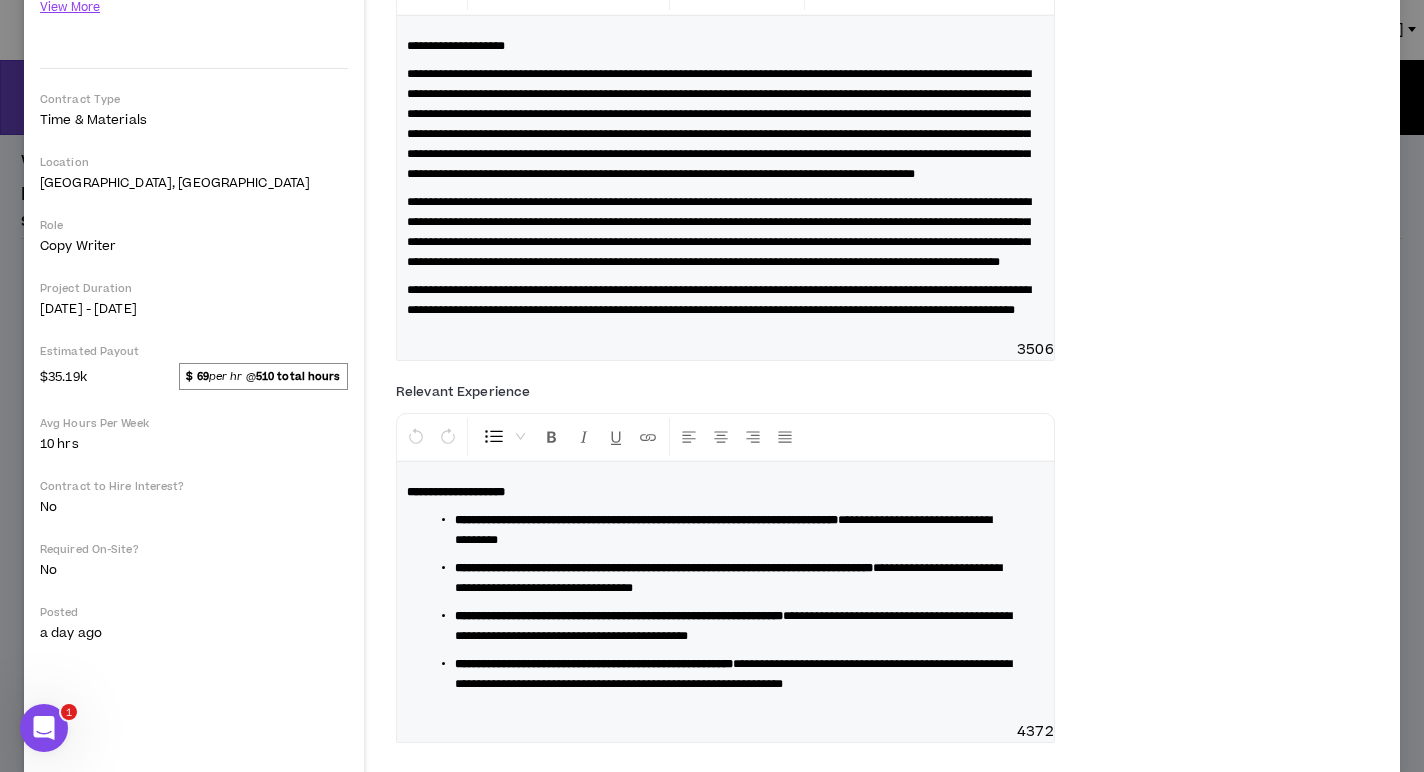 click on "**********" at bounding box center (719, 124) 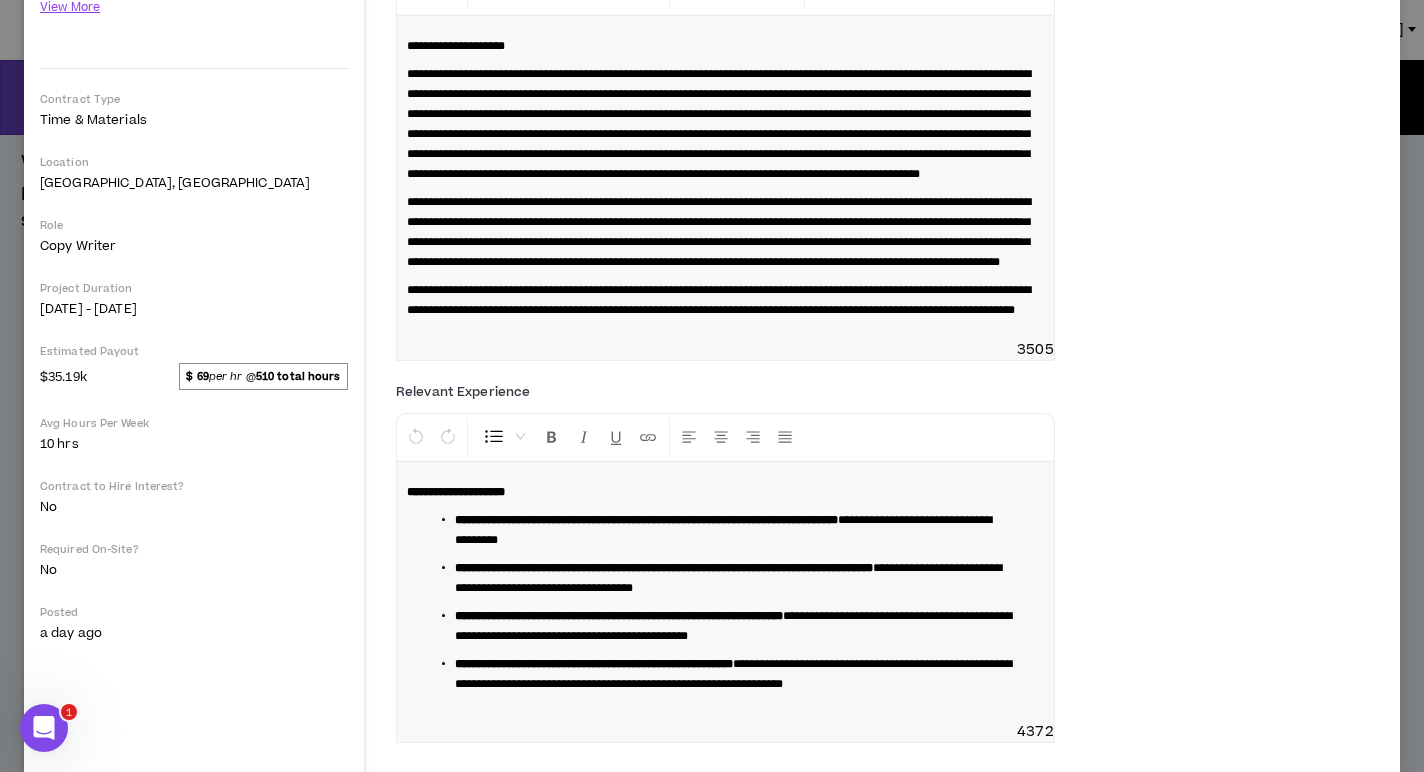 click on "**********" at bounding box center (719, 124) 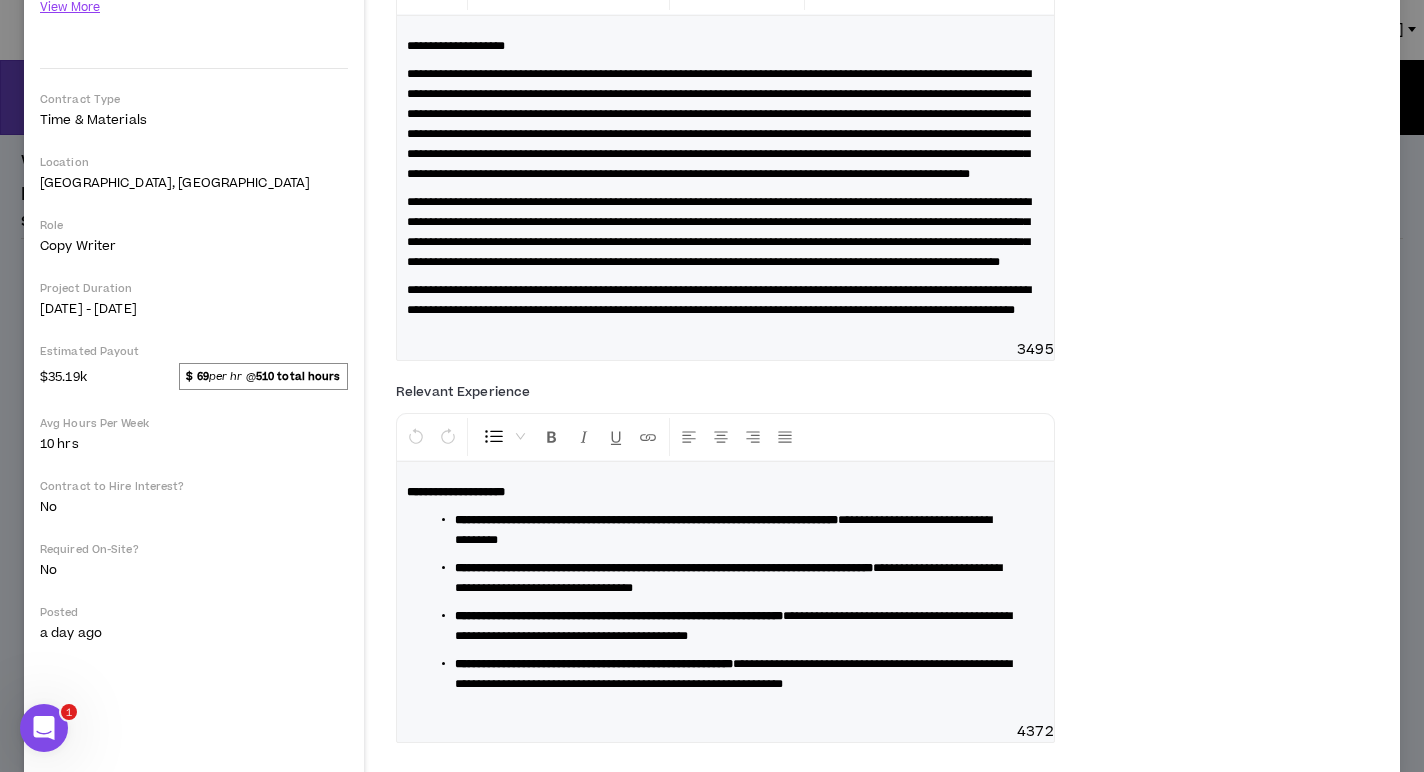 click on "**********" at bounding box center [719, 124] 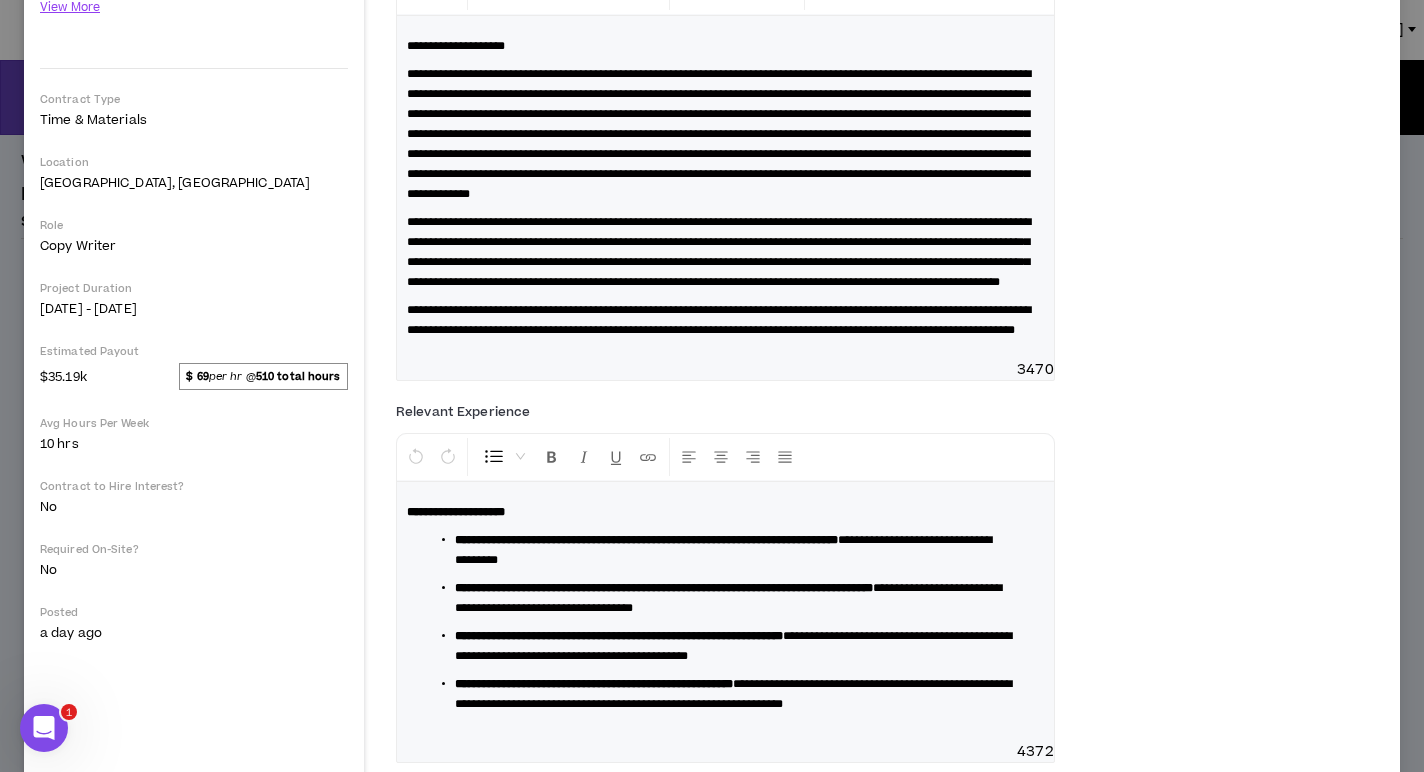 click on "**********" at bounding box center (719, 134) 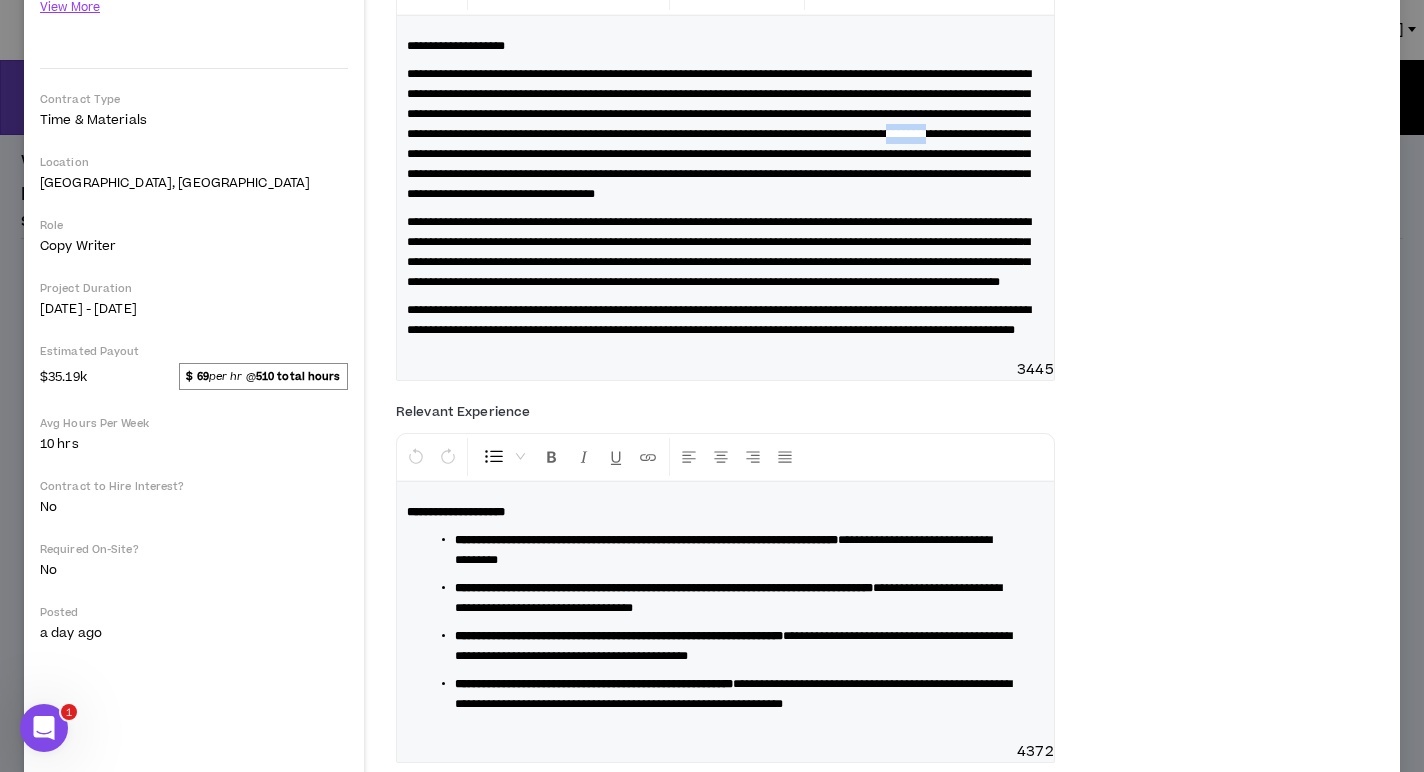drag, startPoint x: 954, startPoint y: 152, endPoint x: 899, endPoint y: 150, distance: 55.03635 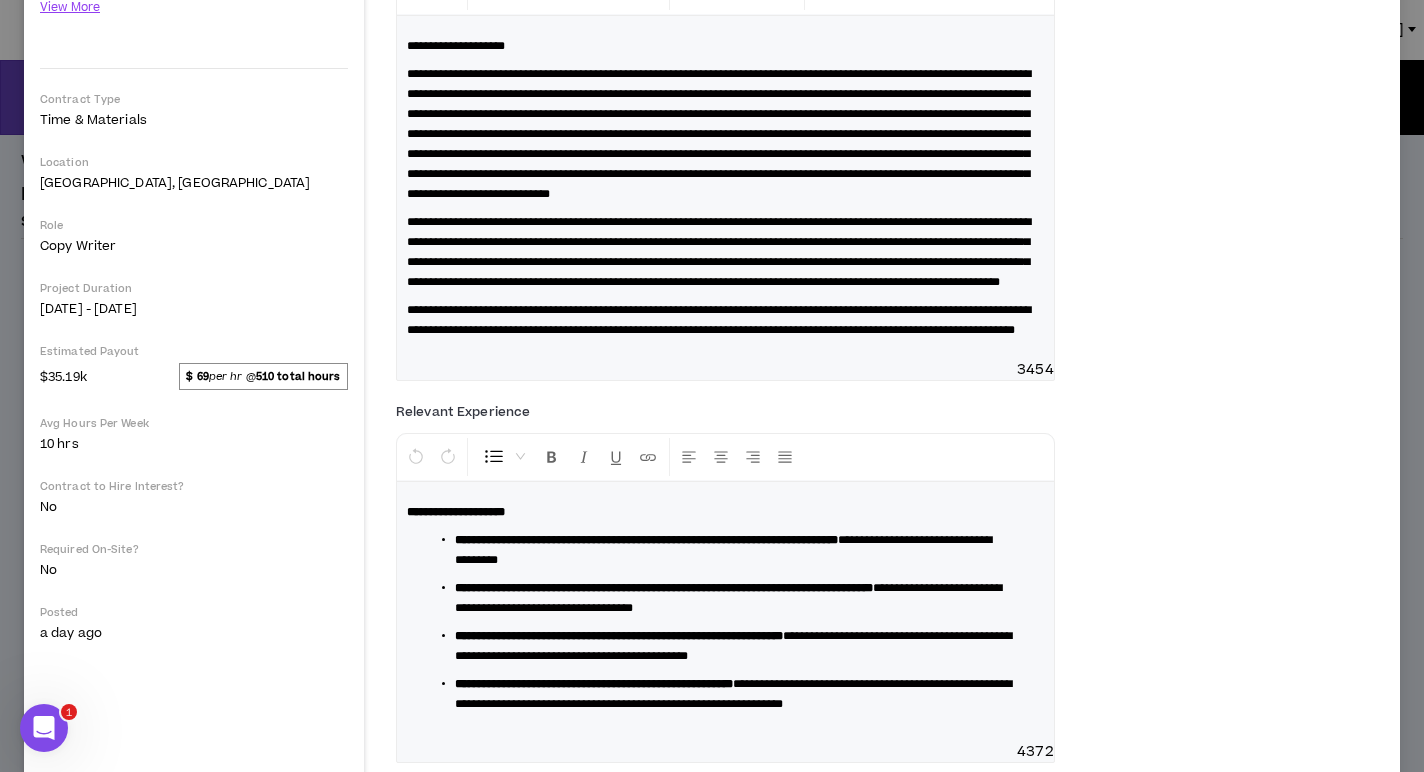 click on "**********" at bounding box center (719, 134) 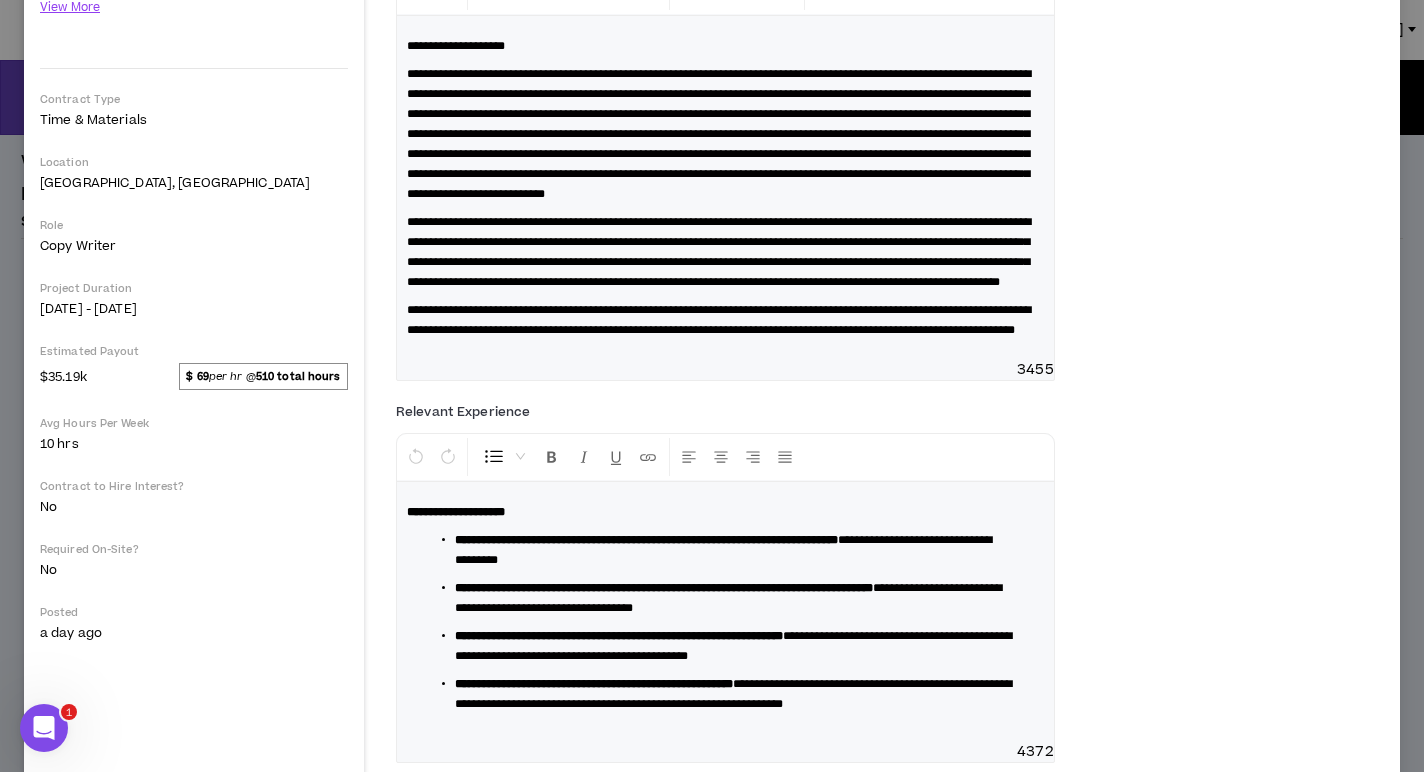 click on "**********" at bounding box center (719, 134) 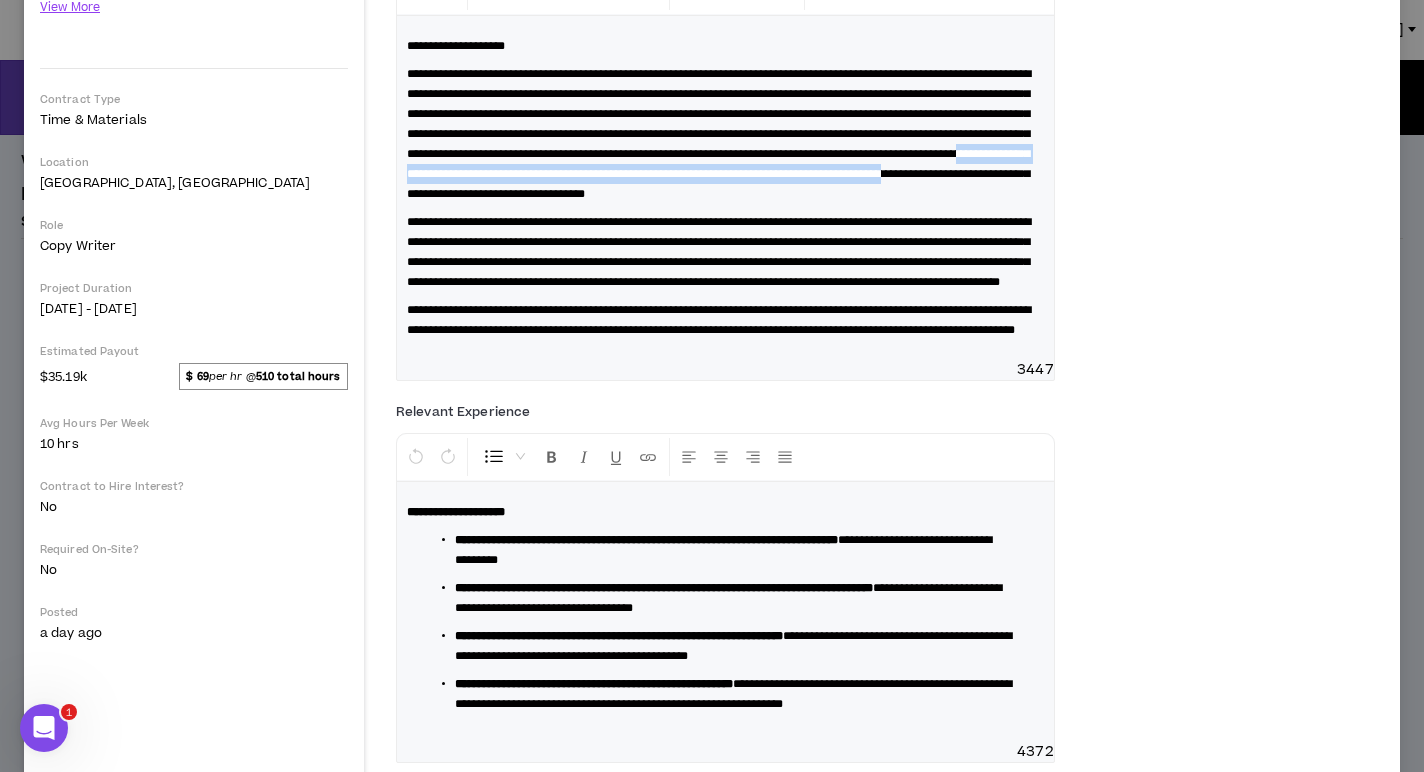 drag, startPoint x: 547, startPoint y: 189, endPoint x: 641, endPoint y: 220, distance: 98.9798 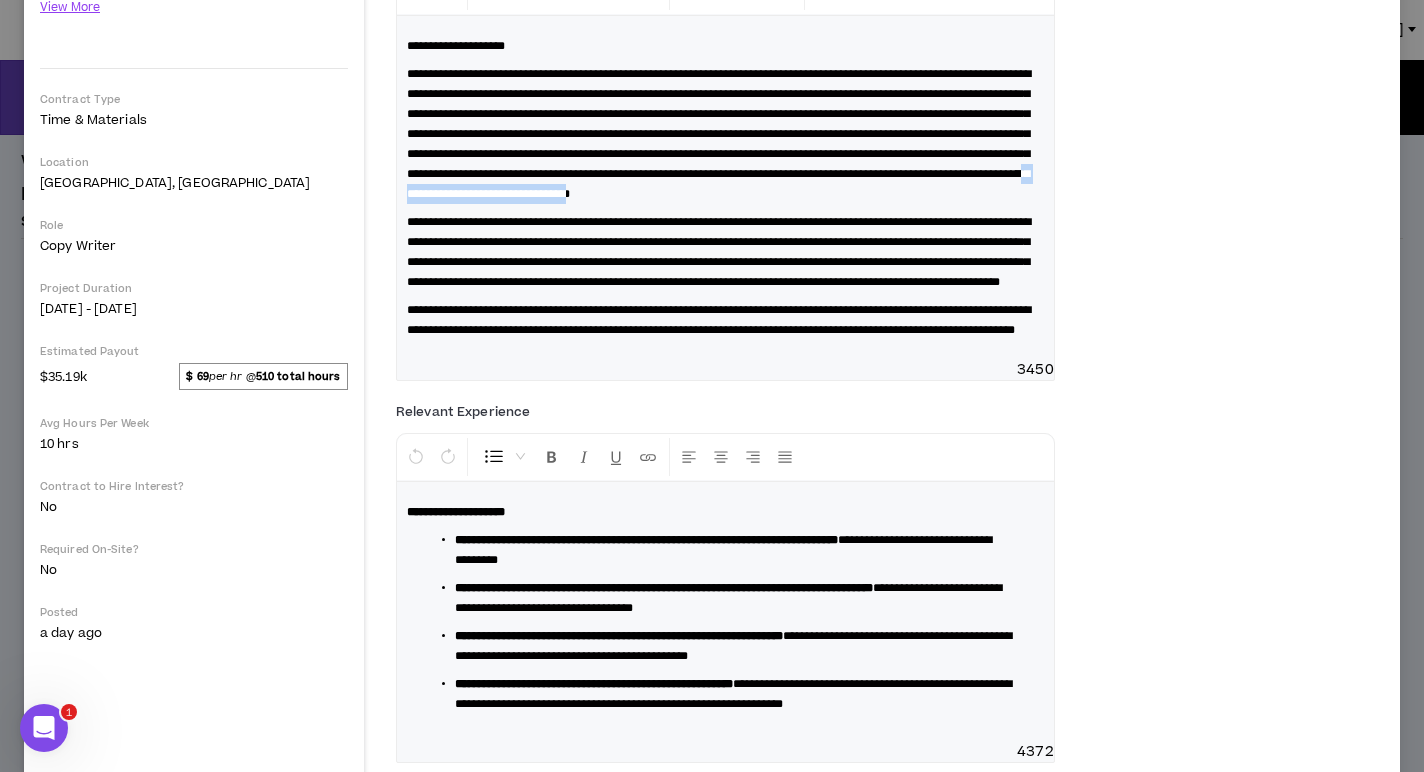 drag, startPoint x: 988, startPoint y: 211, endPoint x: 775, endPoint y: 204, distance: 213.11499 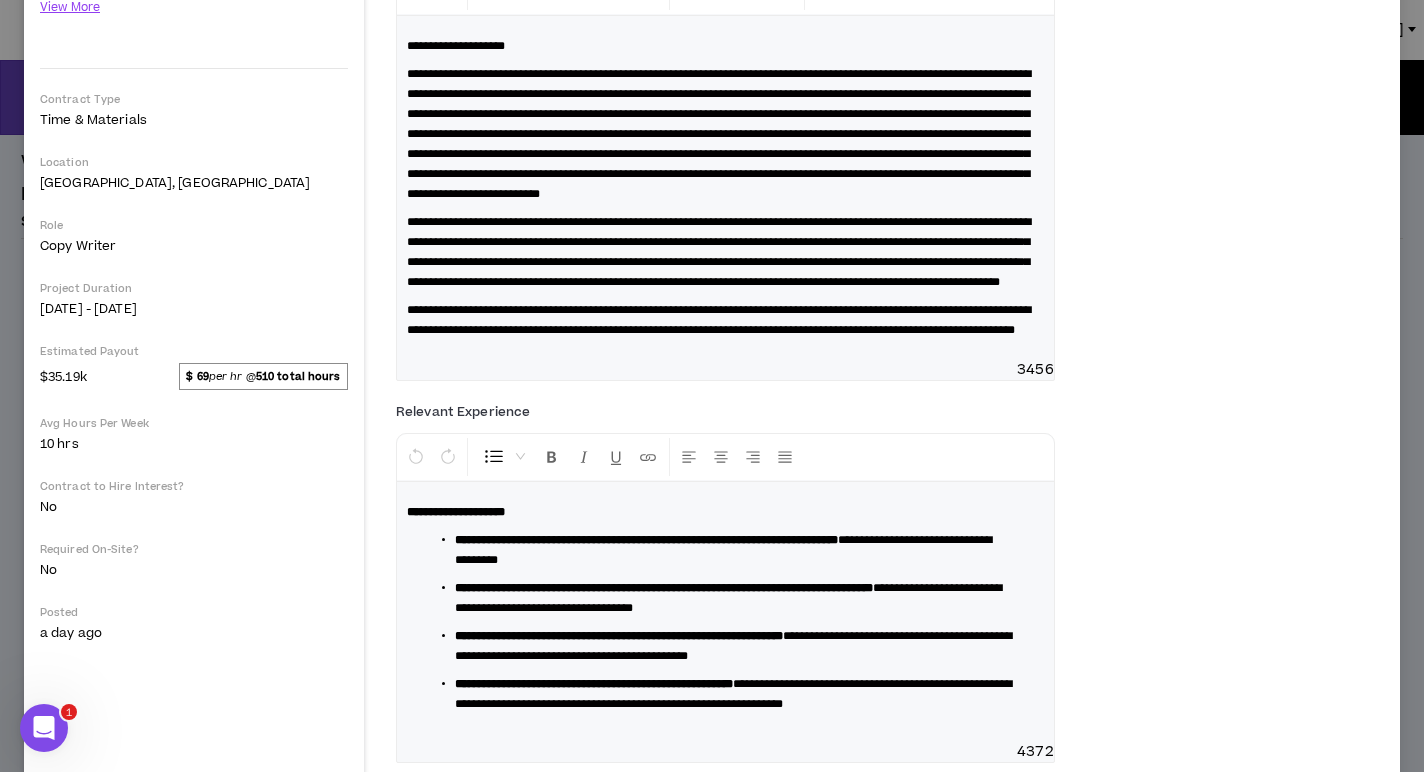 click on "**********" at bounding box center (719, 252) 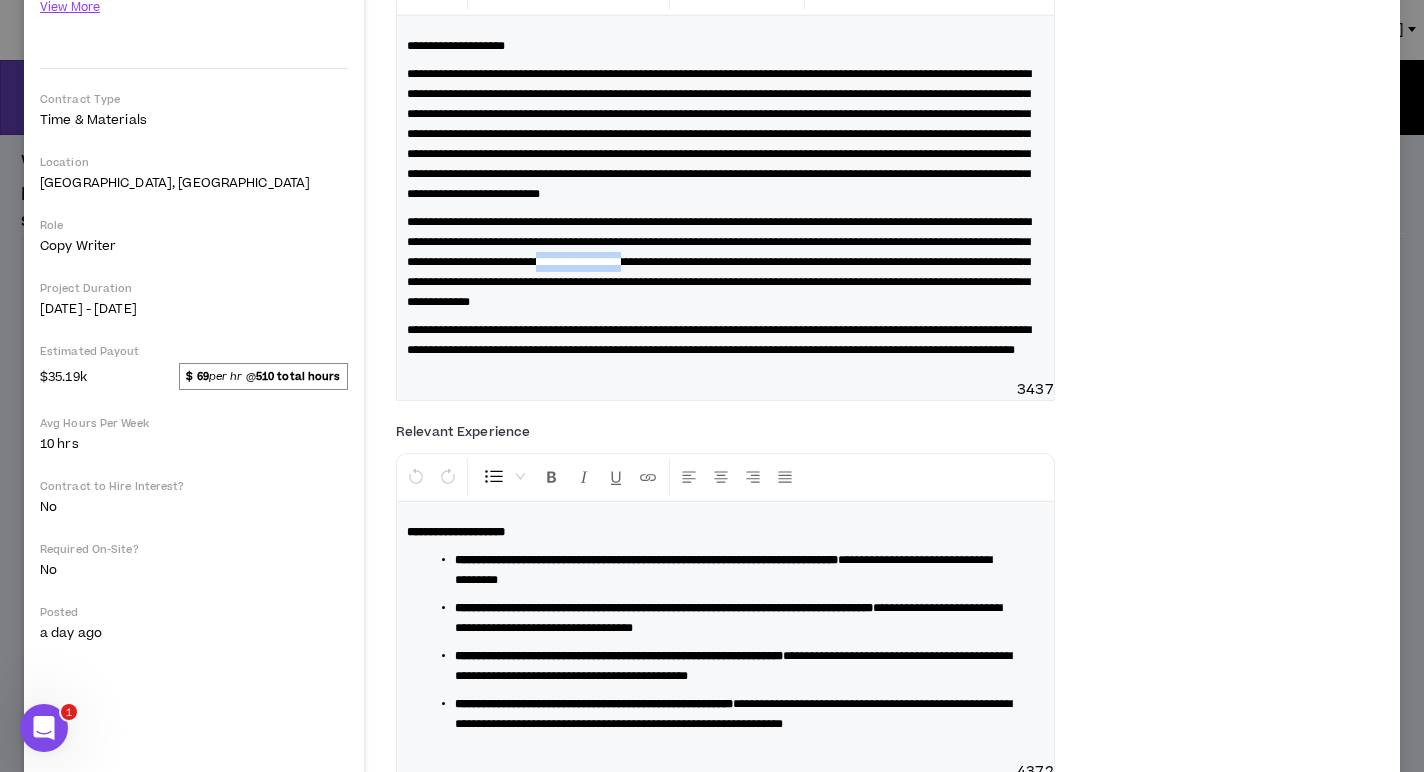 drag, startPoint x: 966, startPoint y: 279, endPoint x: 481, endPoint y: 307, distance: 485.8076 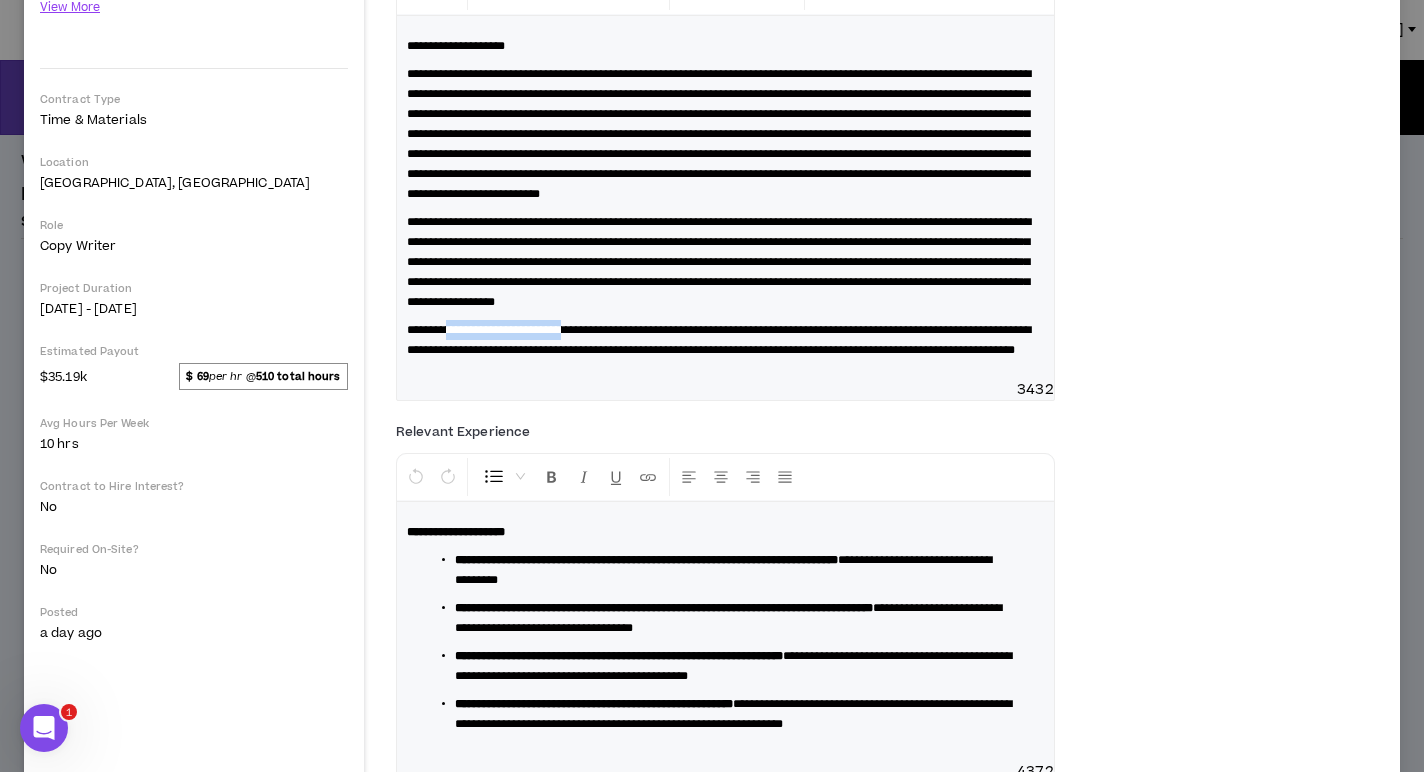 drag, startPoint x: 617, startPoint y: 365, endPoint x: 456, endPoint y: 366, distance: 161.00311 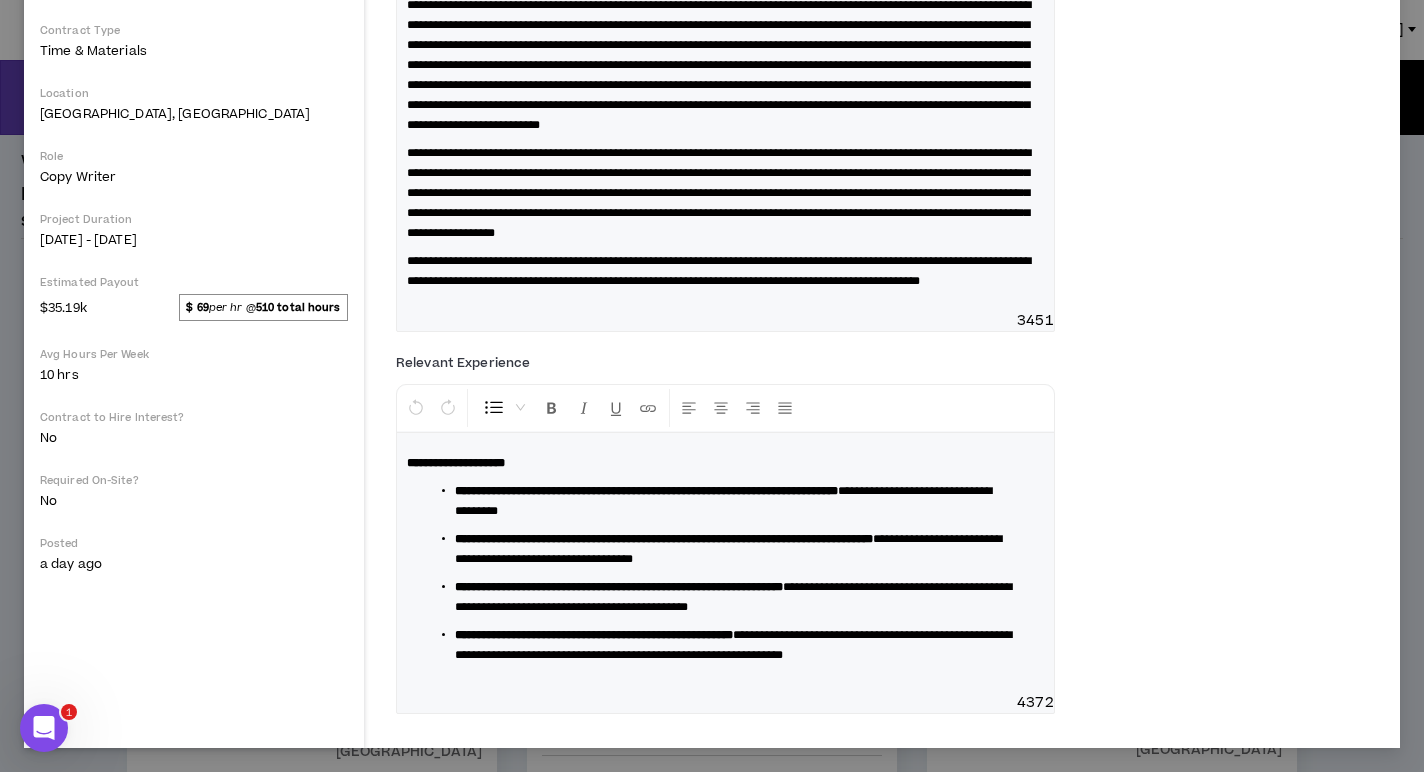 scroll, scrollTop: 468, scrollLeft: 0, axis: vertical 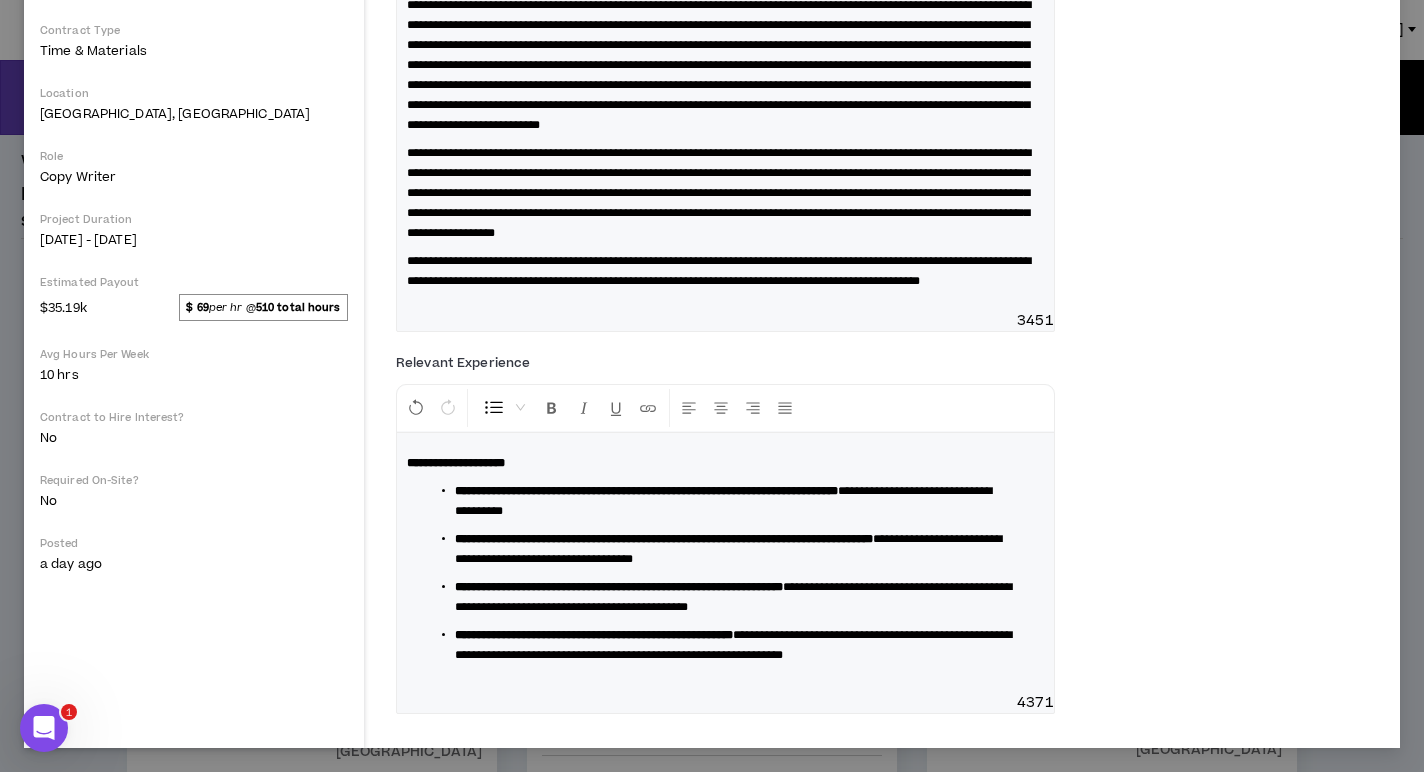 click on "**********" at bounding box center [733, 501] 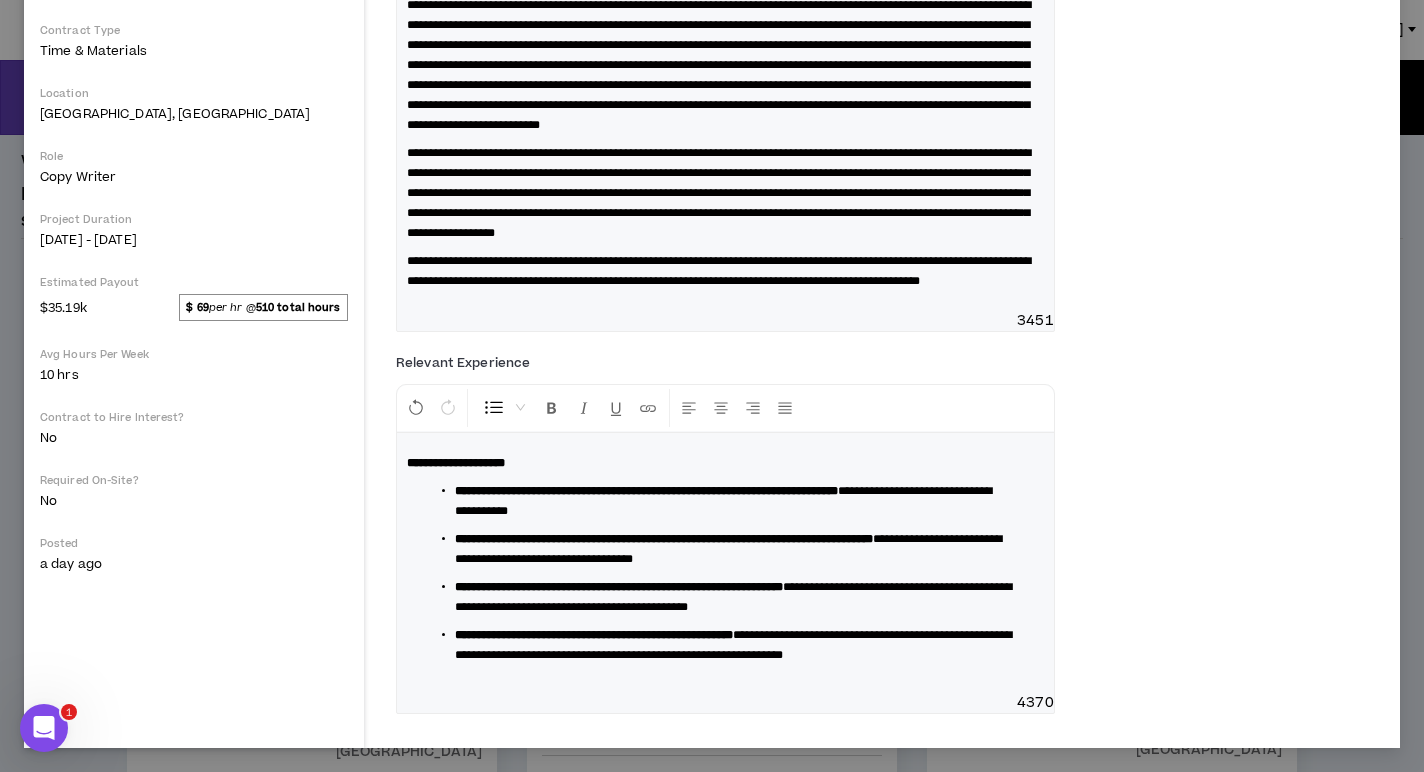 click on "**********" at bounding box center [723, 501] 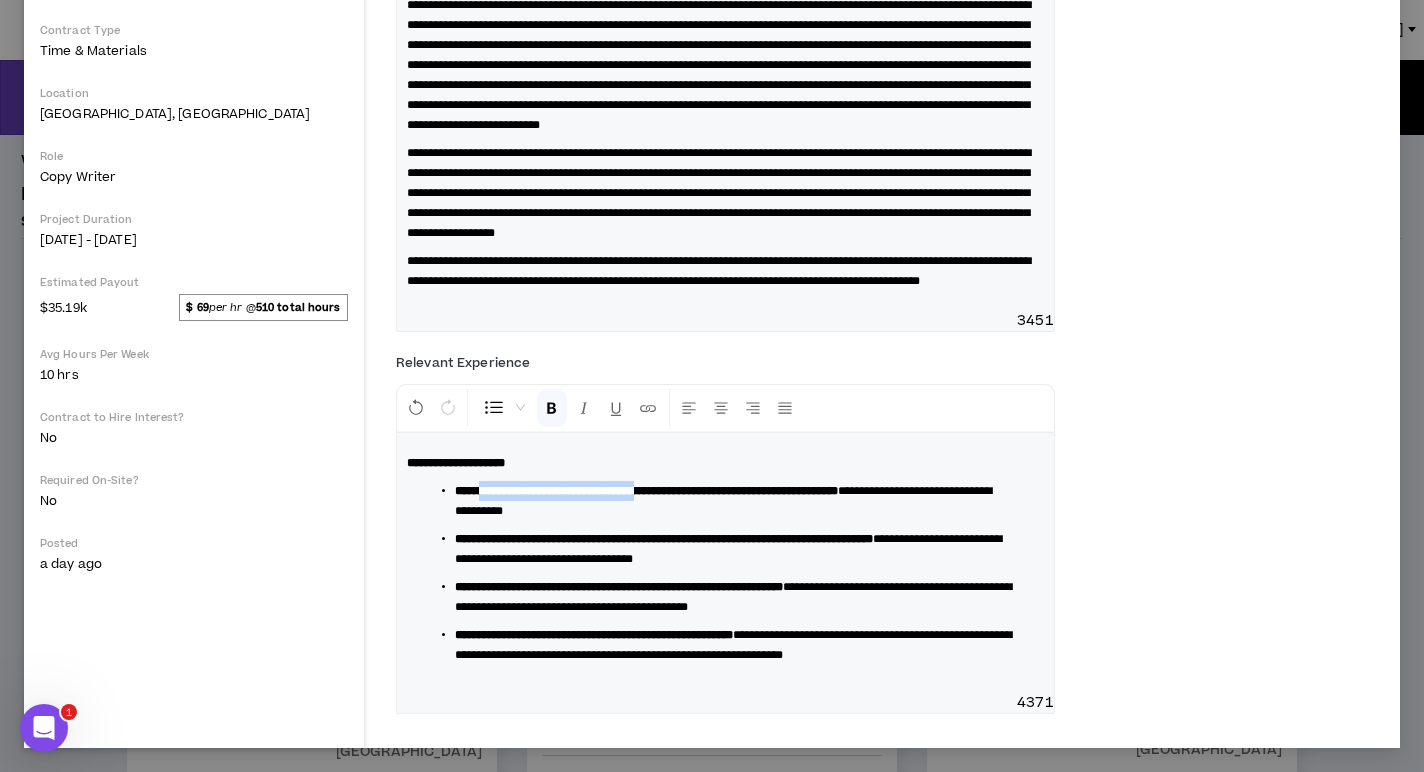 drag, startPoint x: 699, startPoint y: 471, endPoint x: 490, endPoint y: 473, distance: 209.00957 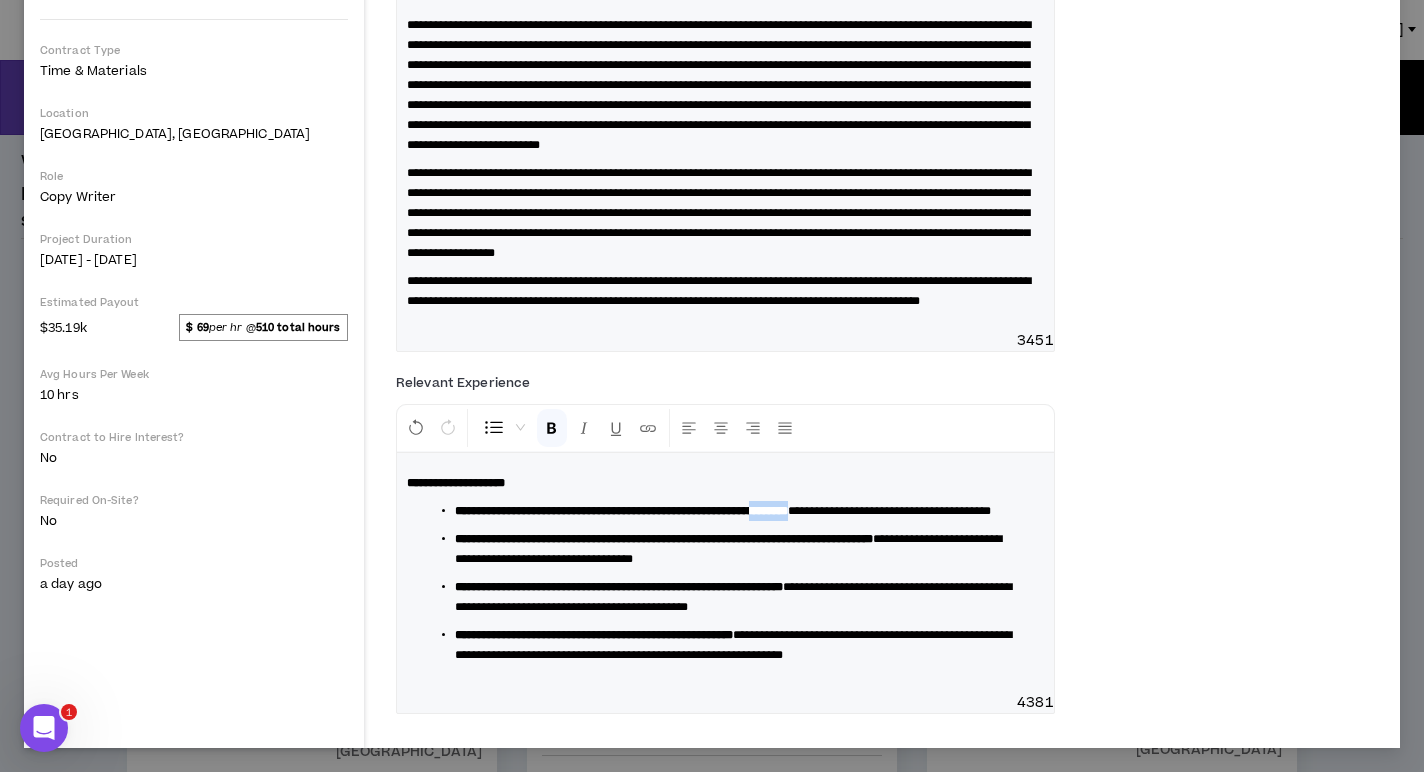 drag, startPoint x: 846, startPoint y: 471, endPoint x: 900, endPoint y: 472, distance: 54.00926 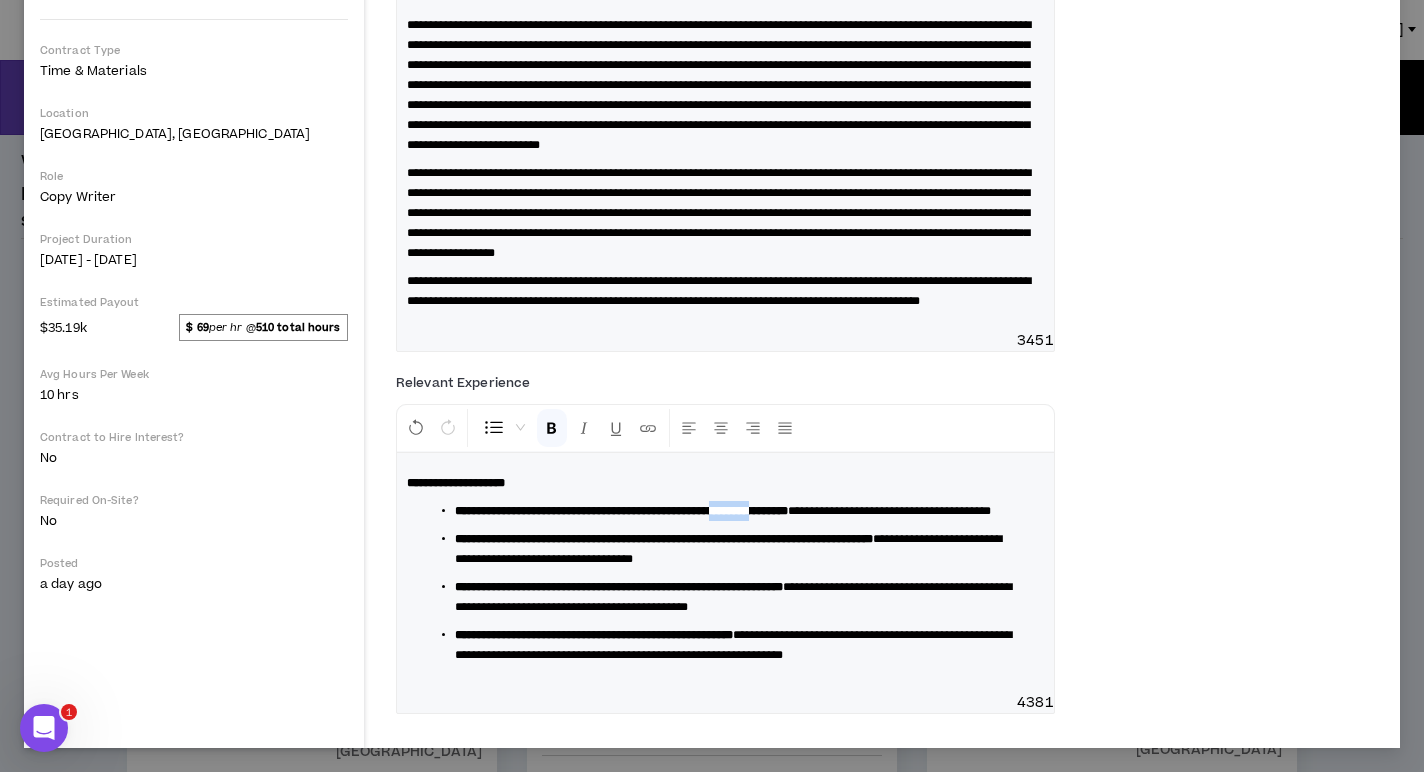 drag, startPoint x: 804, startPoint y: 470, endPoint x: 845, endPoint y: 470, distance: 41 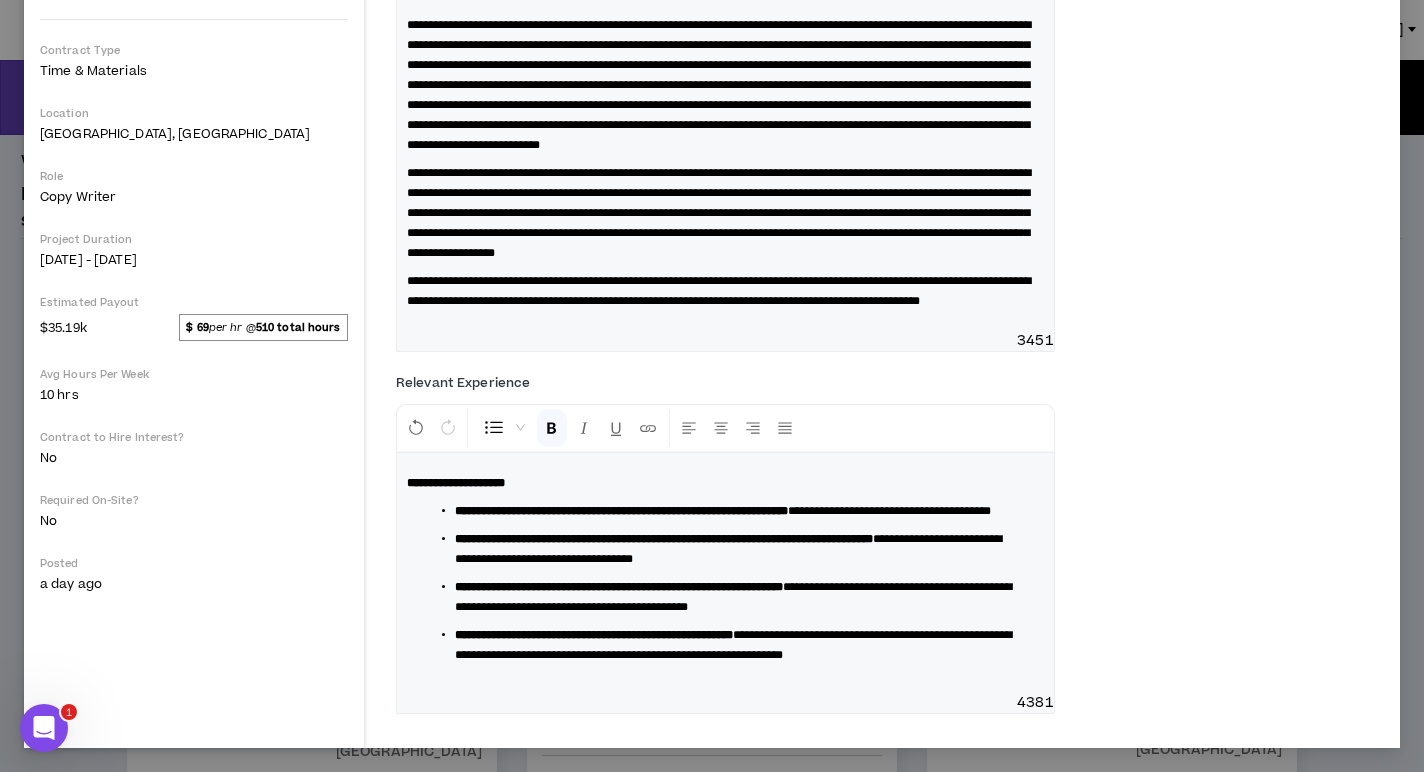 click on "**********" at bounding box center [621, 511] 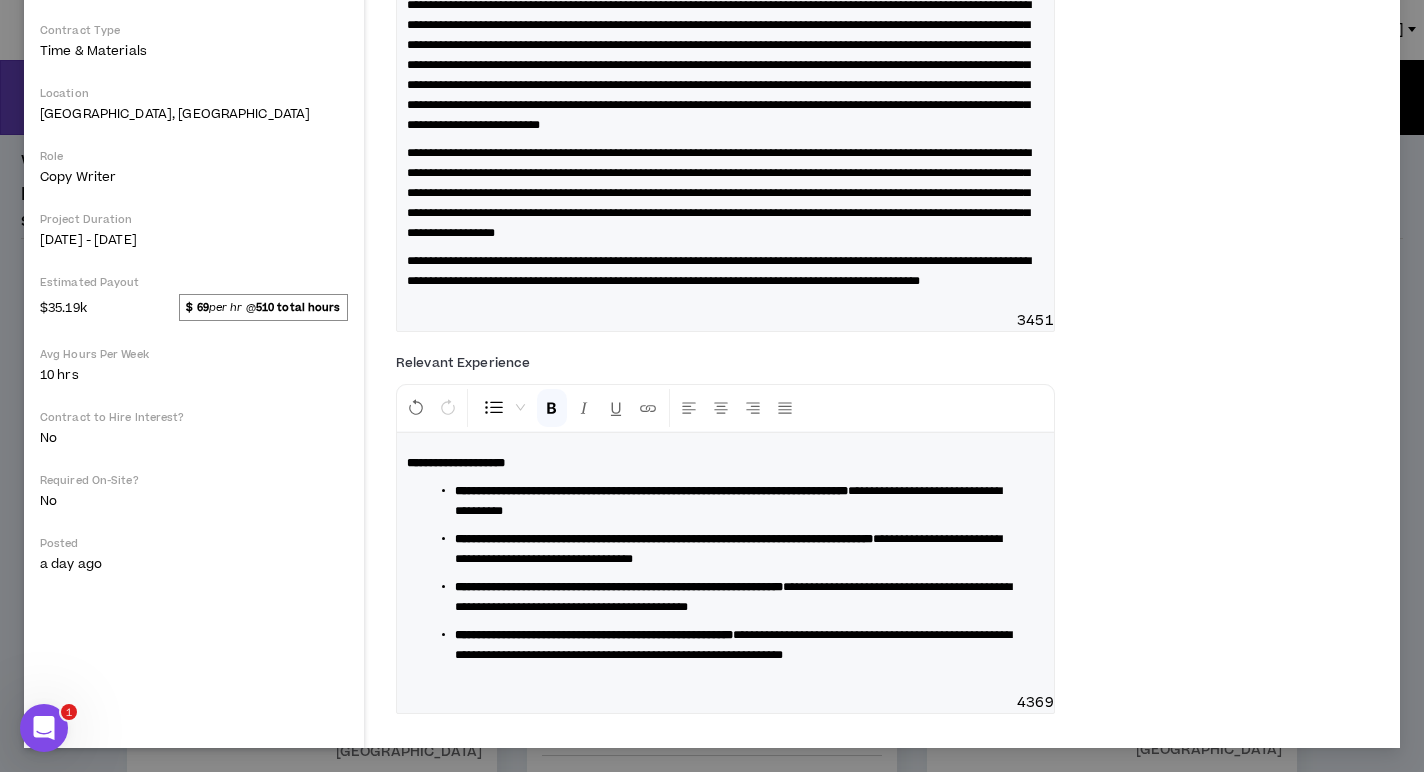 click on "**********" at bounding box center [733, 501] 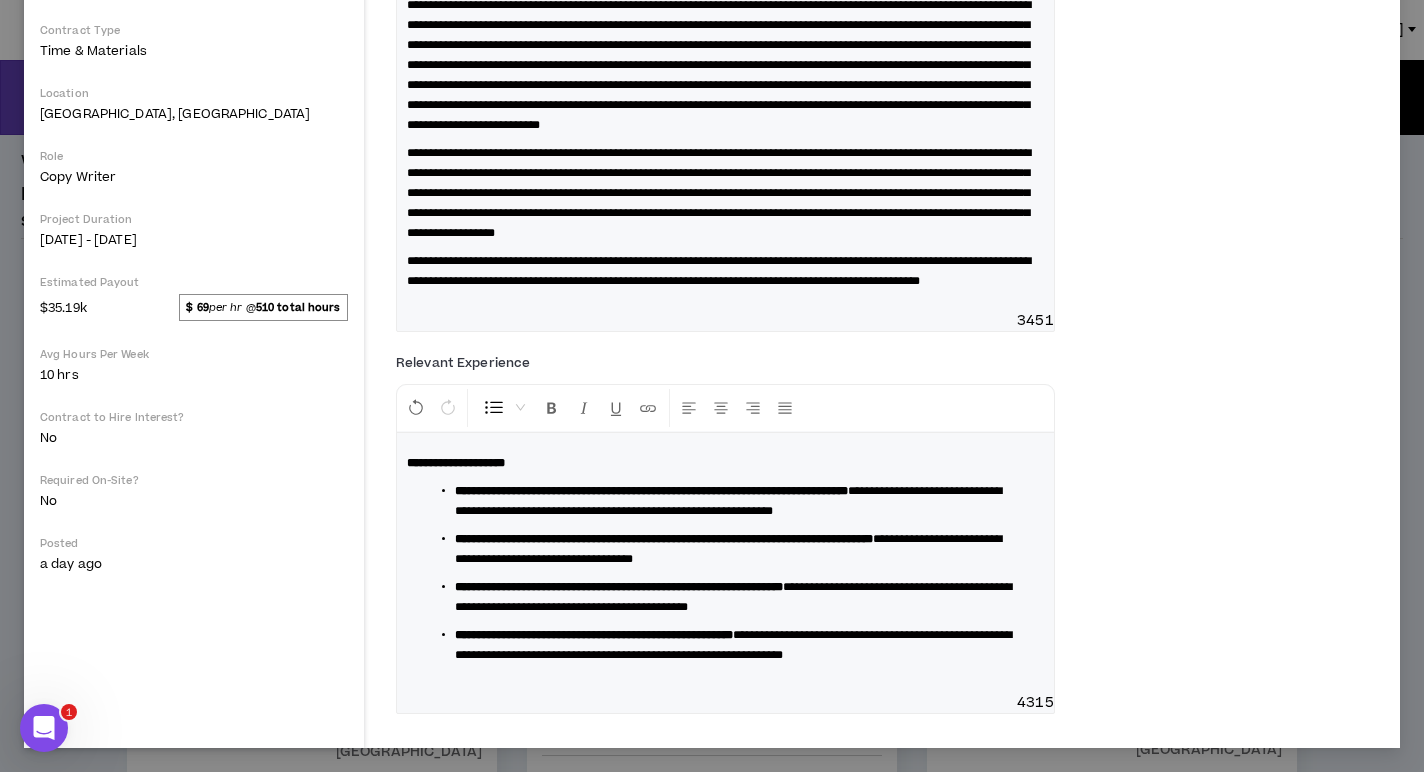 scroll, scrollTop: 488, scrollLeft: 0, axis: vertical 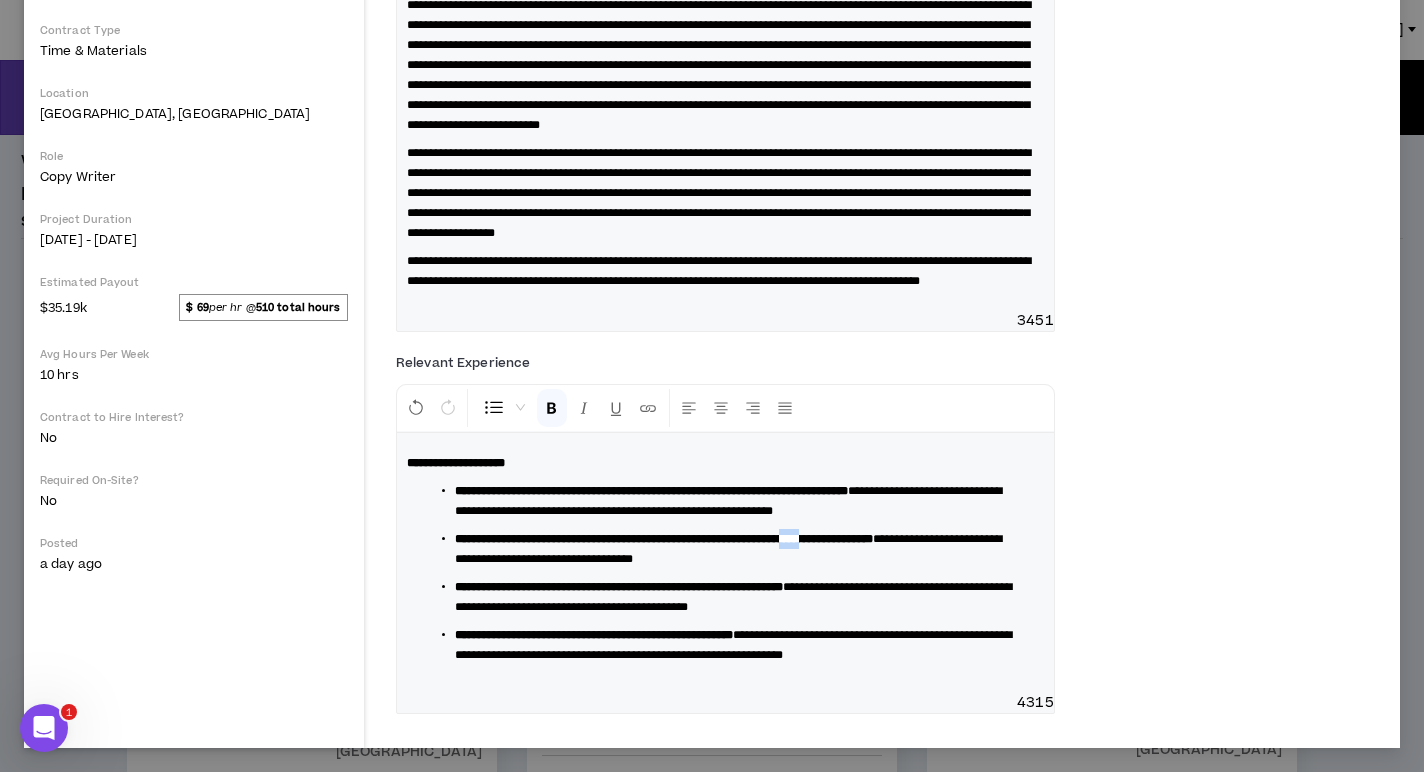 drag, startPoint x: 918, startPoint y: 522, endPoint x: 892, endPoint y: 522, distance: 26 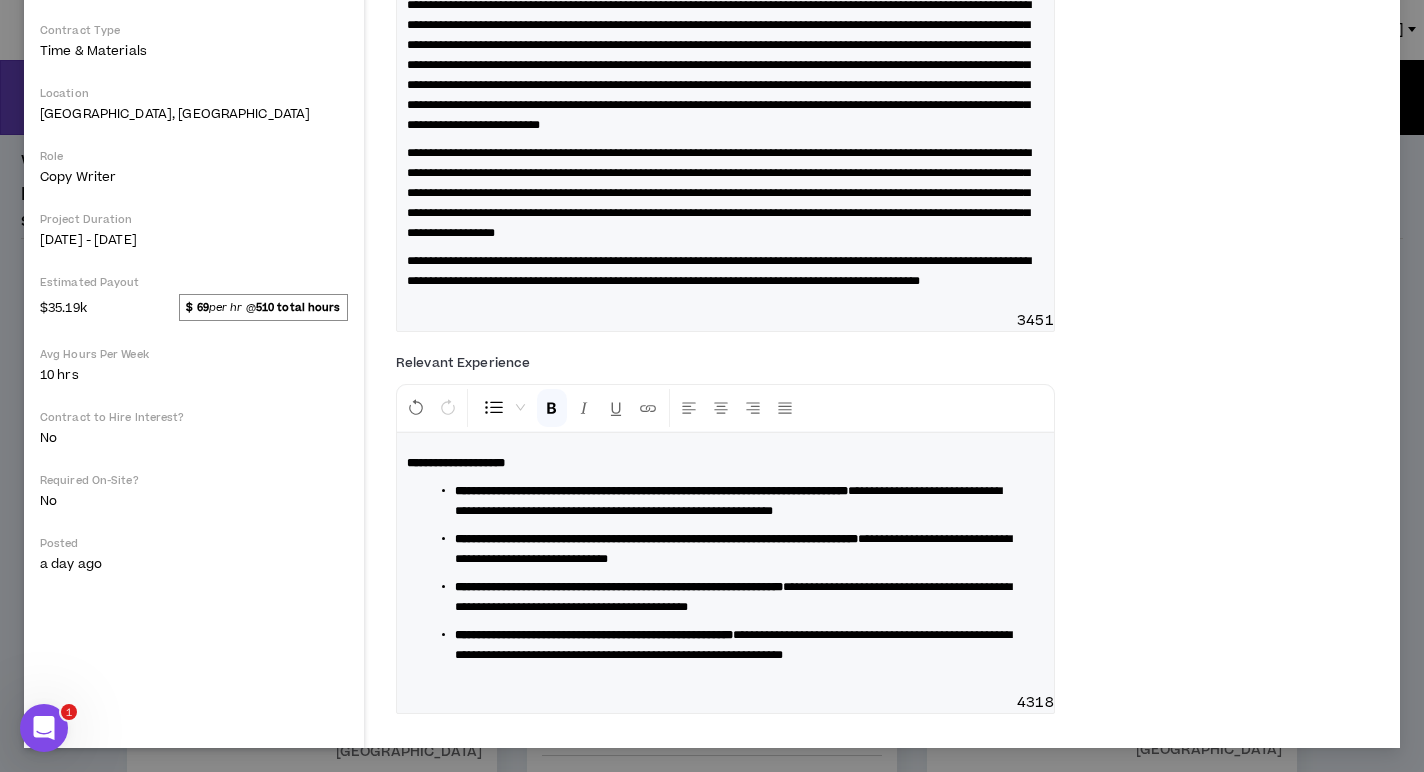 click on "**********" at bounding box center (733, 573) 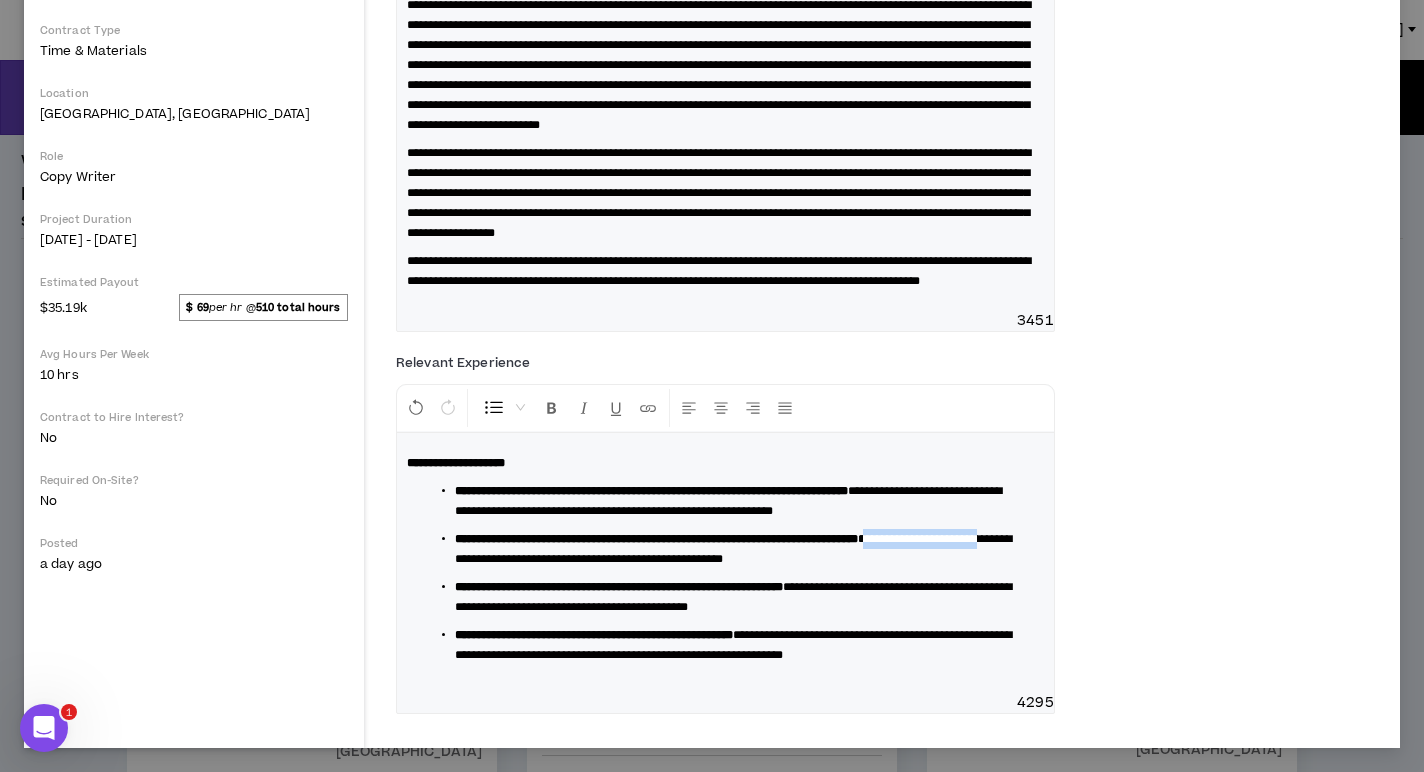 drag, startPoint x: 610, startPoint y: 542, endPoint x: 448, endPoint y: 546, distance: 162.04938 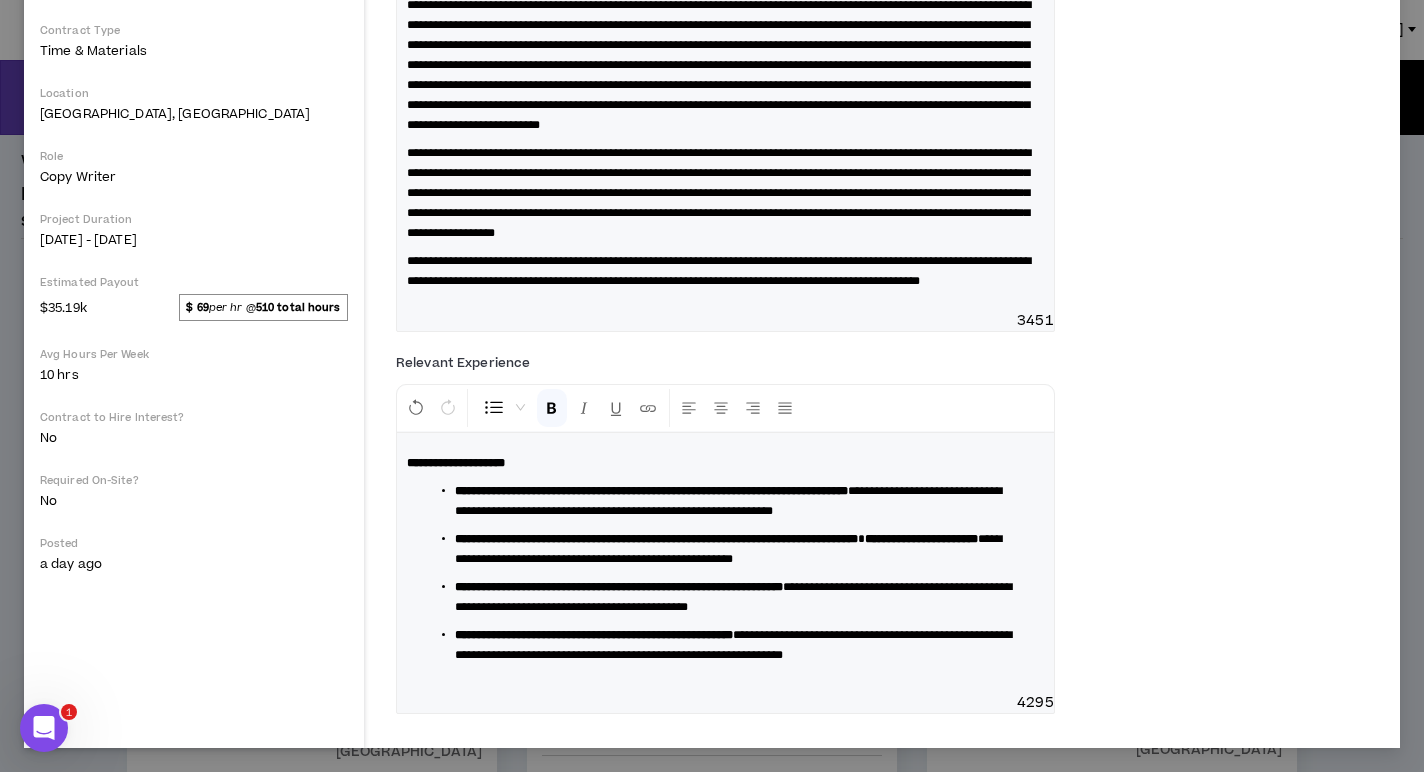 click on "**********" at bounding box center (733, 573) 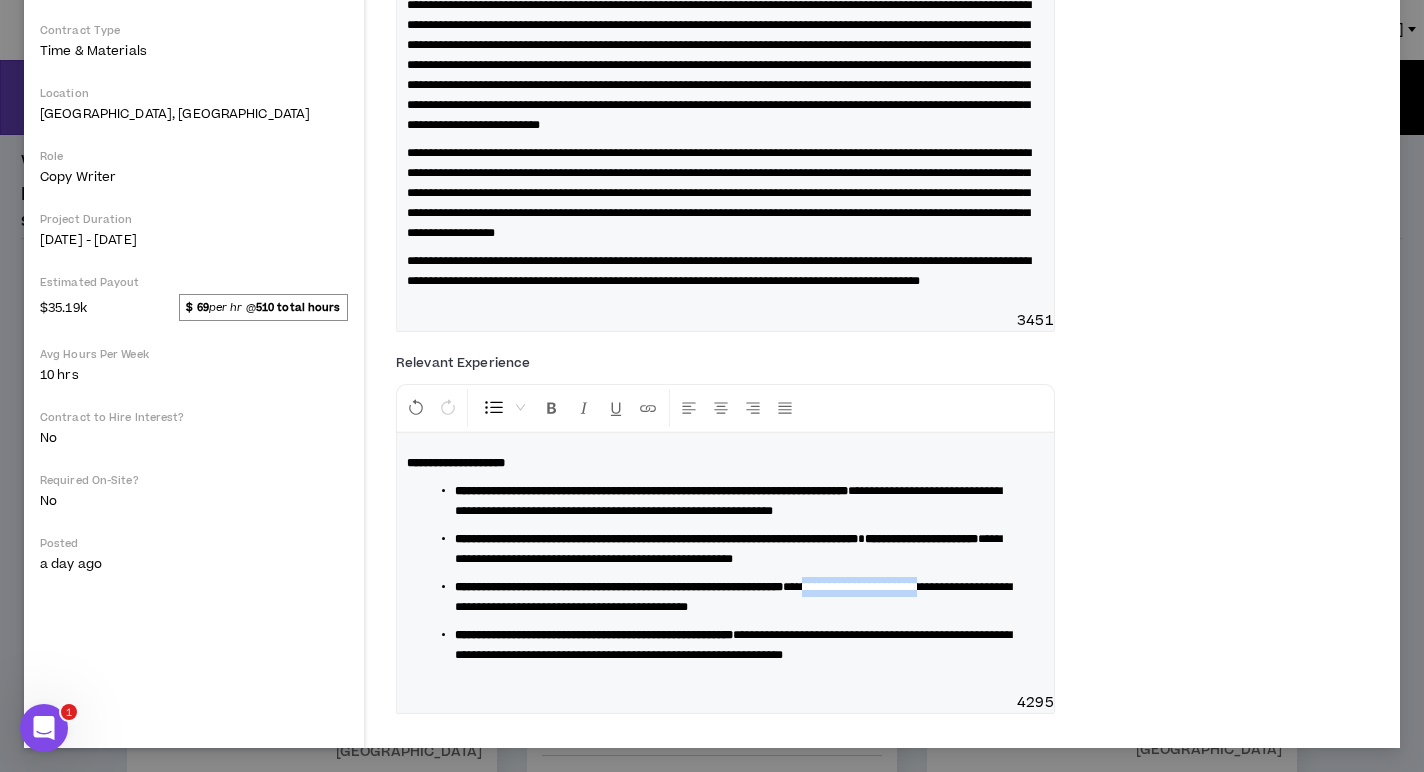 drag, startPoint x: 920, startPoint y: 585, endPoint x: 519, endPoint y: 608, distance: 401.65906 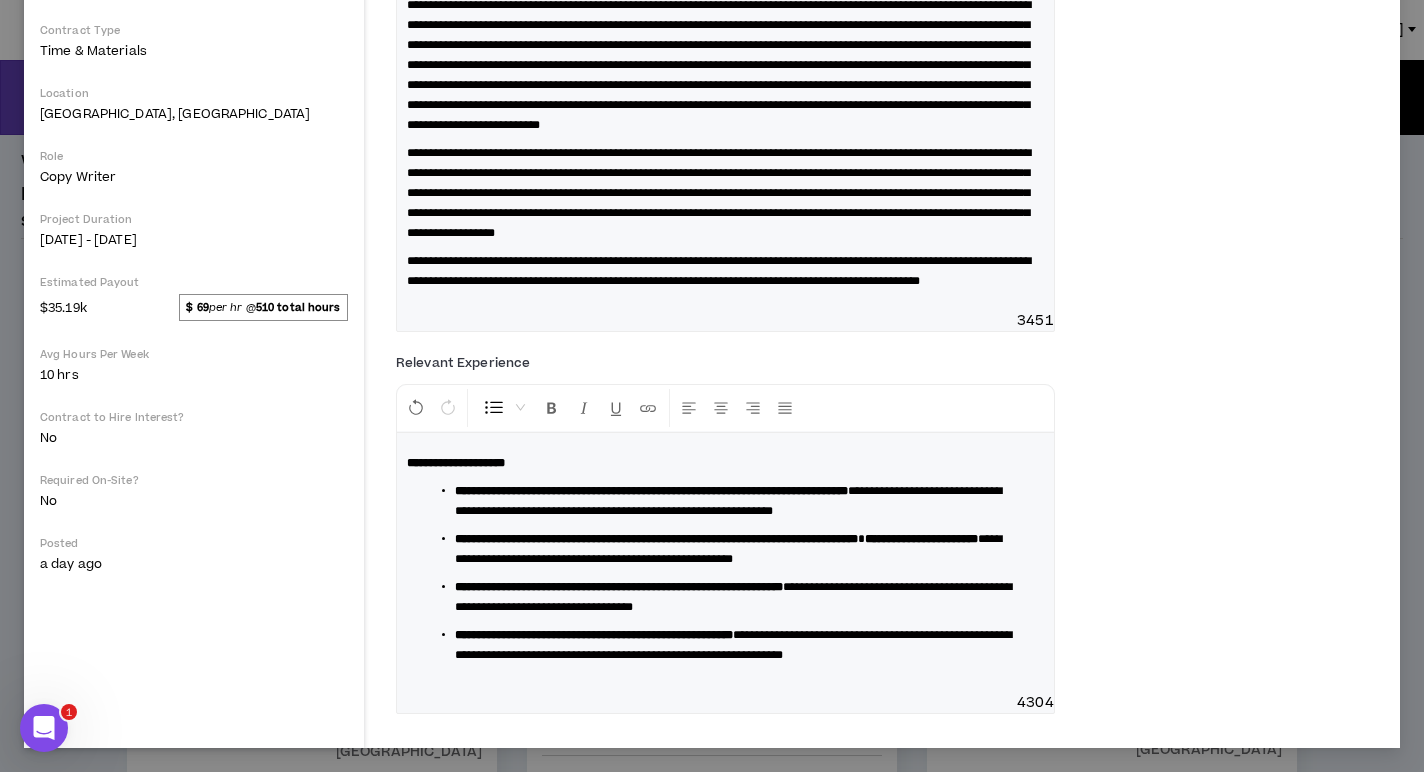 click on "**********" at bounding box center [733, 597] 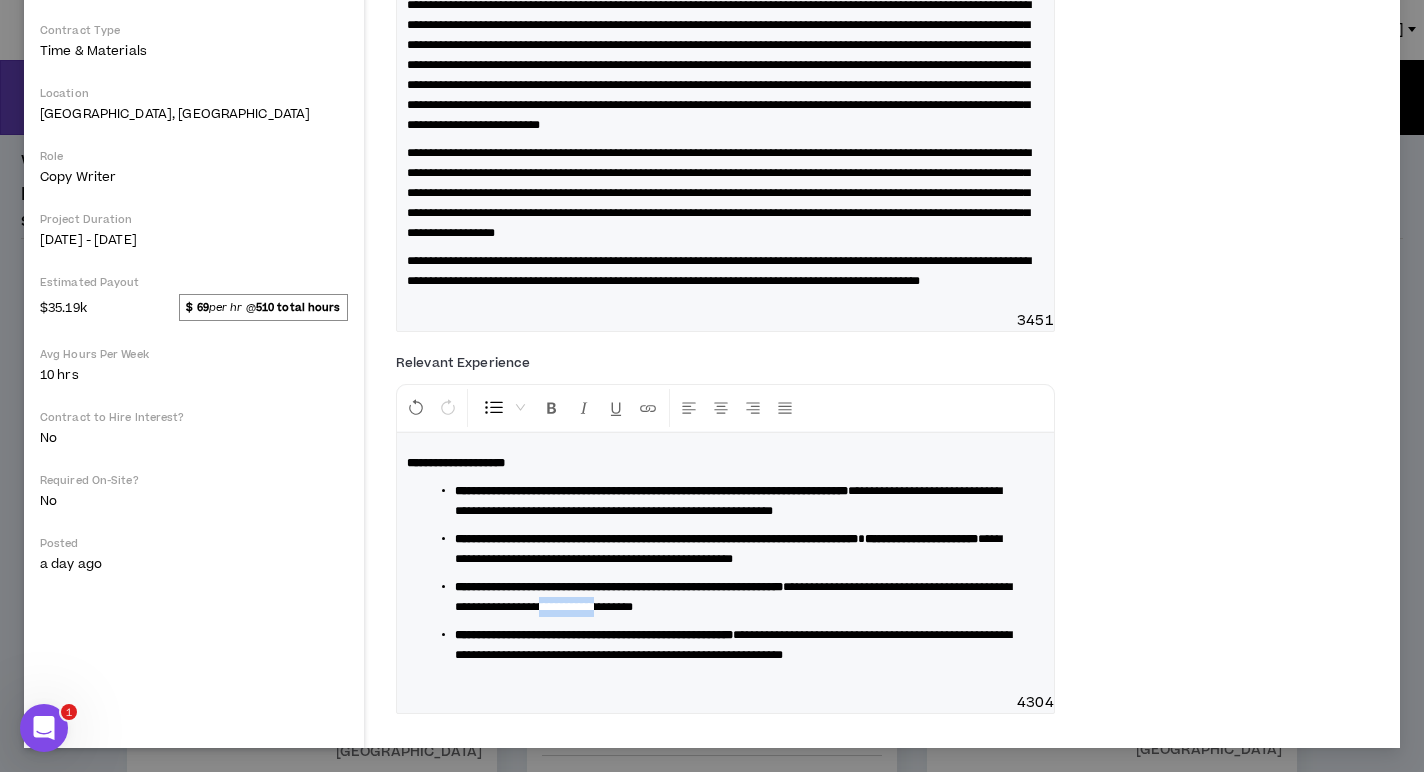 drag, startPoint x: 825, startPoint y: 606, endPoint x: 760, endPoint y: 605, distance: 65.00769 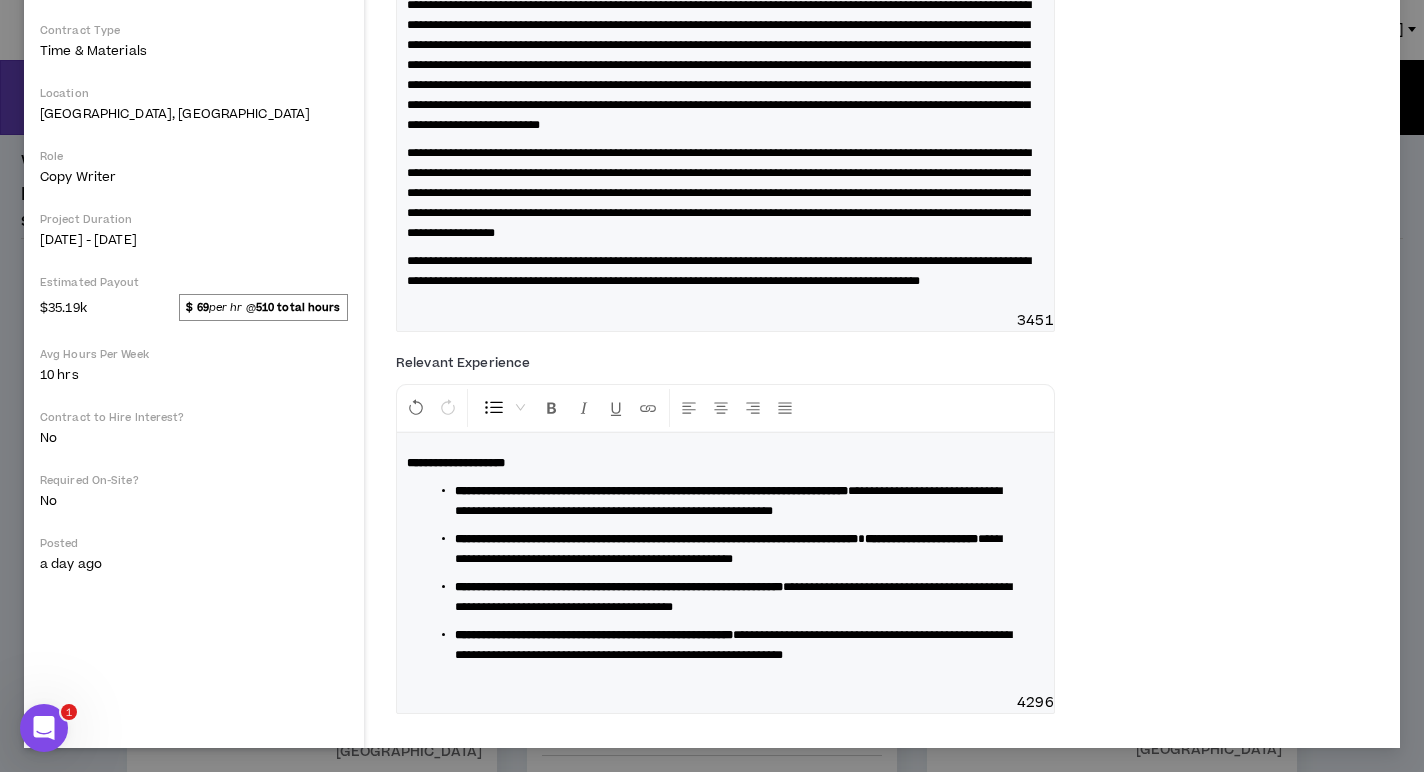 click on "**********" at bounding box center [733, 597] 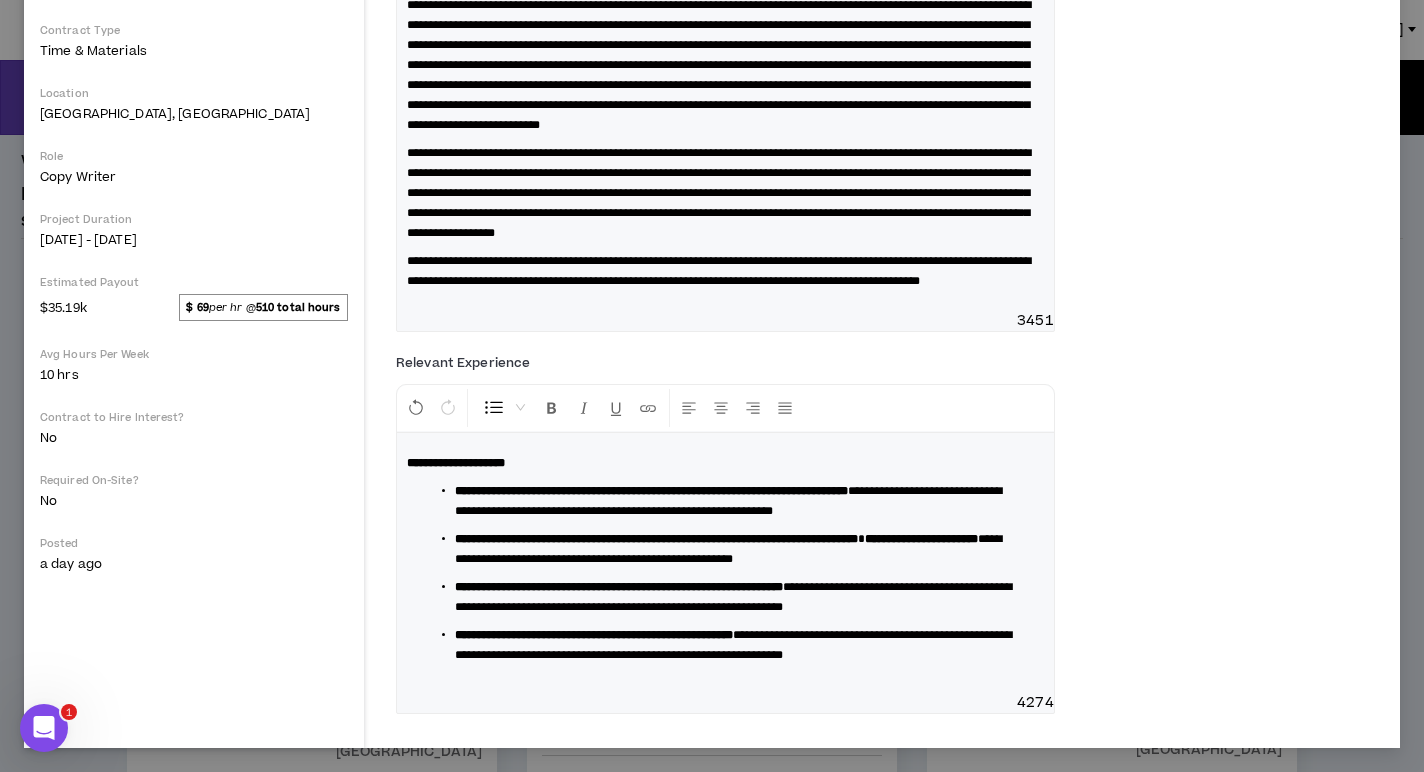 scroll, scrollTop: 528, scrollLeft: 0, axis: vertical 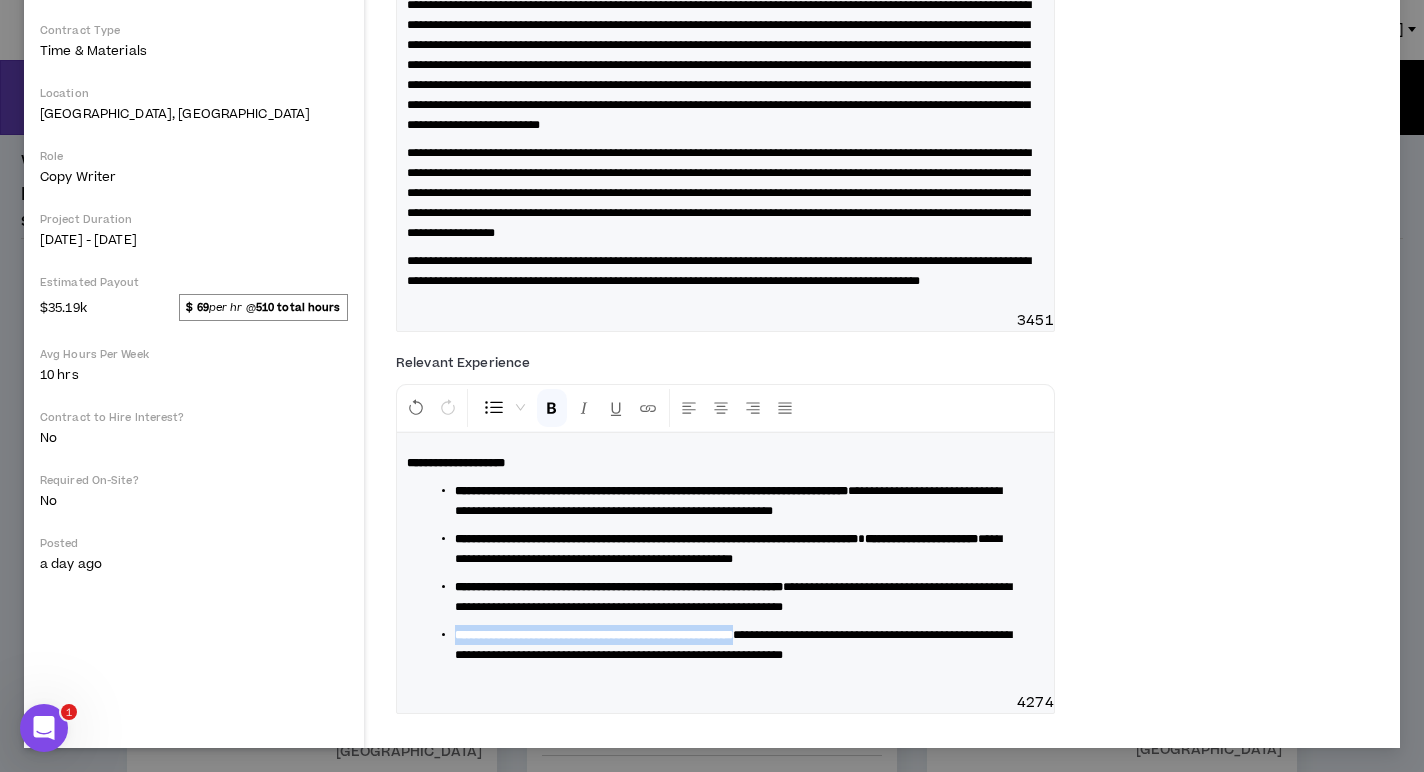 drag, startPoint x: 808, startPoint y: 613, endPoint x: 454, endPoint y: 616, distance: 354.01273 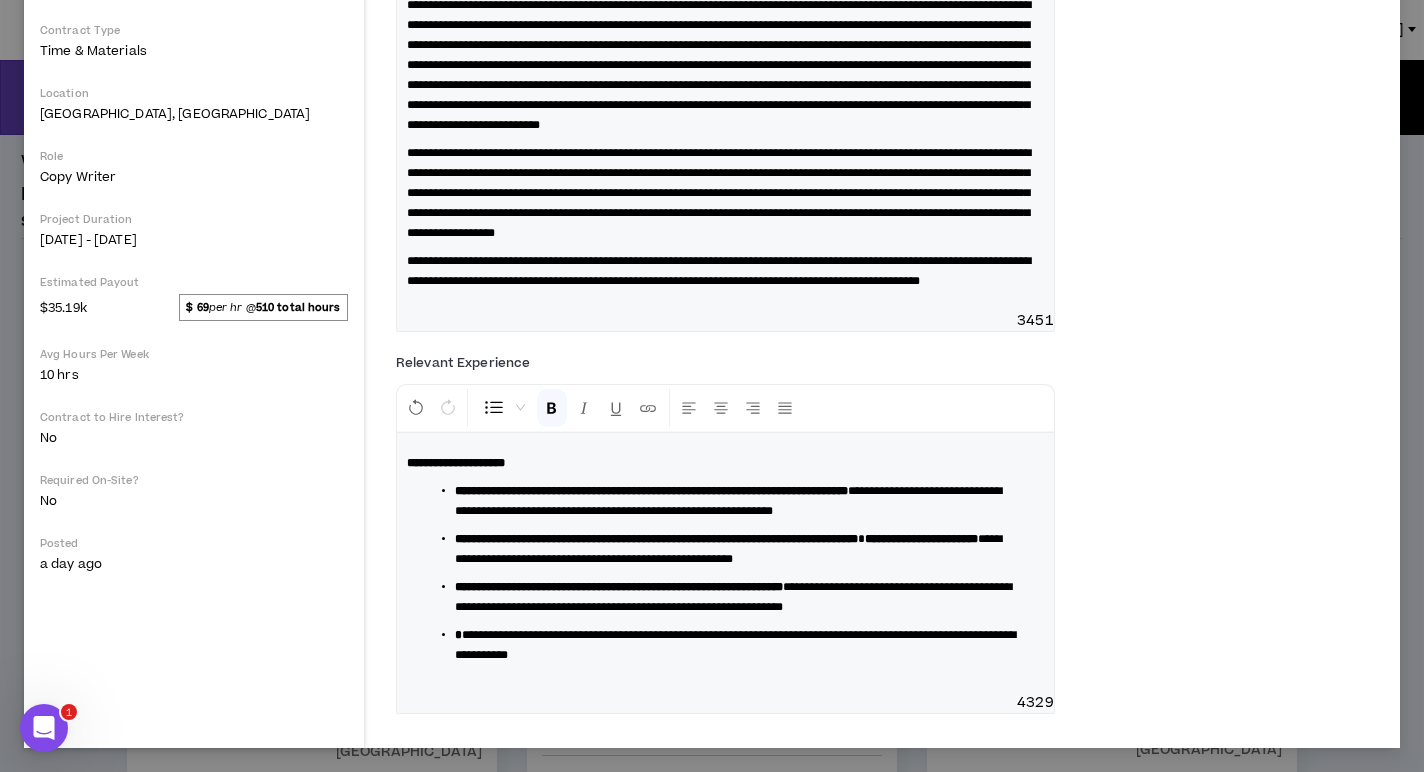 scroll, scrollTop: 508, scrollLeft: 0, axis: vertical 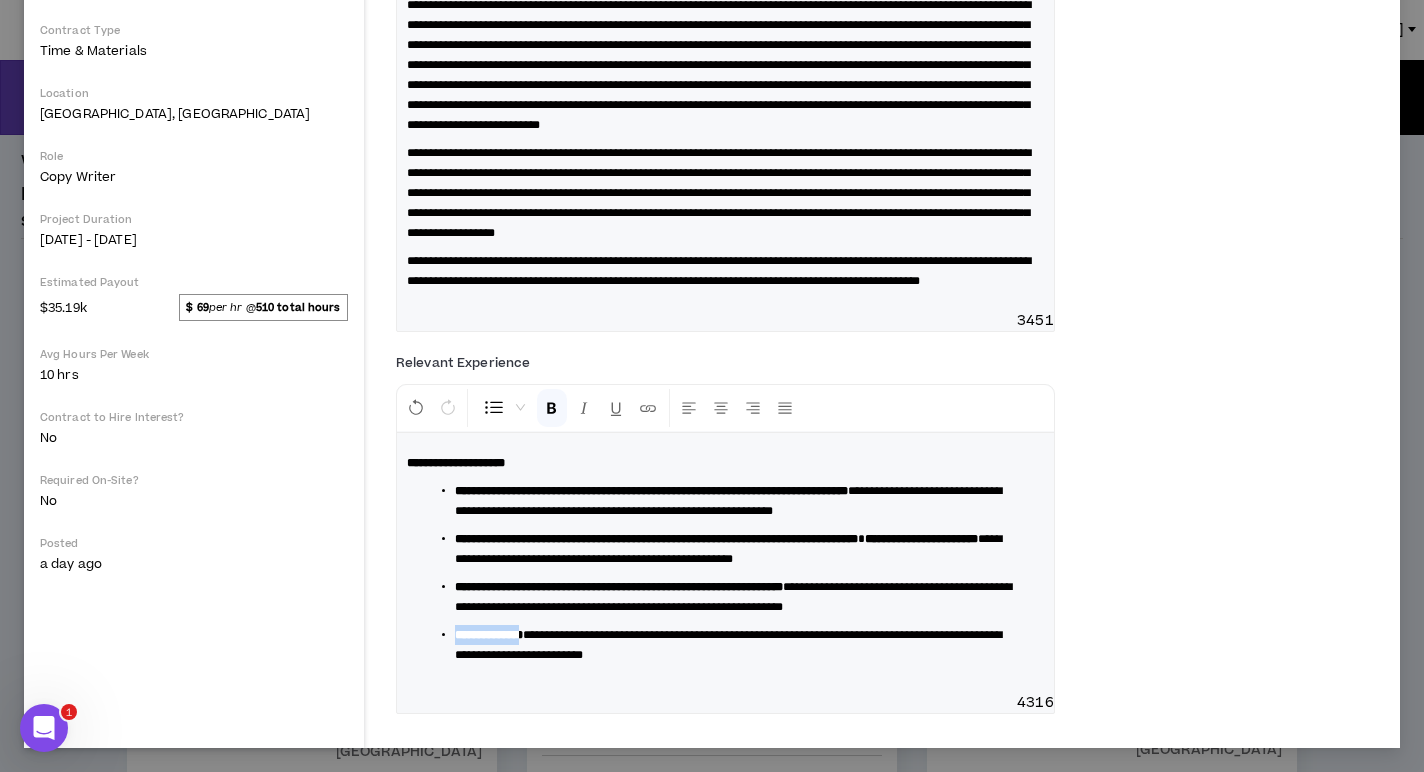 drag, startPoint x: 549, startPoint y: 635, endPoint x: 454, endPoint y: 636, distance: 95.005264 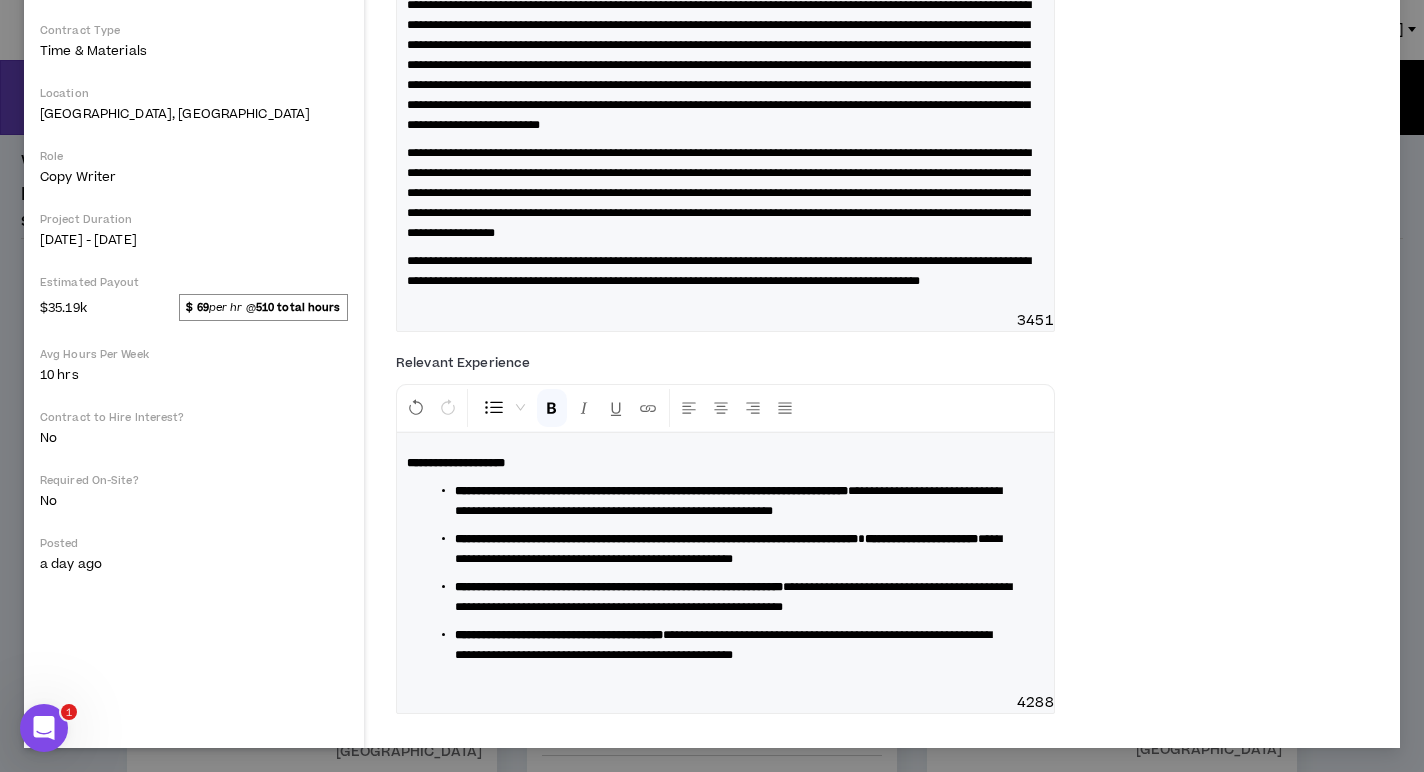 scroll, scrollTop: 528, scrollLeft: 0, axis: vertical 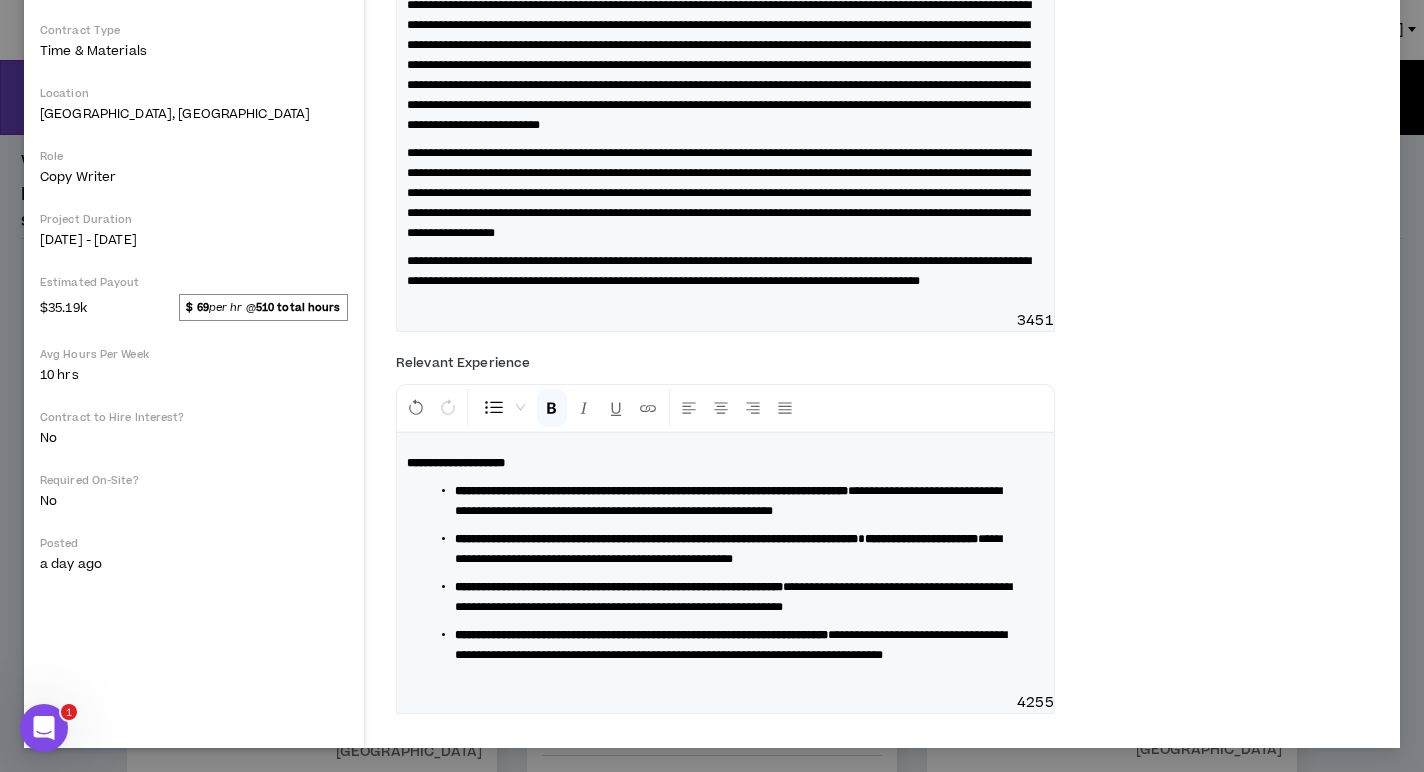 click on "**********" at bounding box center [641, 635] 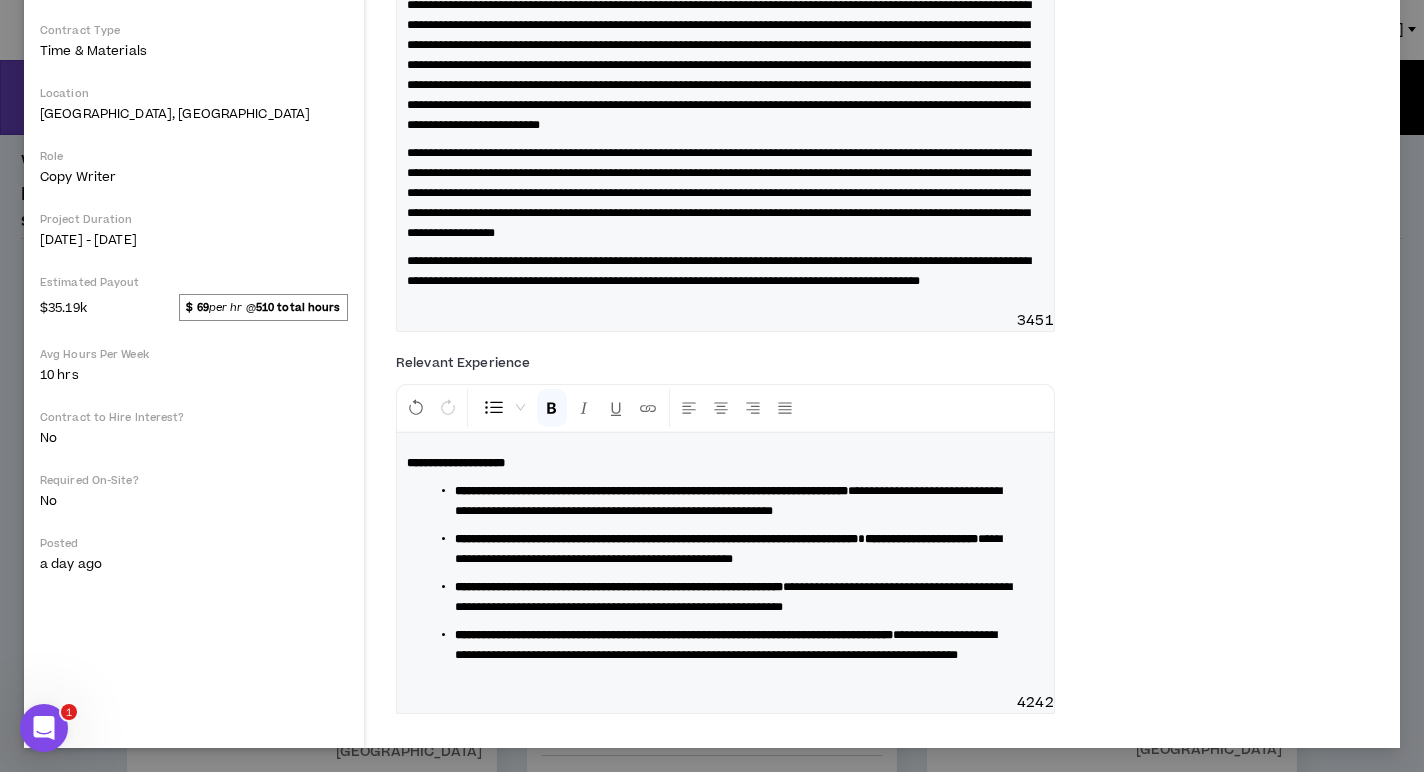 click on "**********" at bounding box center (674, 635) 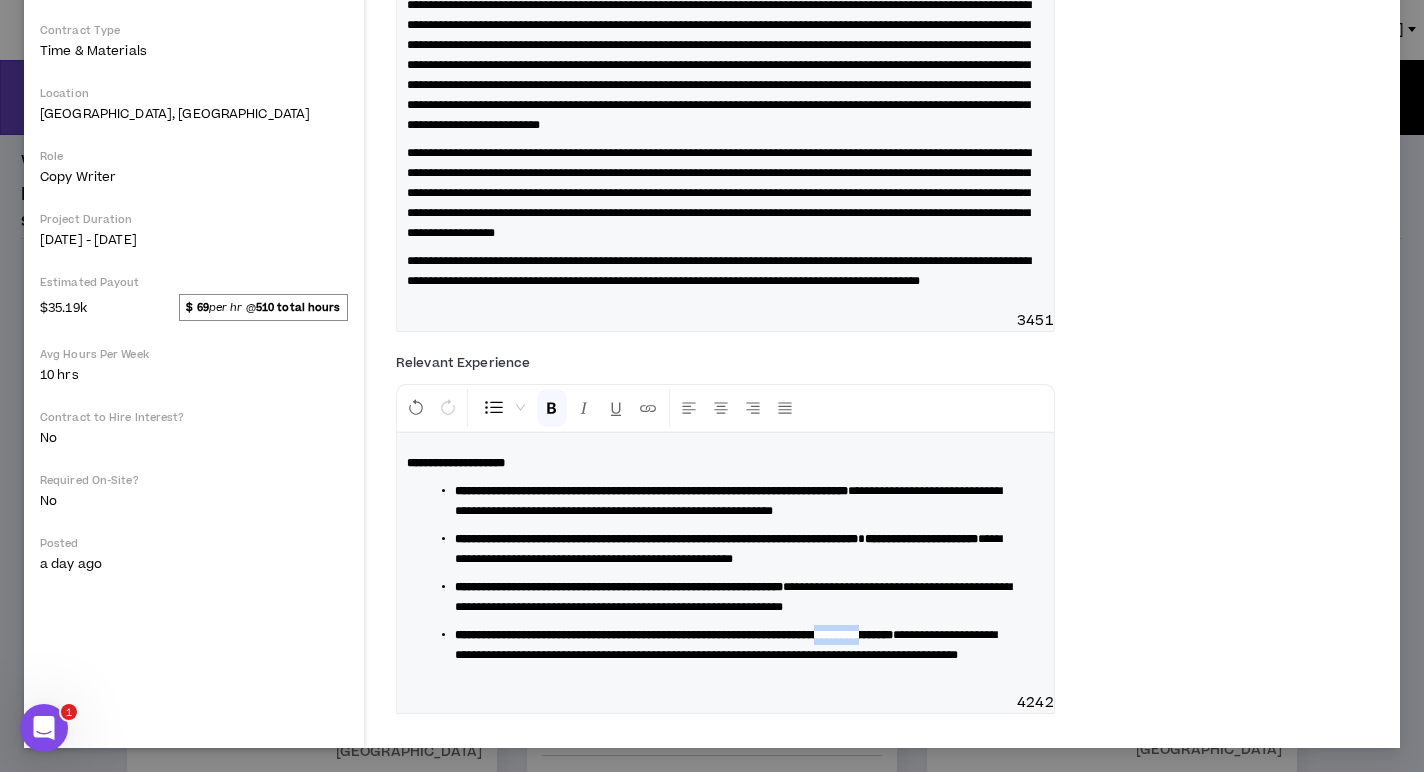 drag, startPoint x: 1002, startPoint y: 613, endPoint x: 943, endPoint y: 616, distance: 59.07622 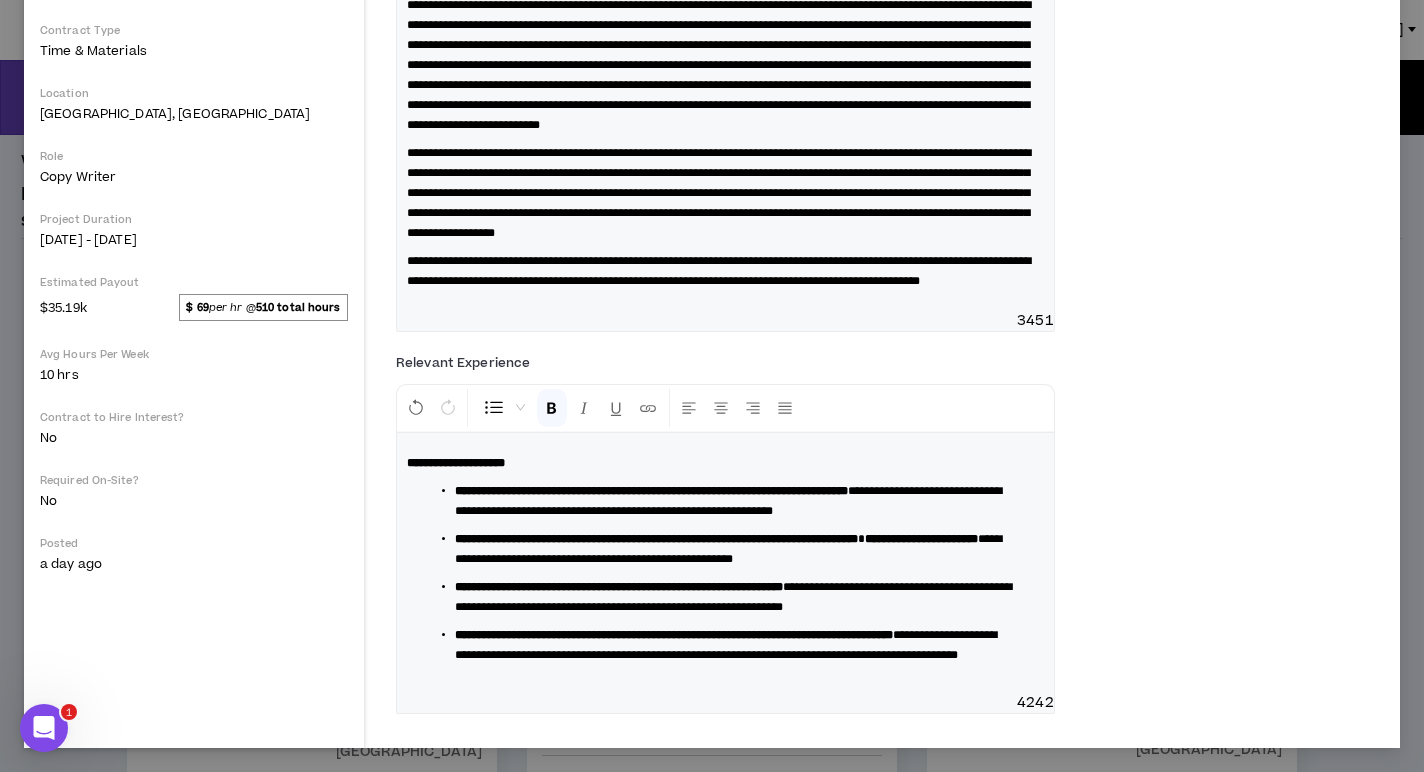 click on "**********" at bounding box center (674, 635) 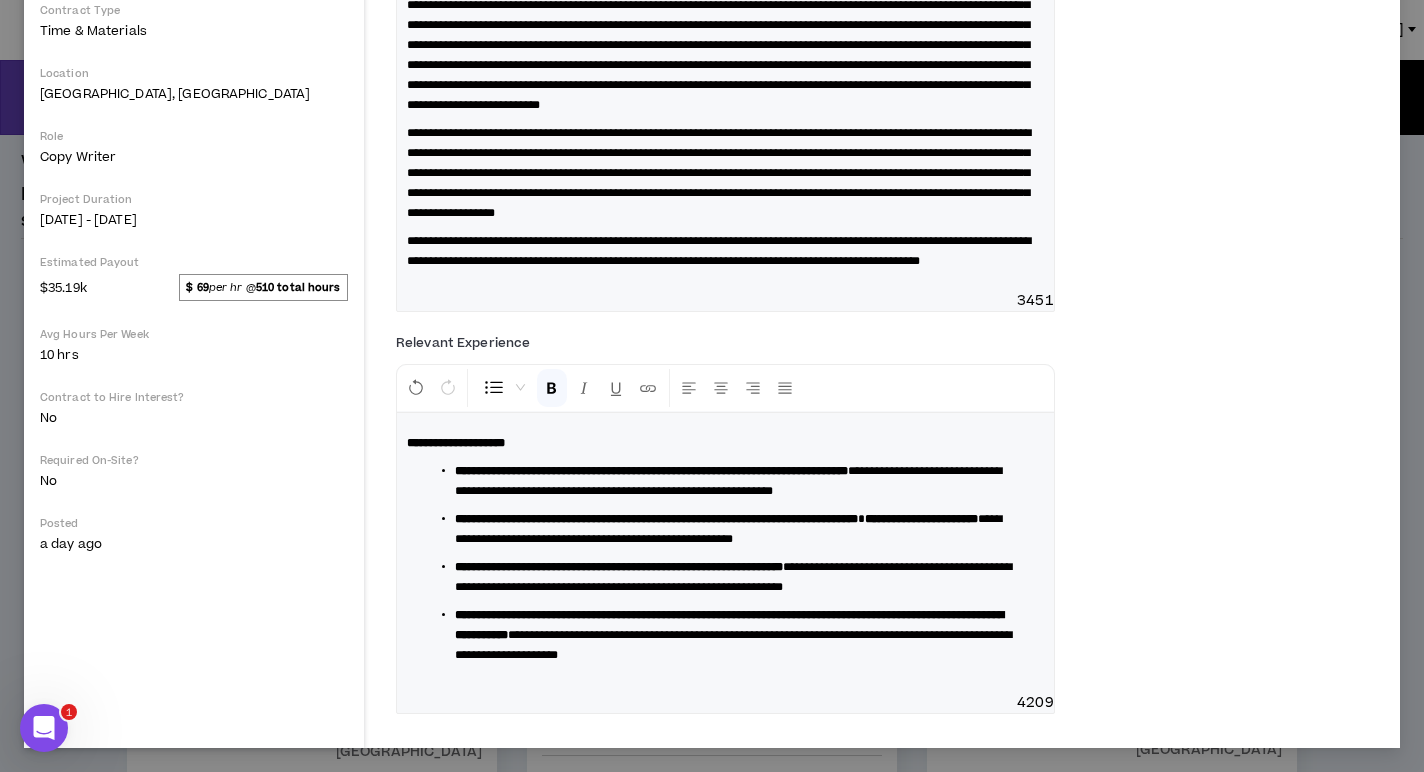 click on "**********" at bounding box center (729, 625) 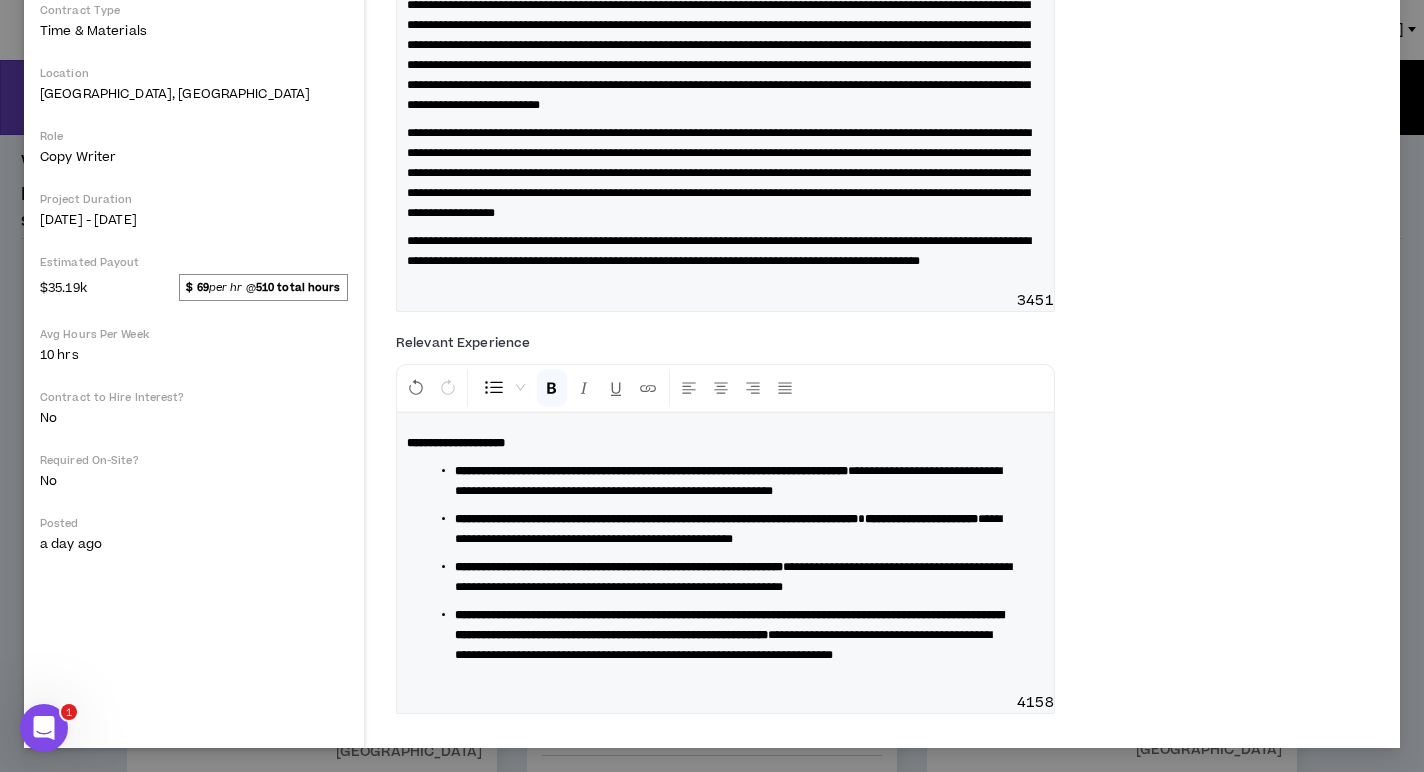 click on "**********" at bounding box center [729, 625] 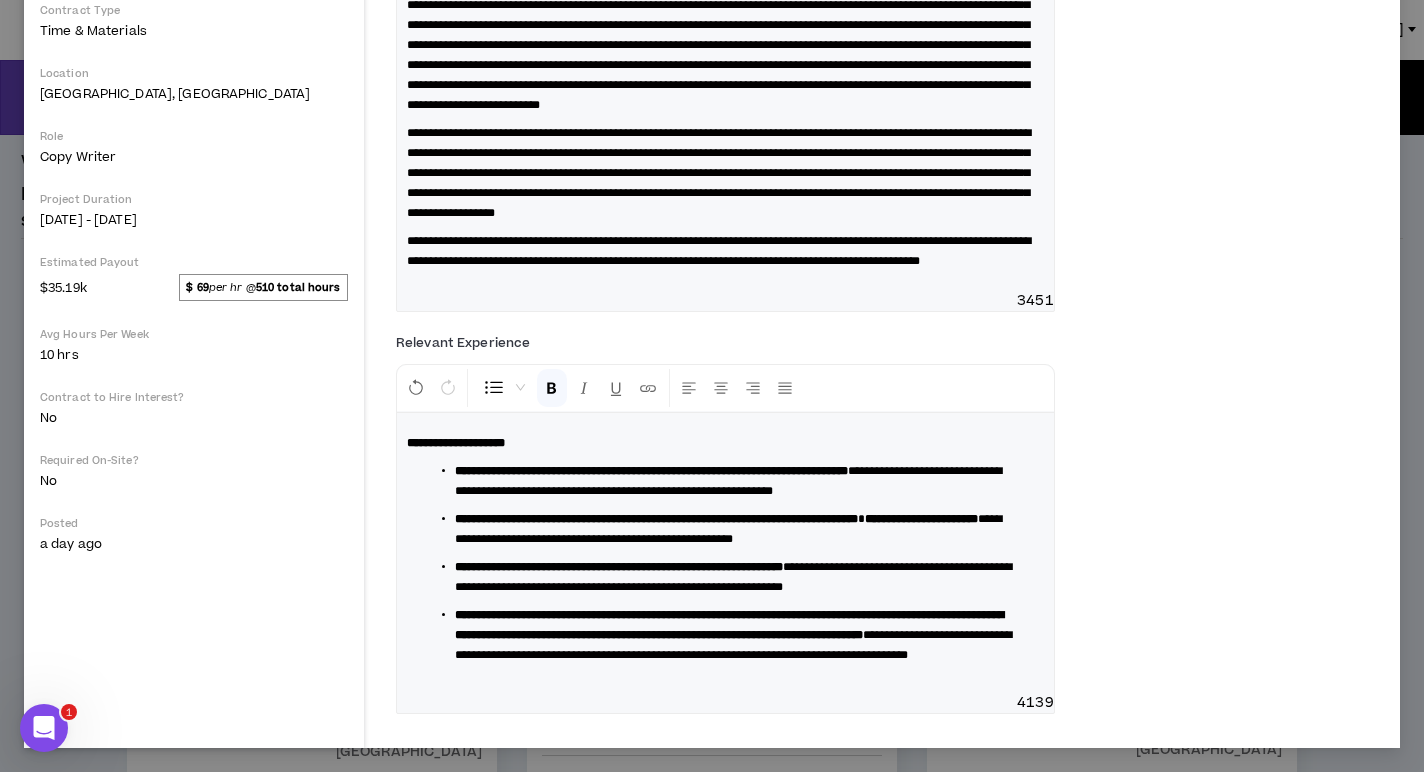 click on "**********" at bounding box center [733, 645] 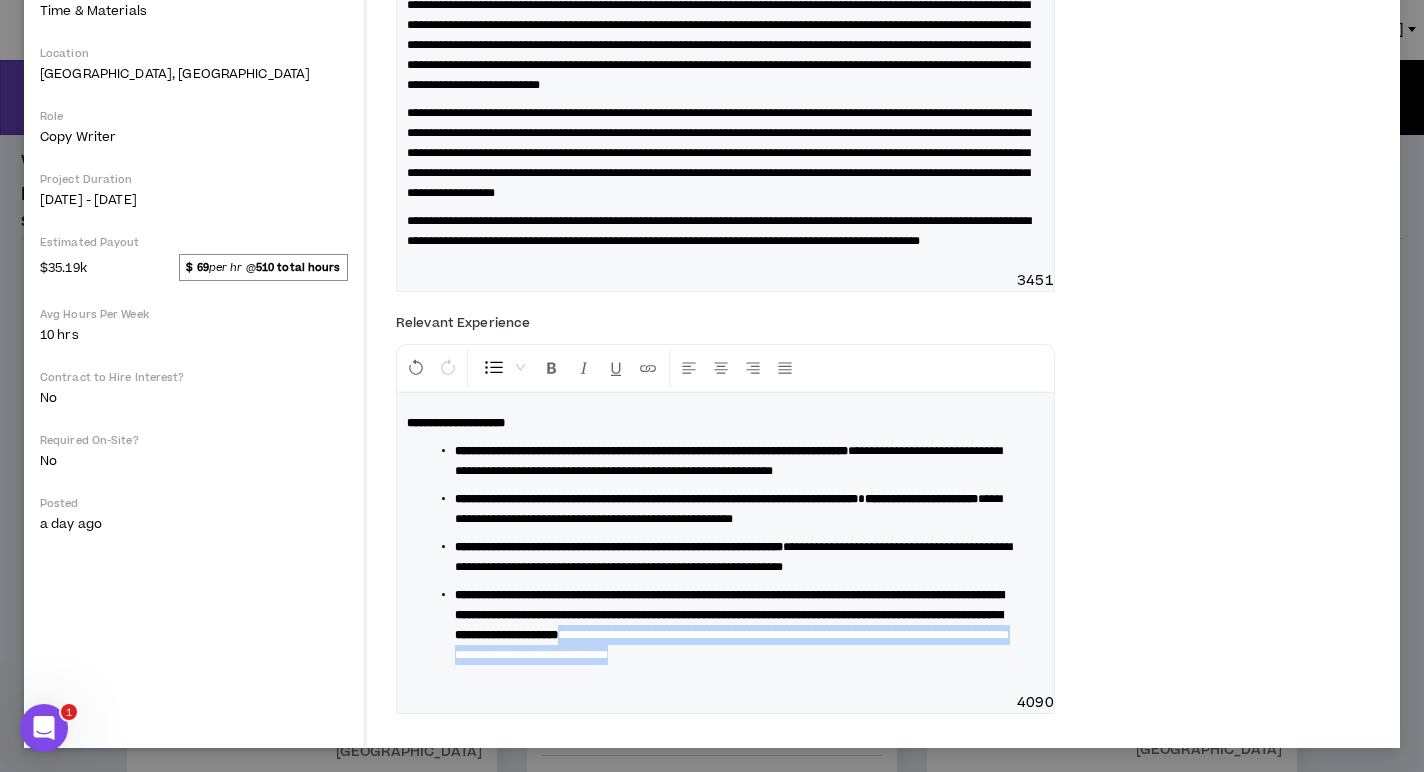 drag, startPoint x: 752, startPoint y: 697, endPoint x: 942, endPoint y: 660, distance: 193.5691 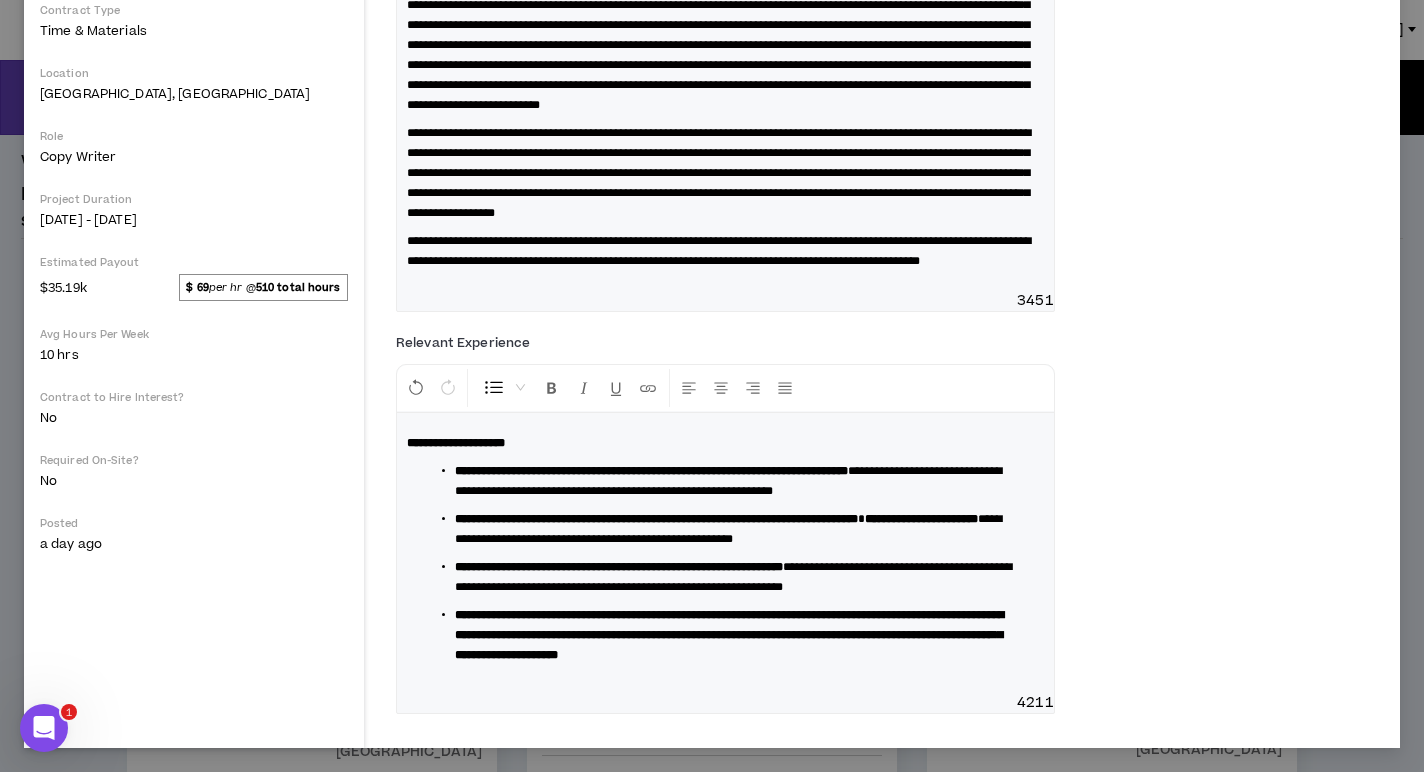 click on "**********" at bounding box center (729, 635) 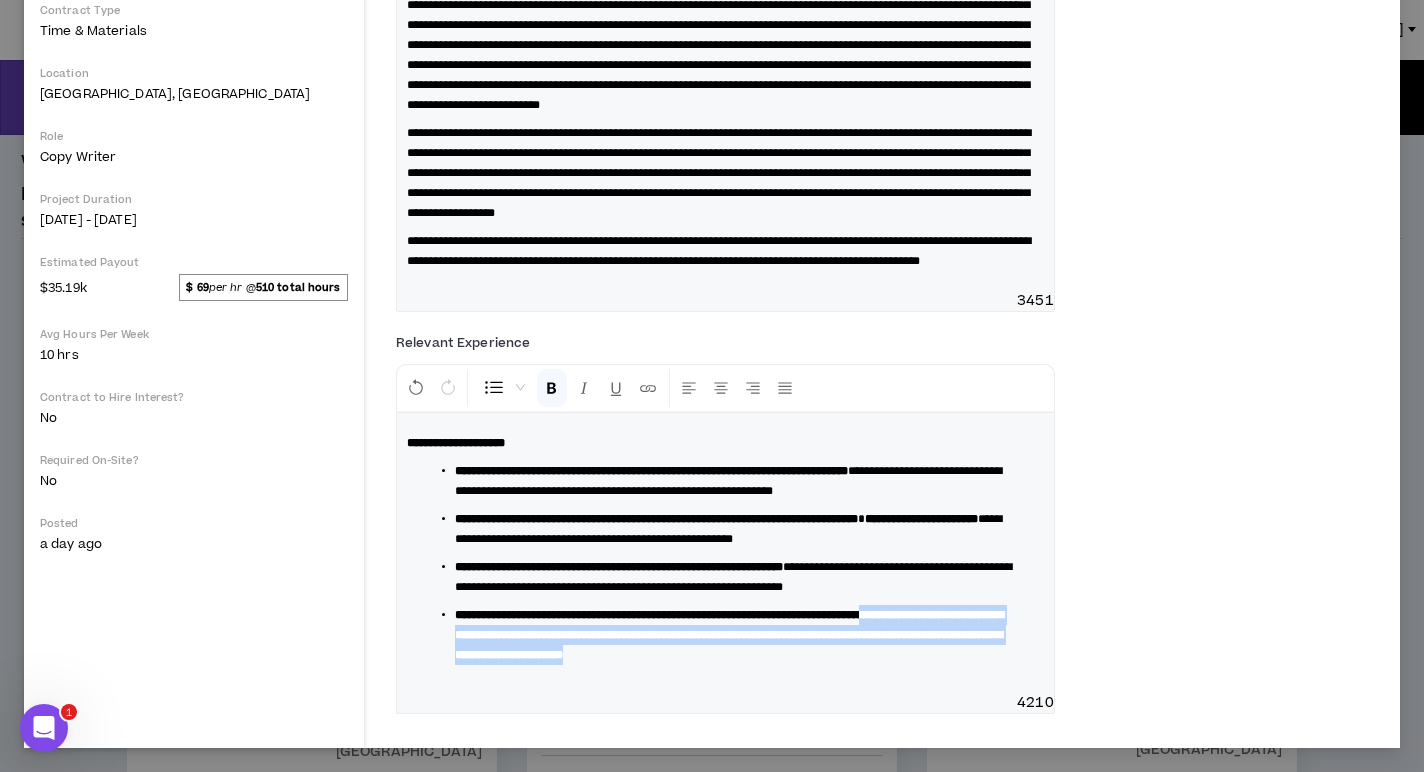 drag, startPoint x: 968, startPoint y: 656, endPoint x: 397, endPoint y: 639, distance: 571.253 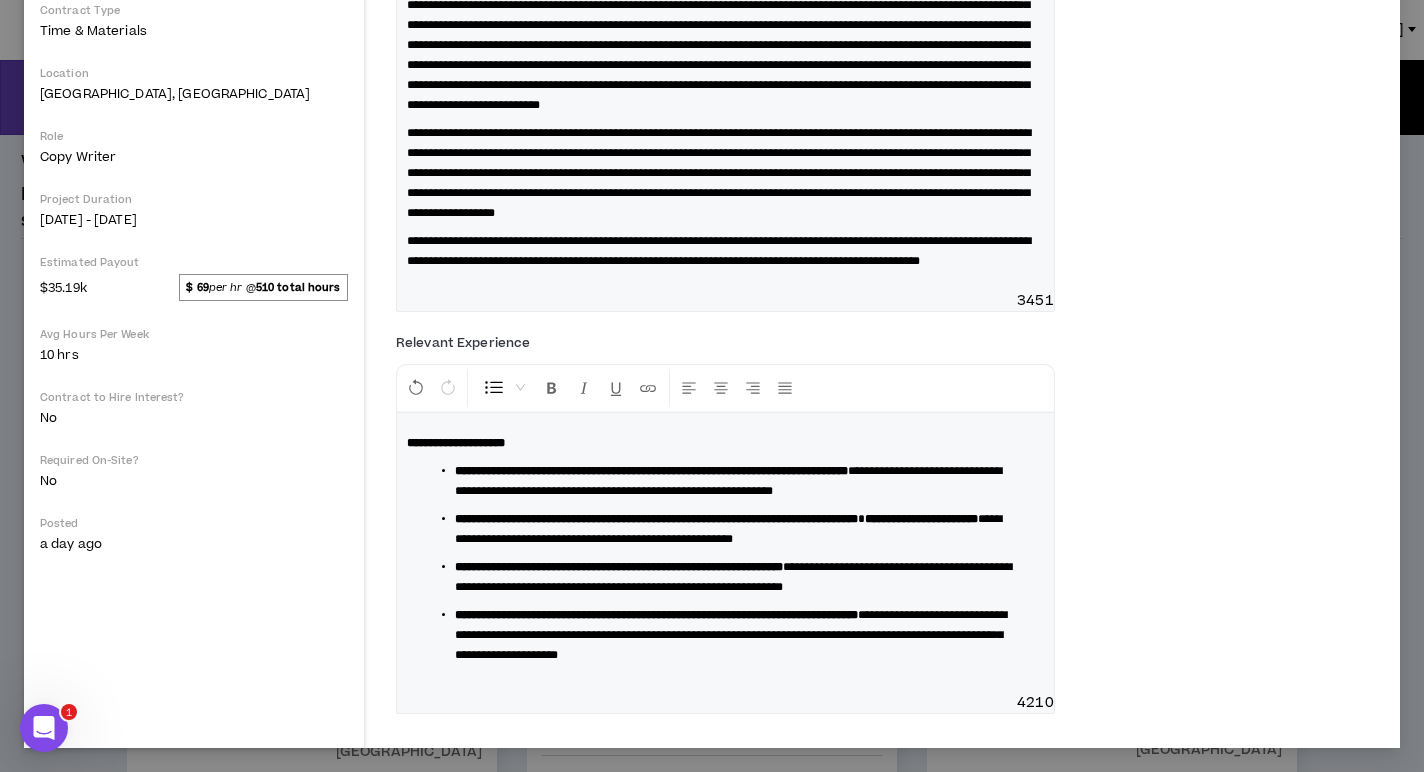 click on "**********" at bounding box center (656, 615) 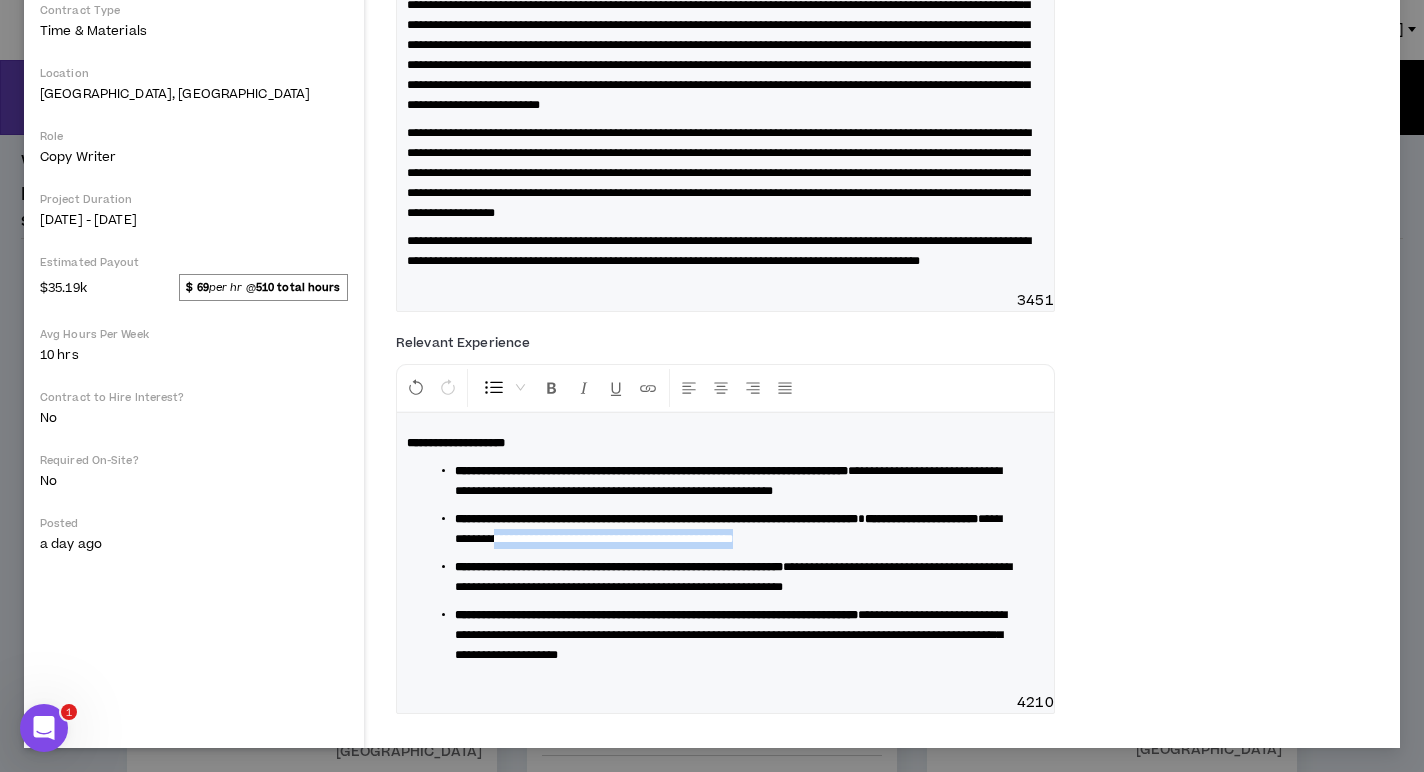 drag, startPoint x: 690, startPoint y: 501, endPoint x: 692, endPoint y: 516, distance: 15.132746 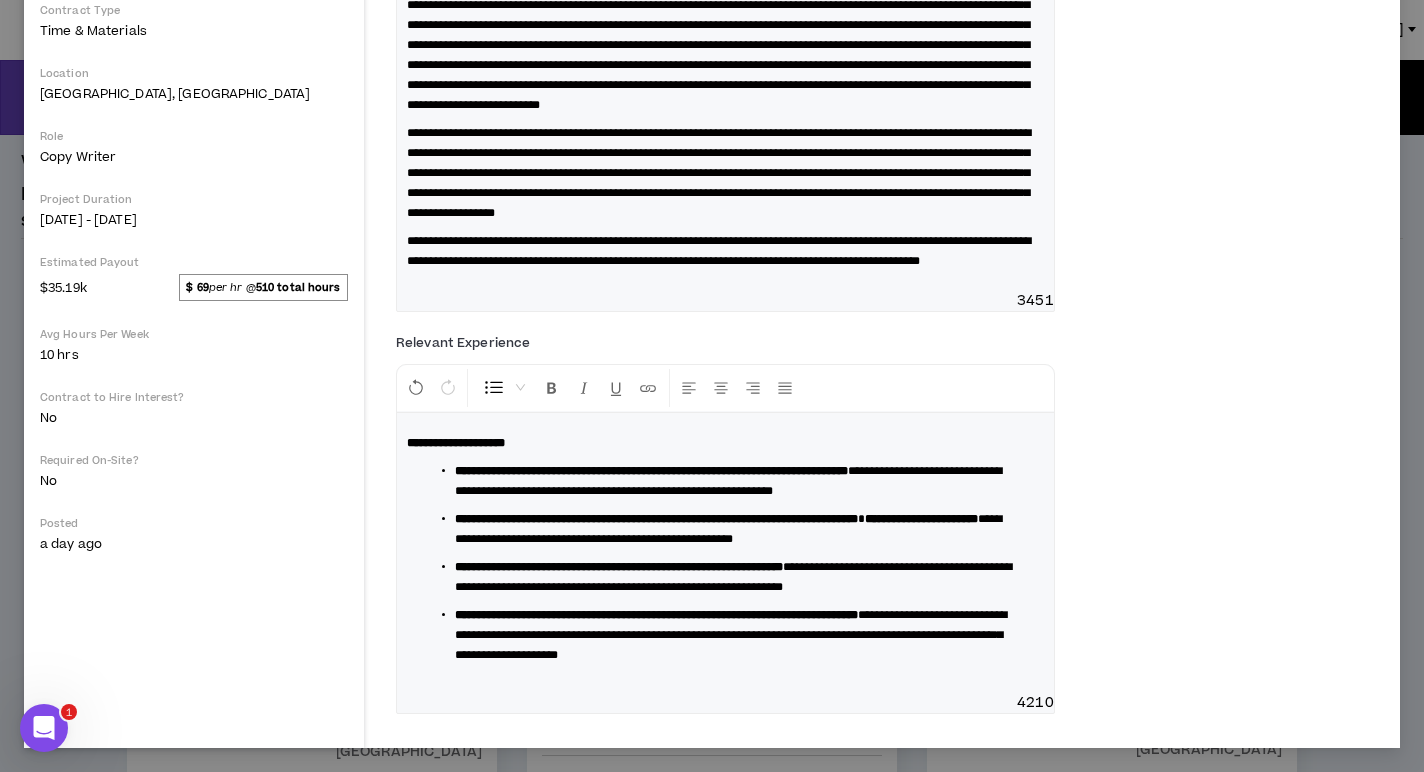scroll, scrollTop: 508, scrollLeft: 0, axis: vertical 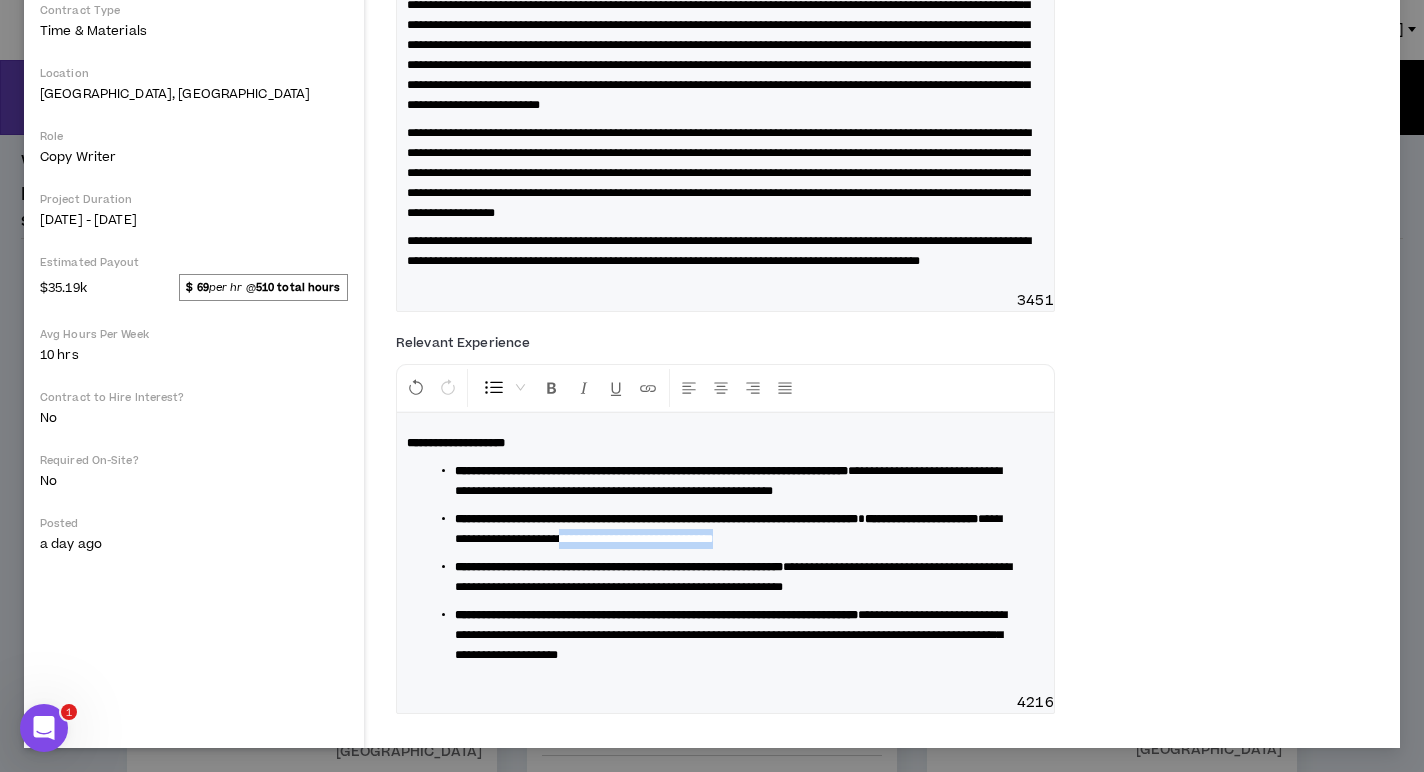 drag, startPoint x: 1000, startPoint y: 515, endPoint x: 769, endPoint y: 513, distance: 231.00865 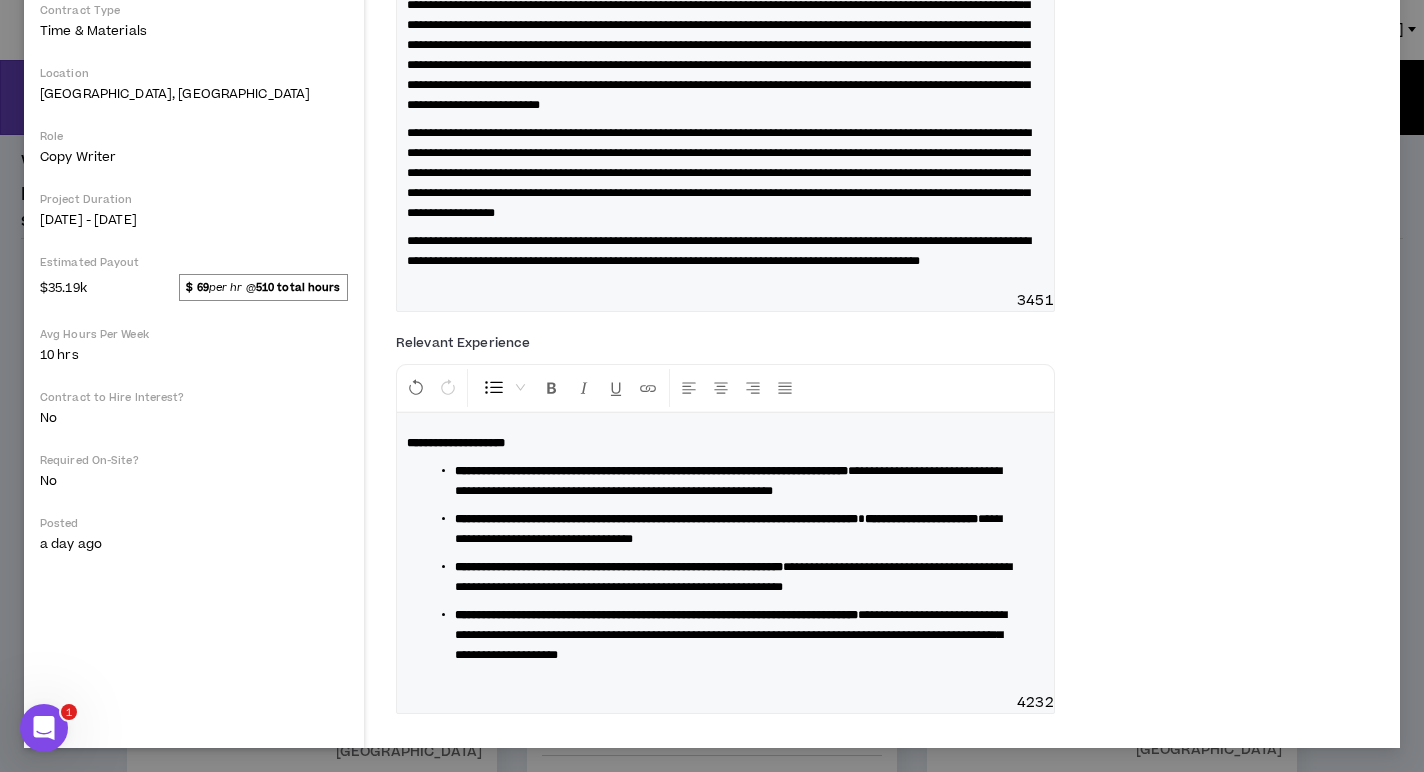 click on "**********" at bounding box center [728, 529] 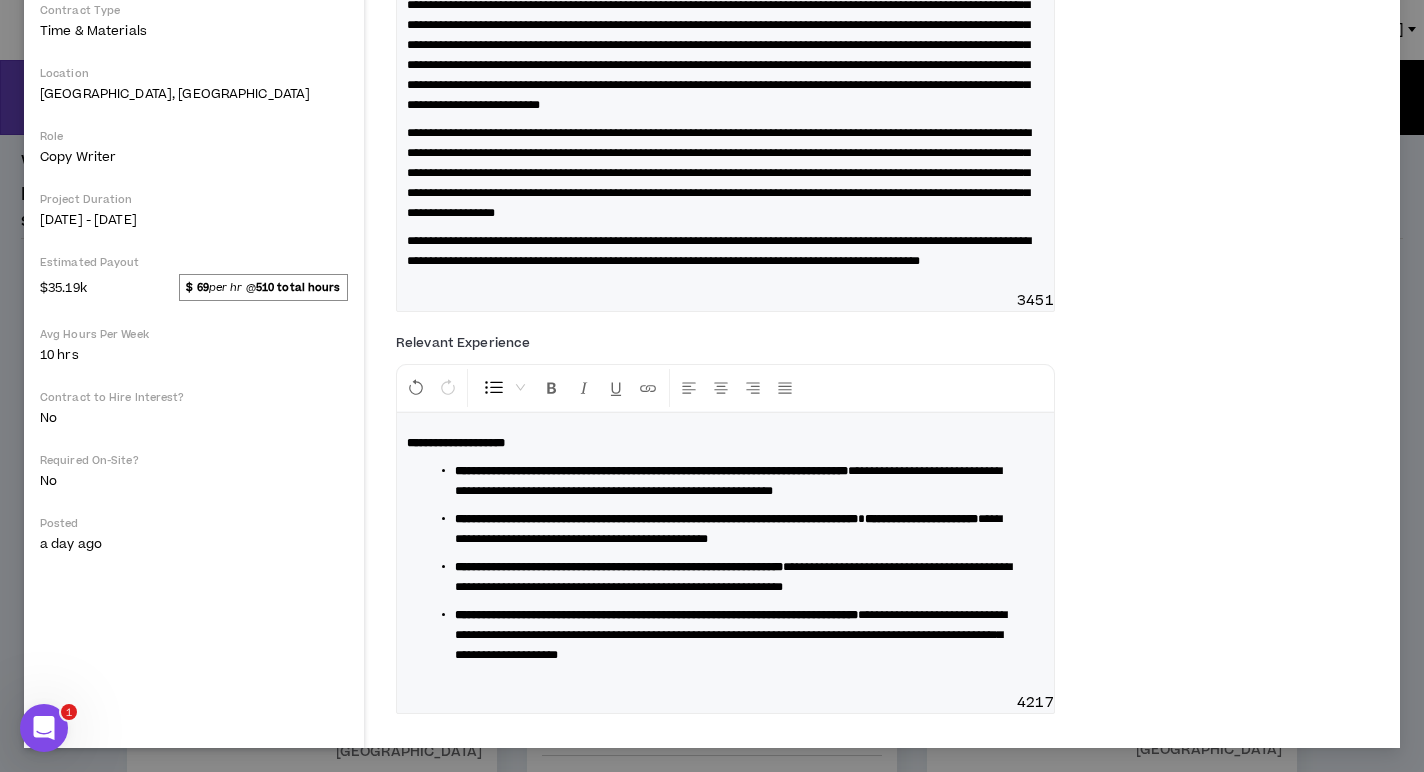 click on "**********" at bounding box center [728, 529] 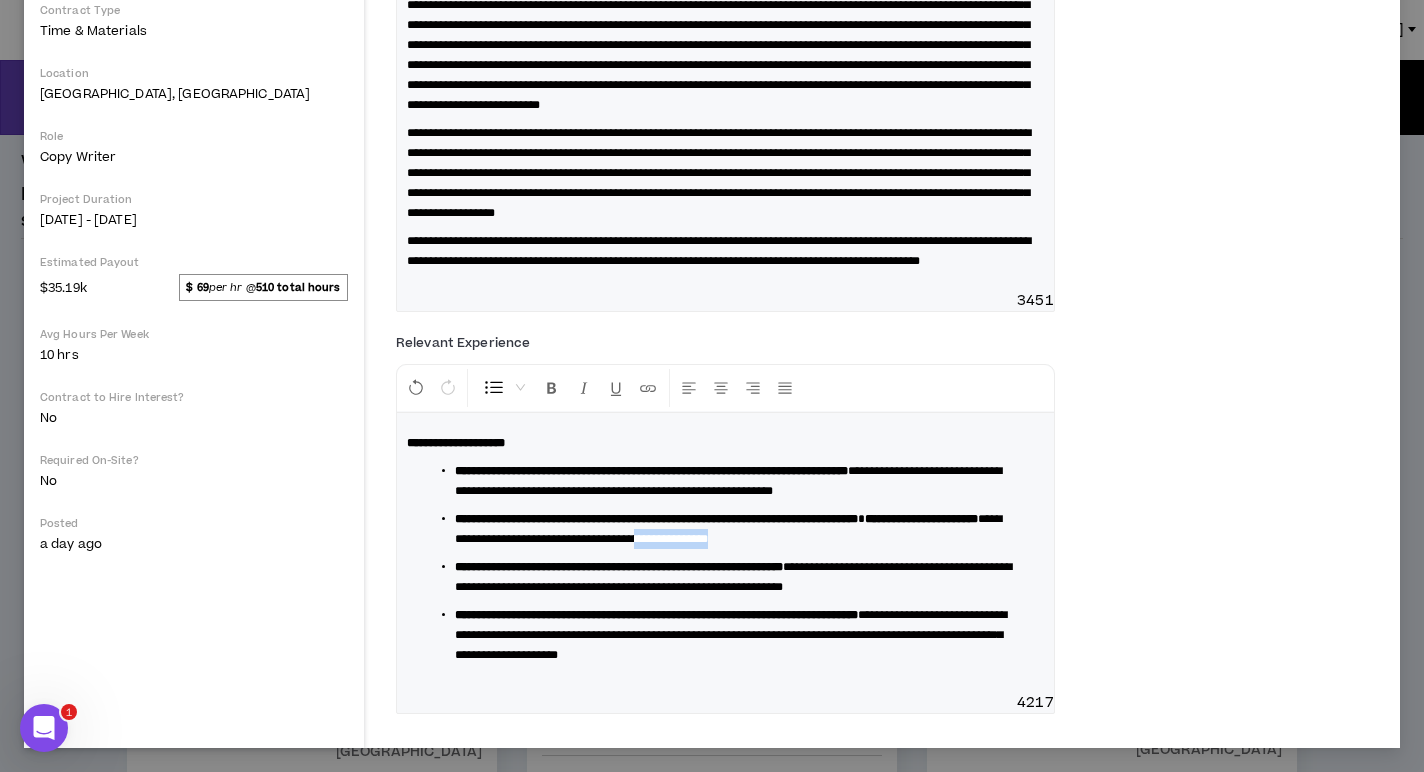 drag, startPoint x: 990, startPoint y: 521, endPoint x: 867, endPoint y: 524, distance: 123.03658 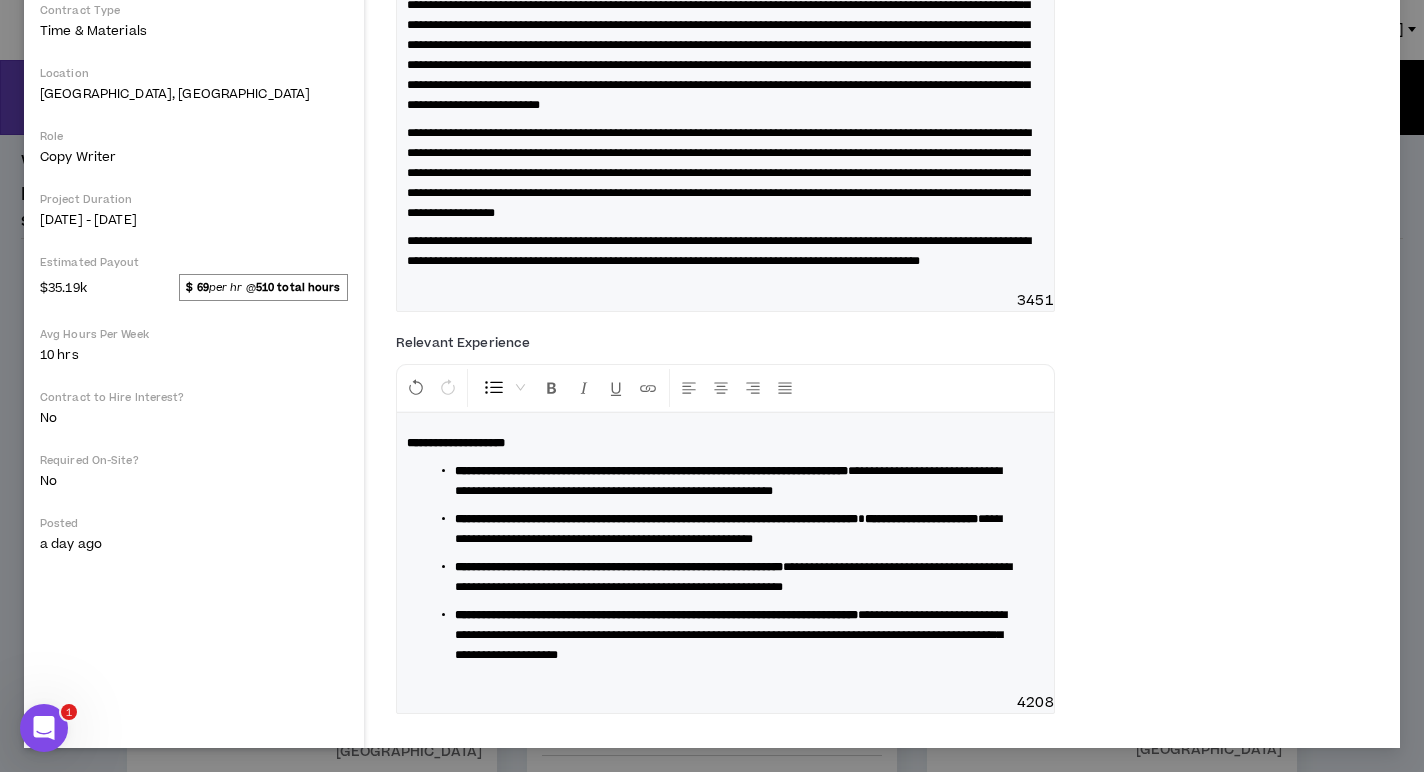 scroll, scrollTop: 528, scrollLeft: 0, axis: vertical 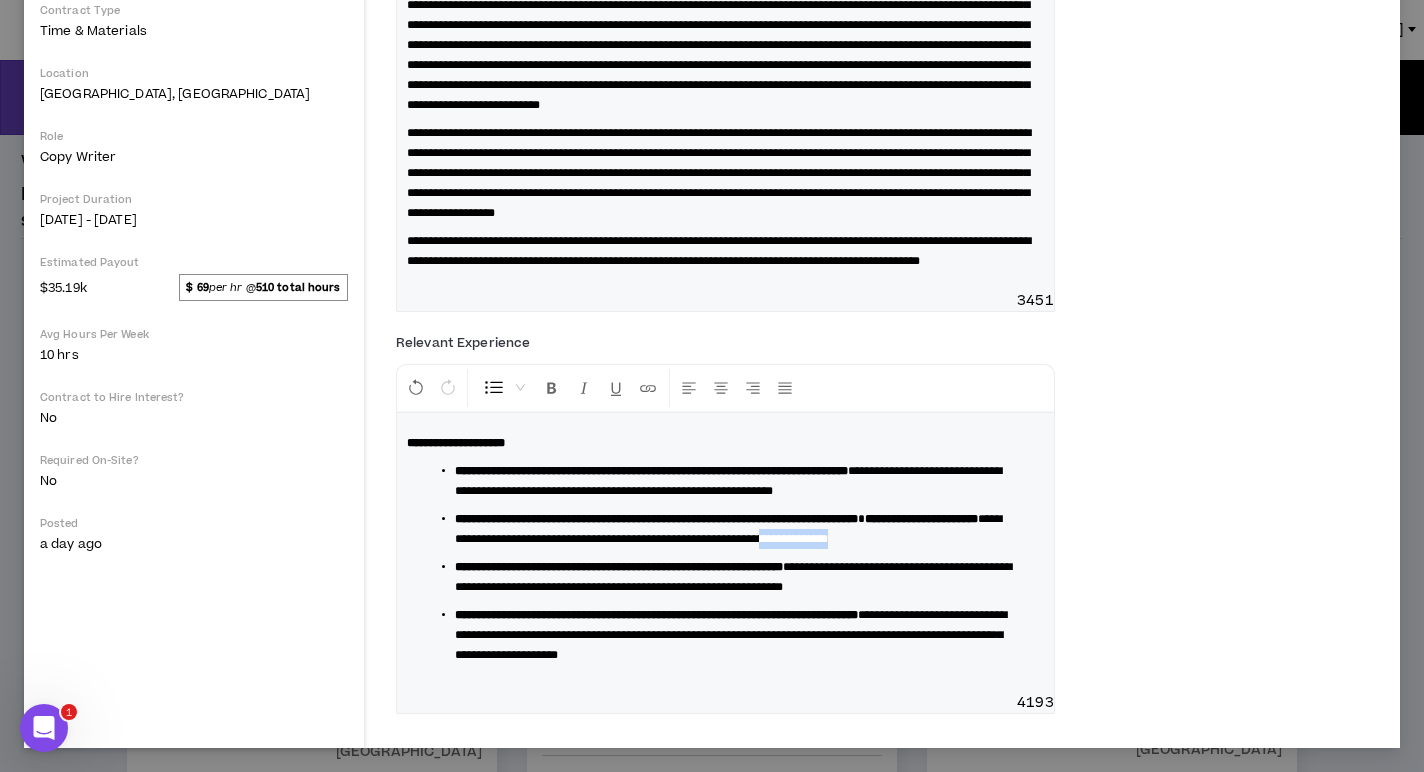 drag, startPoint x: 596, startPoint y: 516, endPoint x: 484, endPoint y: 515, distance: 112.00446 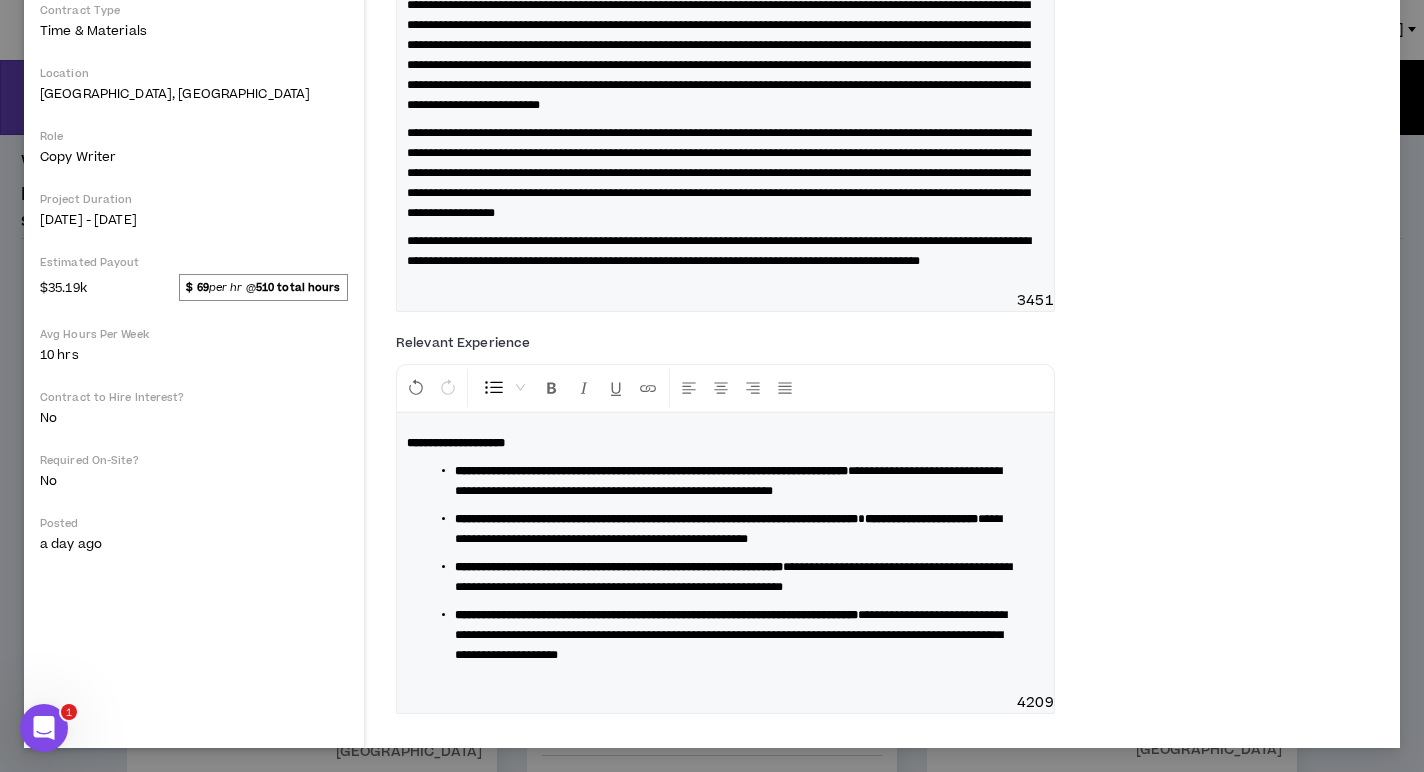 scroll, scrollTop: 508, scrollLeft: 0, axis: vertical 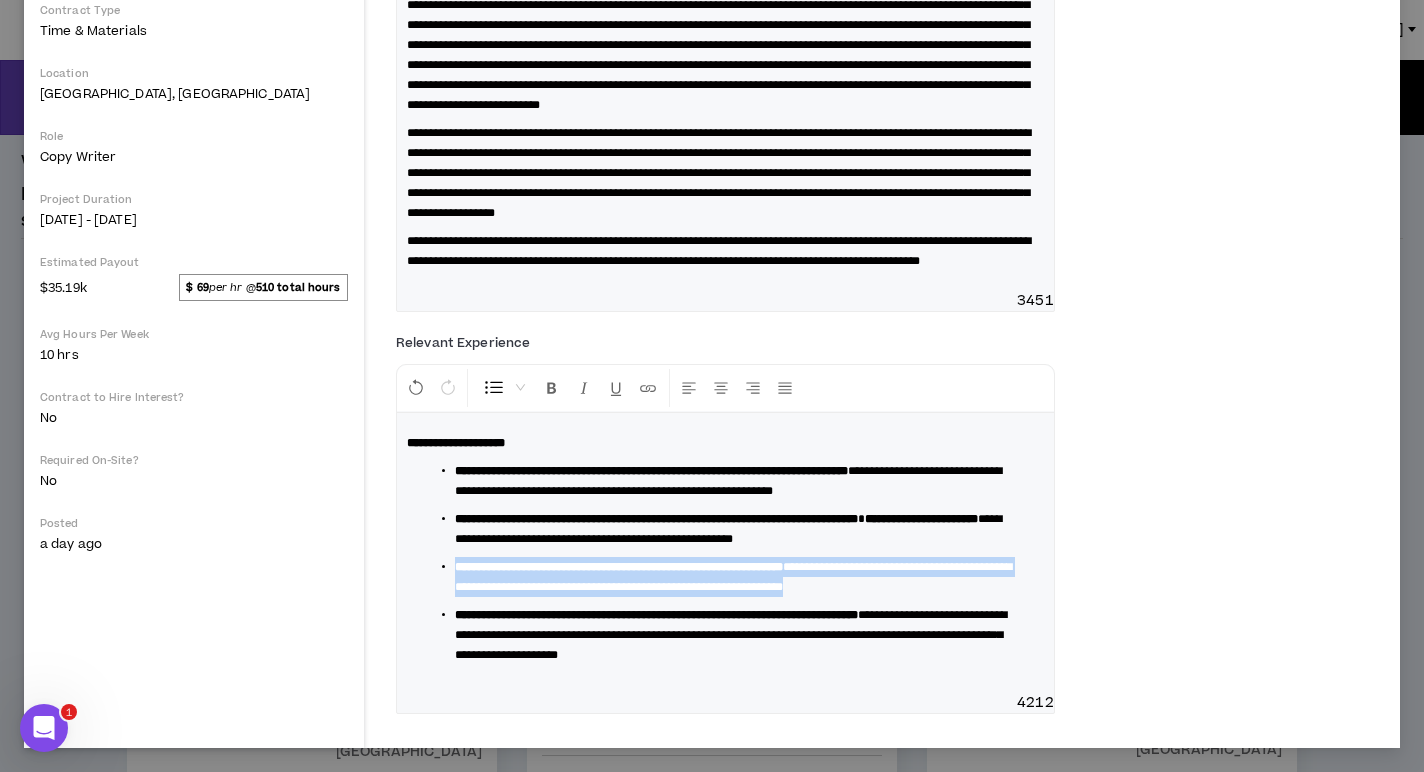 drag, startPoint x: 516, startPoint y: 585, endPoint x: 456, endPoint y: 548, distance: 70.491135 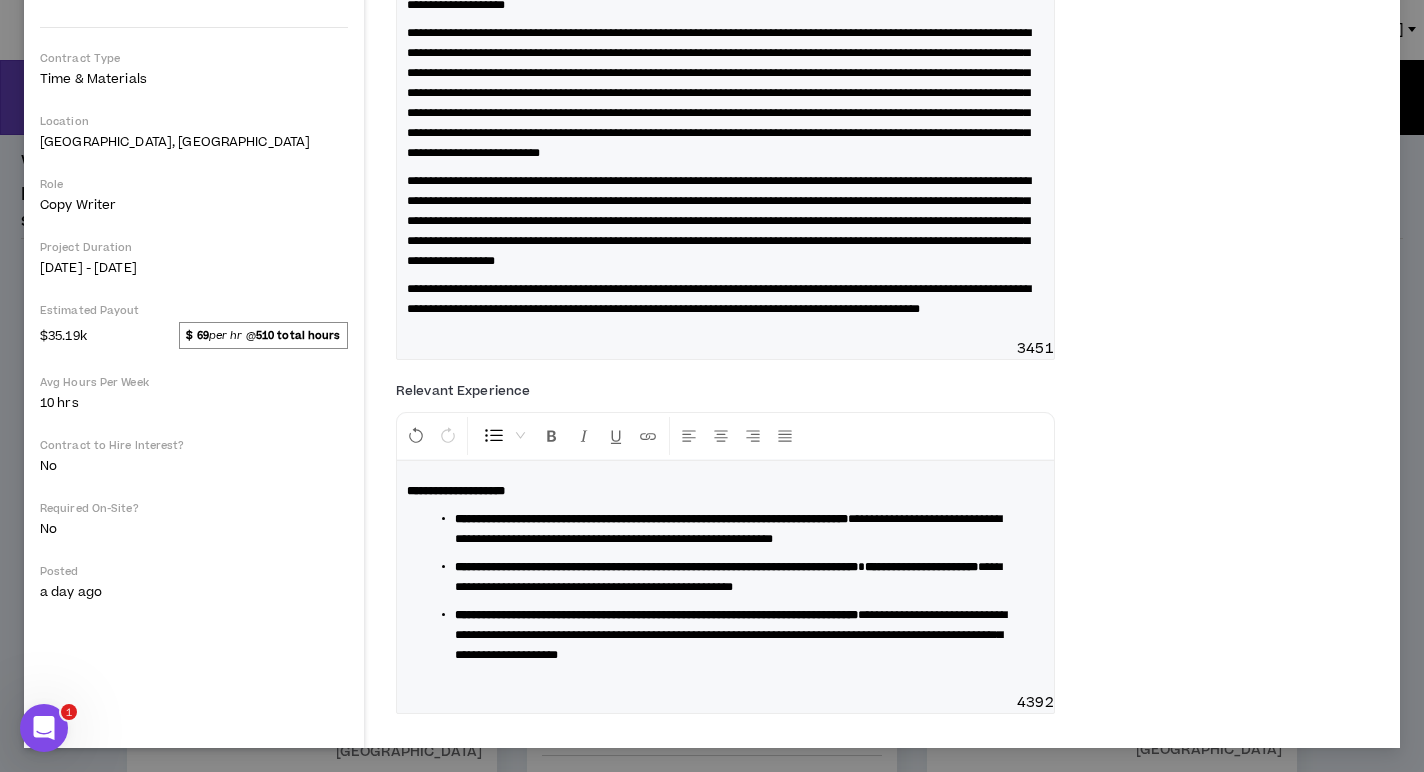 scroll, scrollTop: 440, scrollLeft: 0, axis: vertical 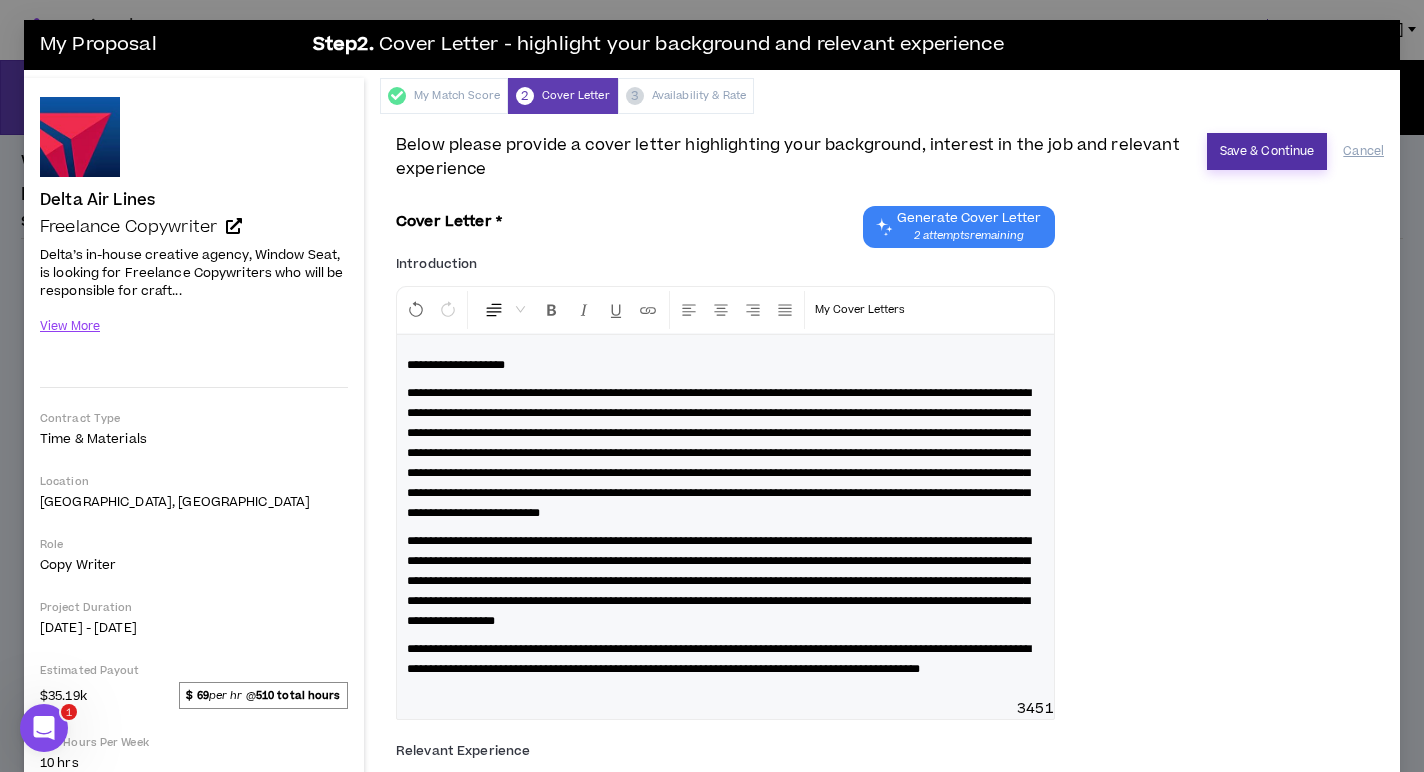 click on "Save & Continue" at bounding box center [1267, 151] 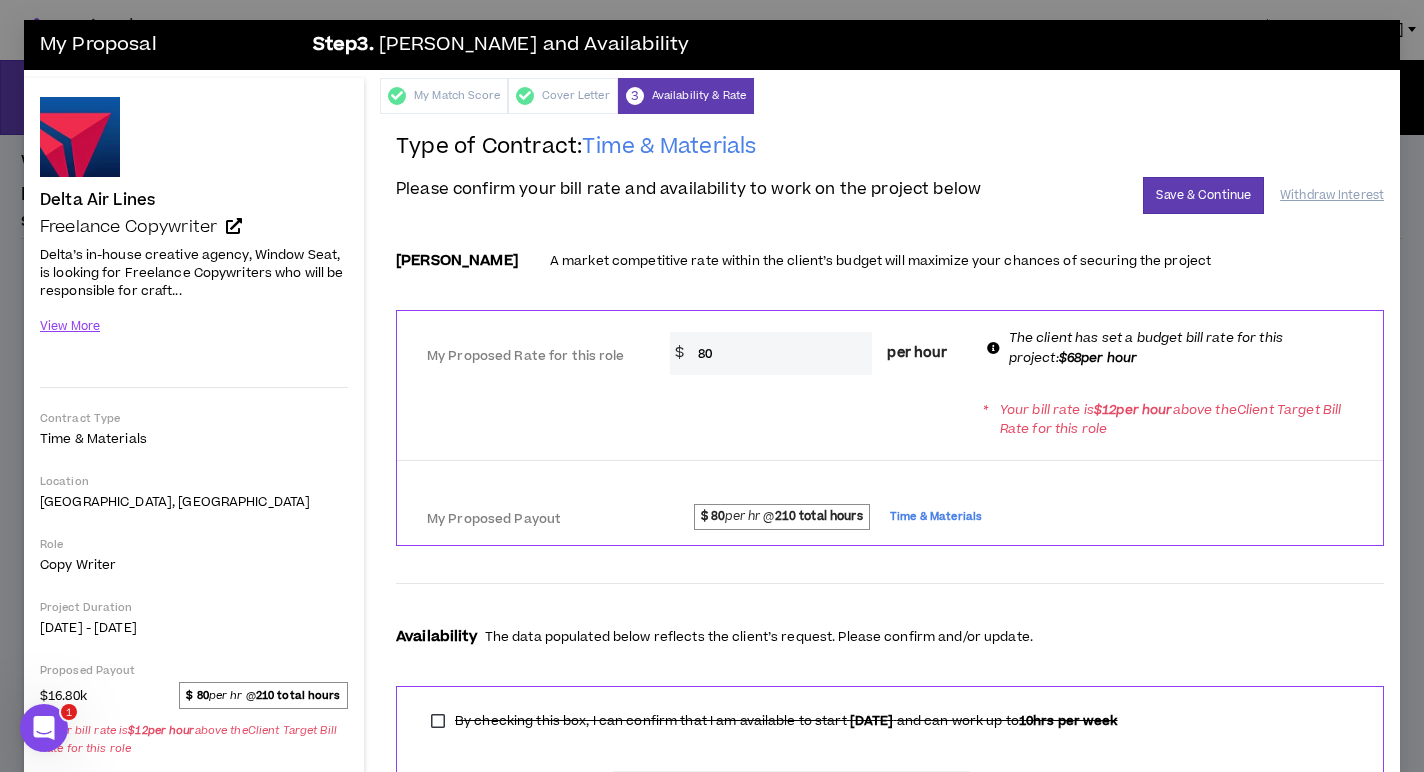 drag, startPoint x: 729, startPoint y: 354, endPoint x: 647, endPoint y: 354, distance: 82 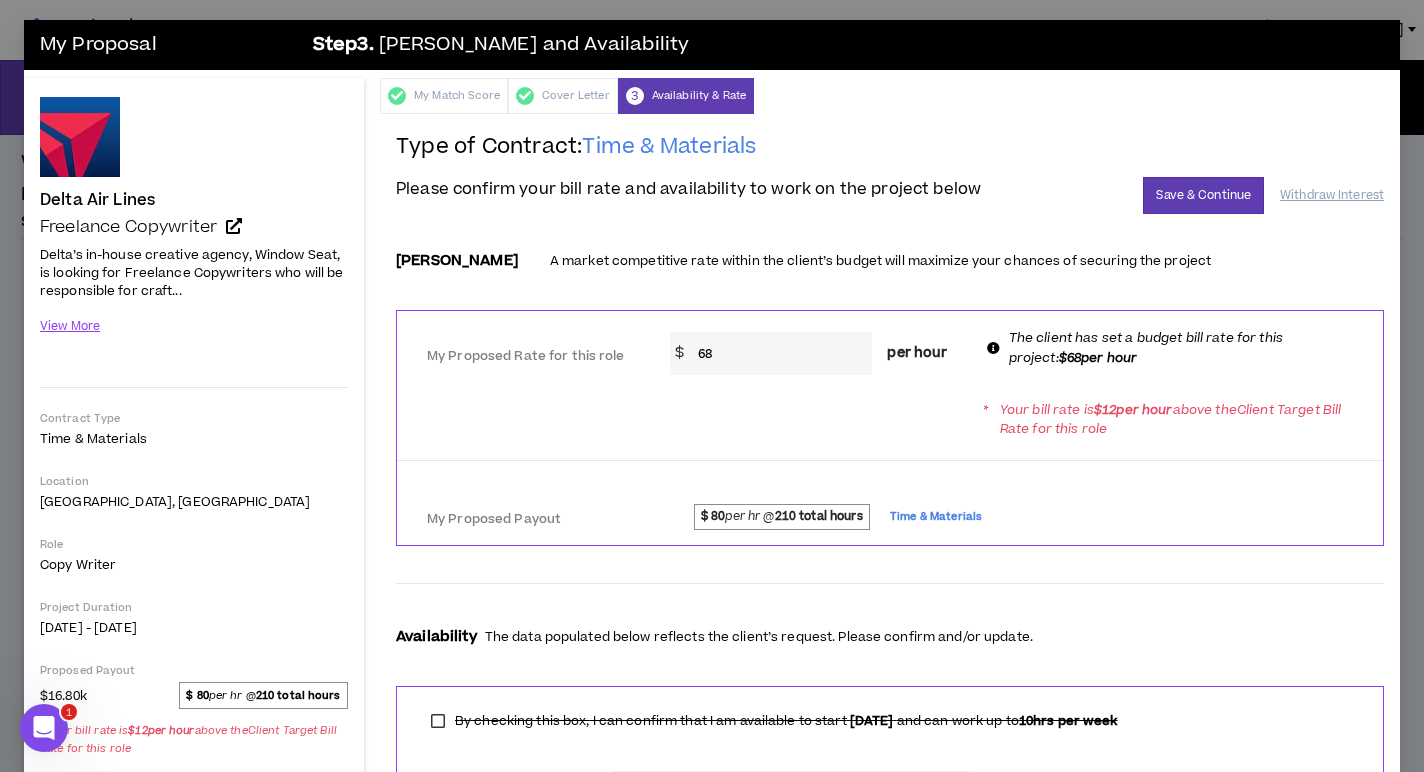 drag, startPoint x: 746, startPoint y: 352, endPoint x: 667, endPoint y: 350, distance: 79.025314 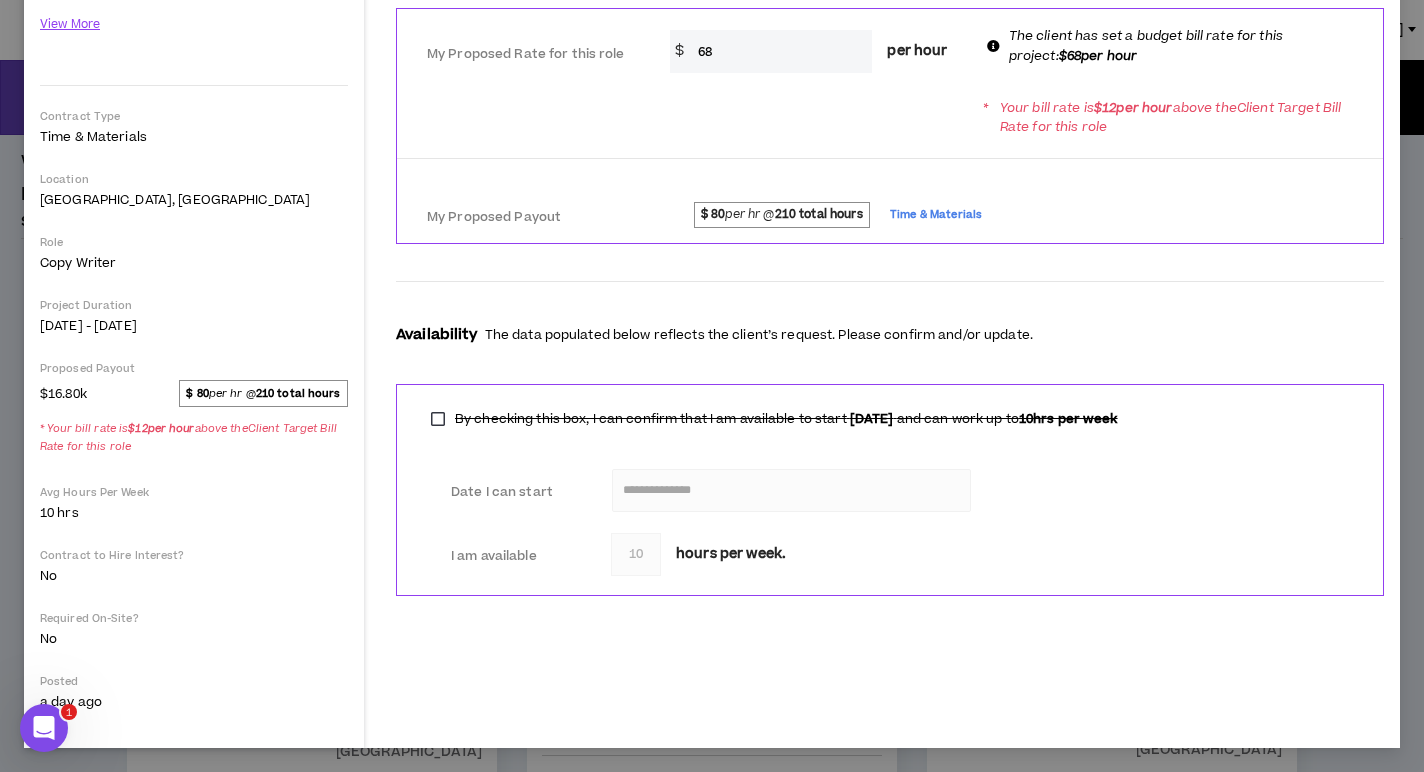 scroll, scrollTop: 0, scrollLeft: 0, axis: both 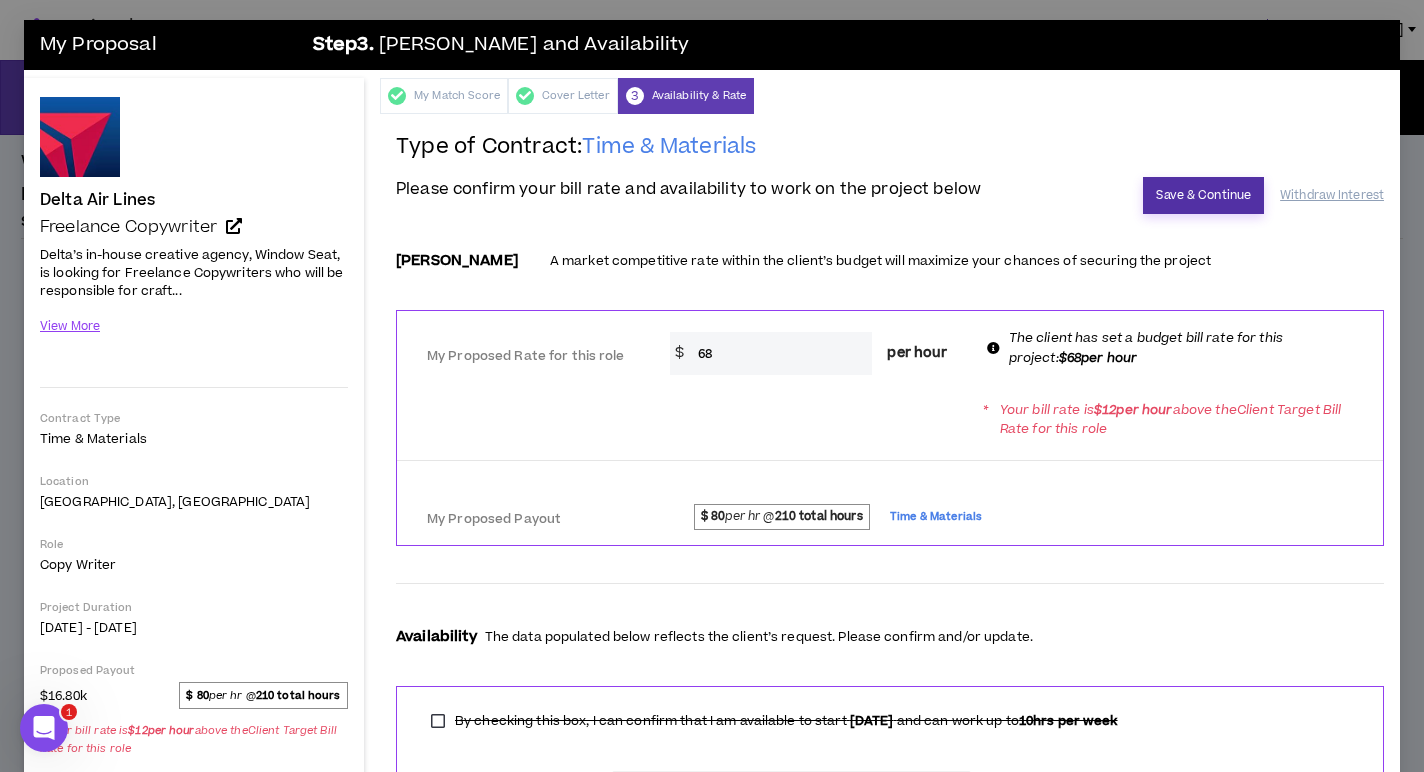 type on "68" 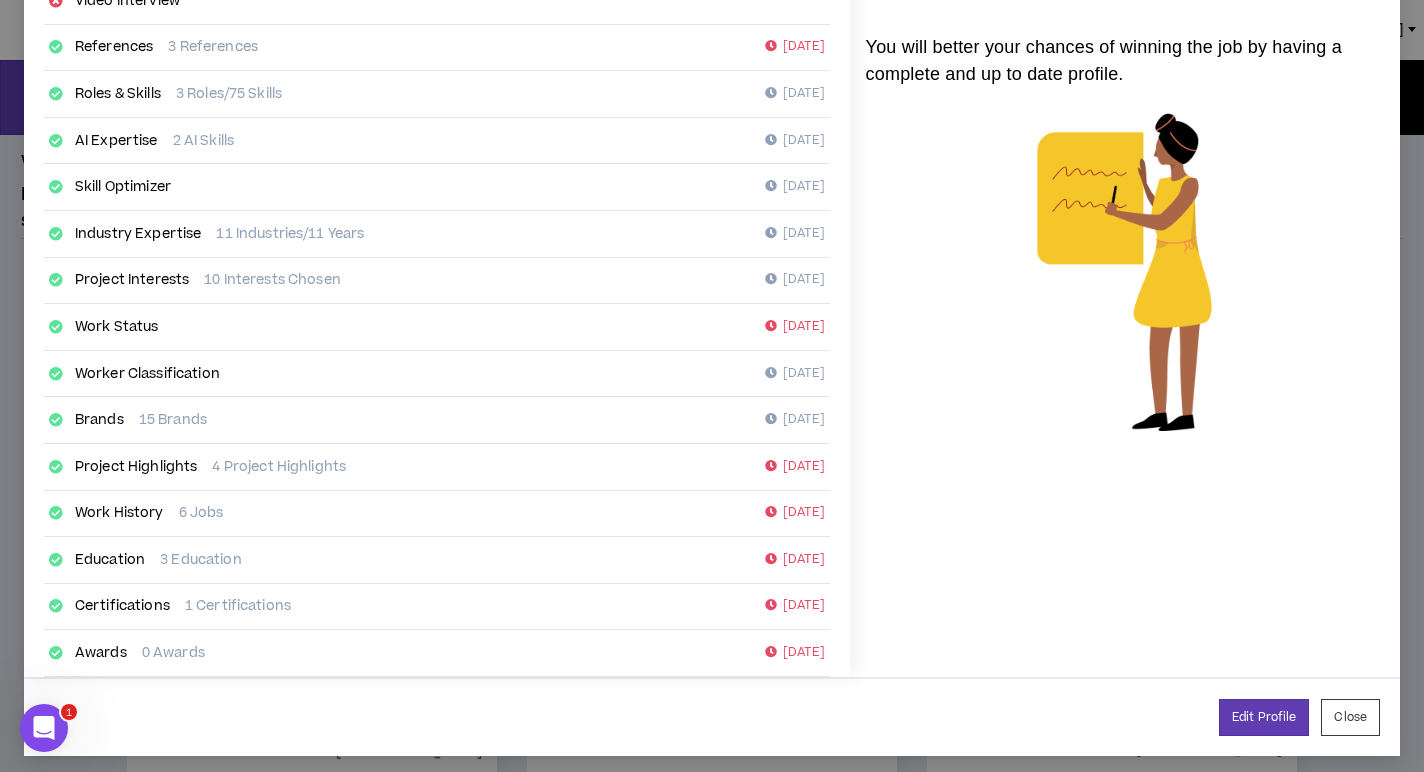 scroll, scrollTop: 280, scrollLeft: 0, axis: vertical 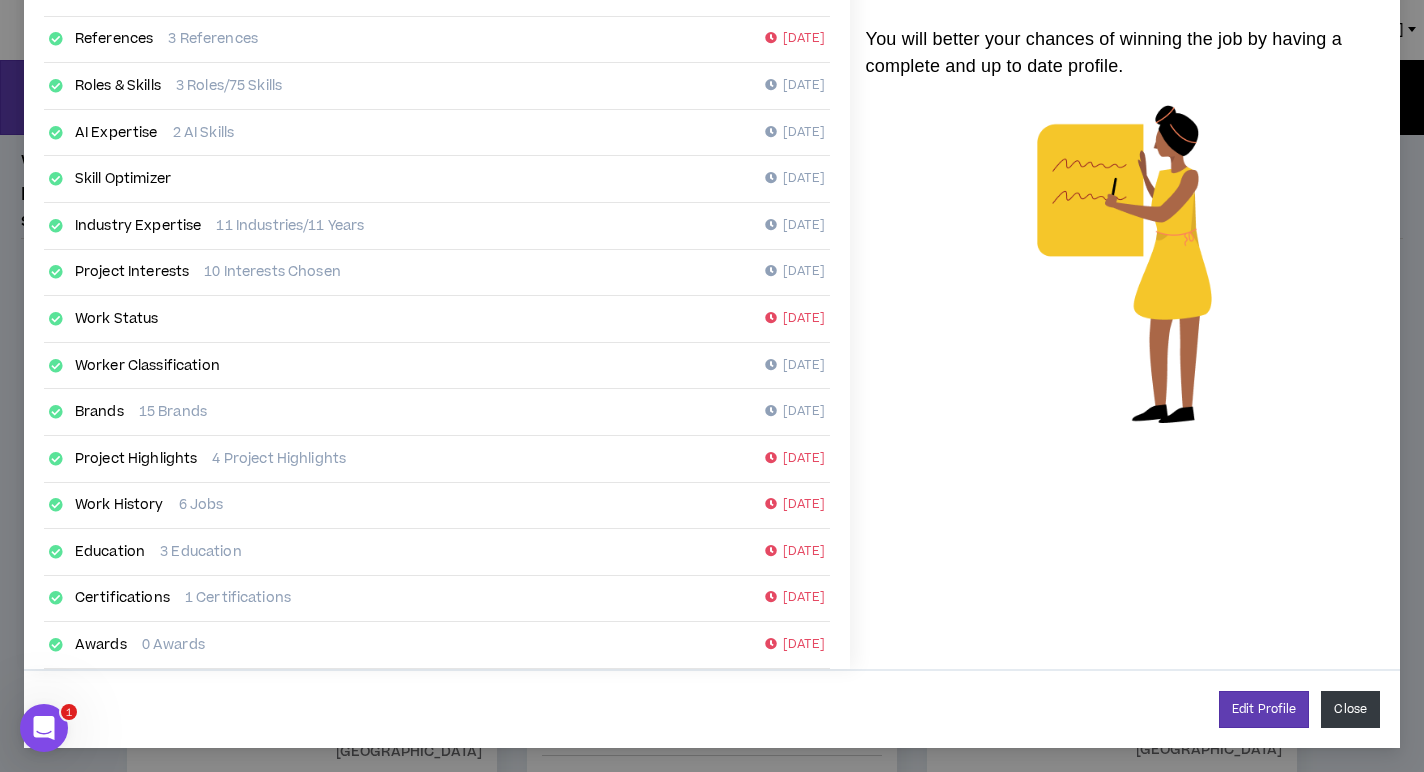 click on "Close" at bounding box center (1350, 709) 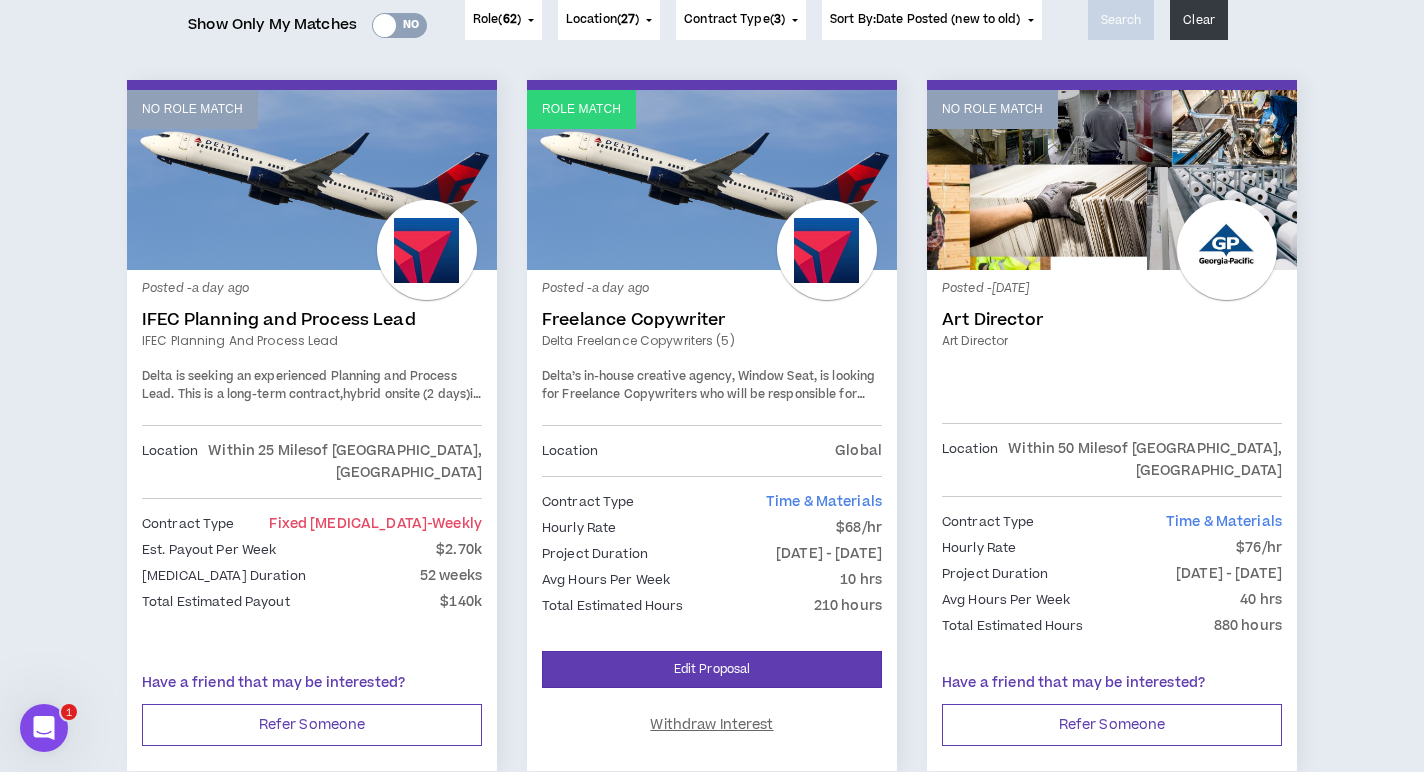 scroll, scrollTop: 0, scrollLeft: 0, axis: both 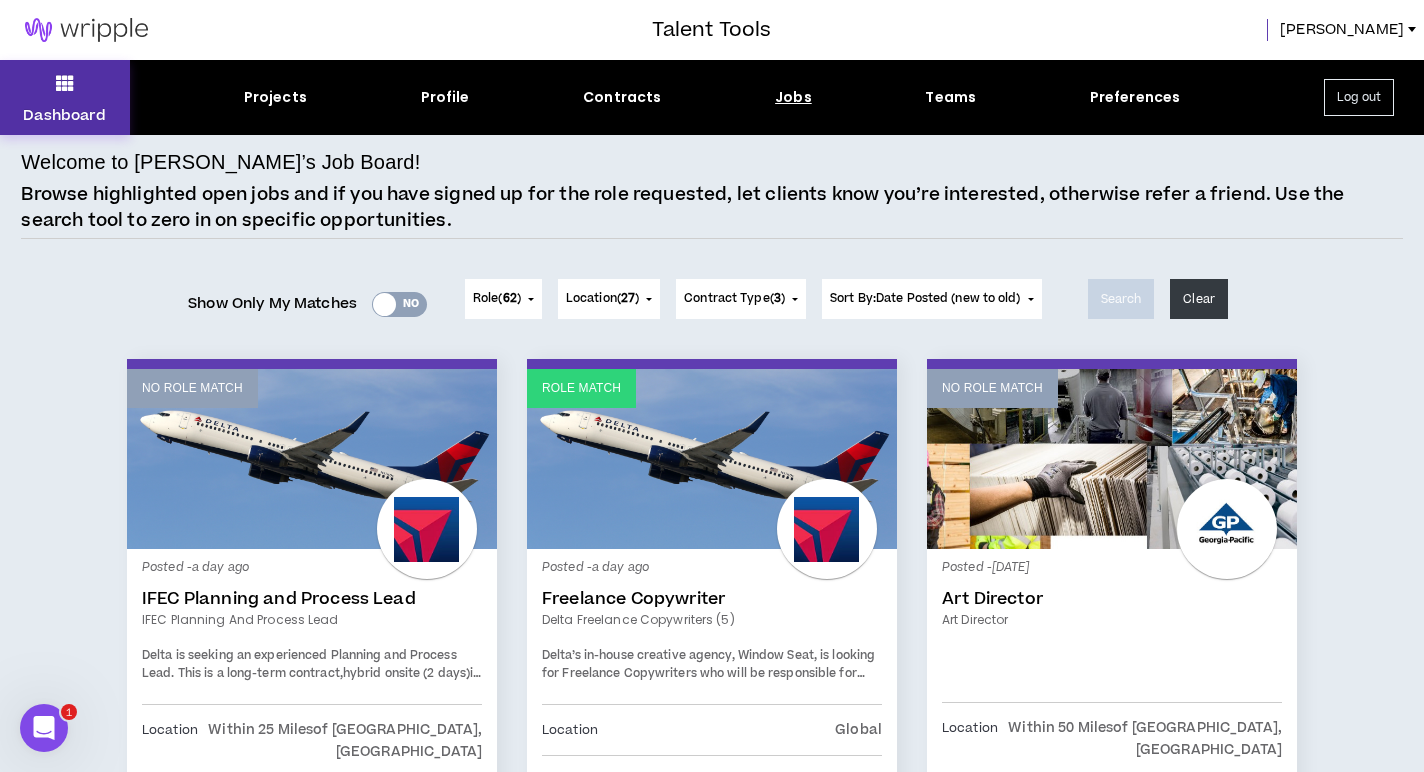 click on "Dashboard" at bounding box center (64, 115) 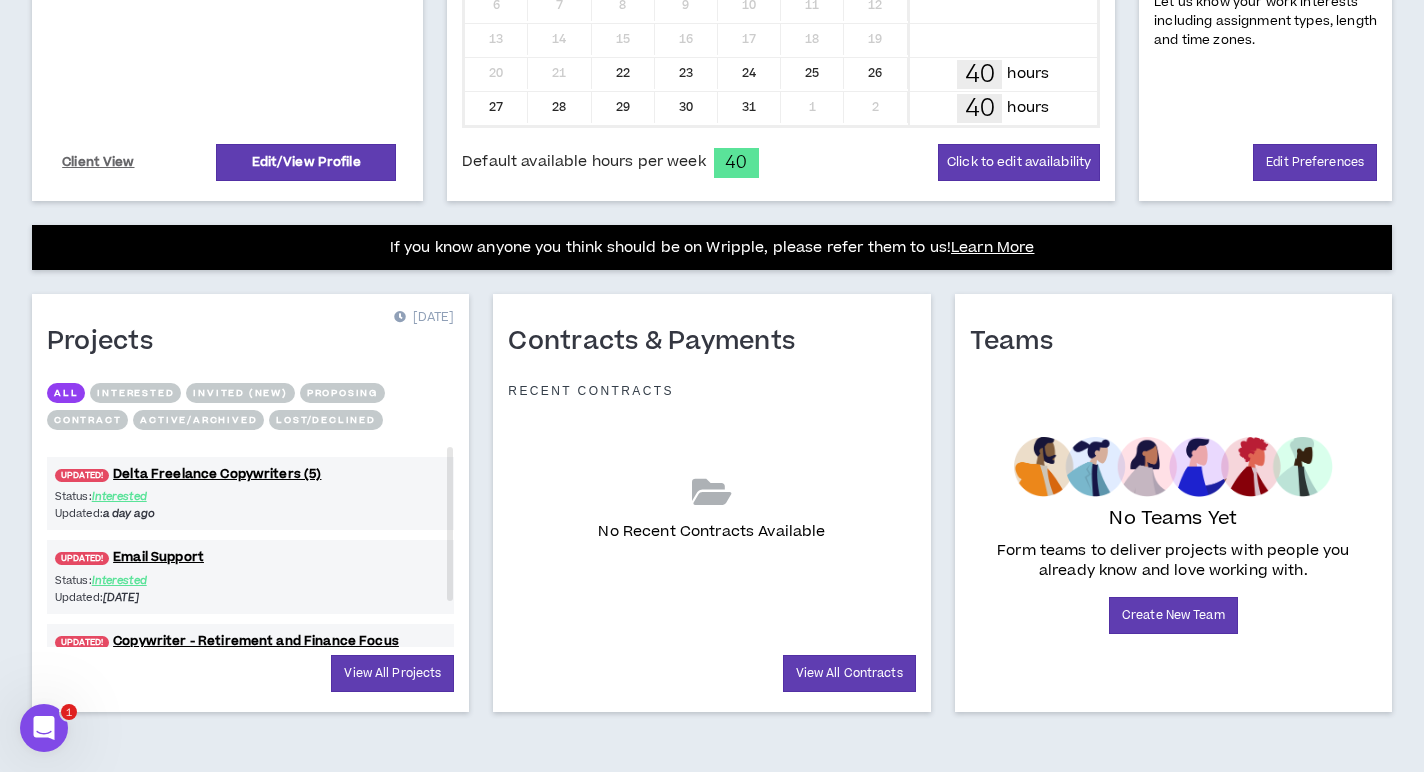 scroll, scrollTop: 578, scrollLeft: 0, axis: vertical 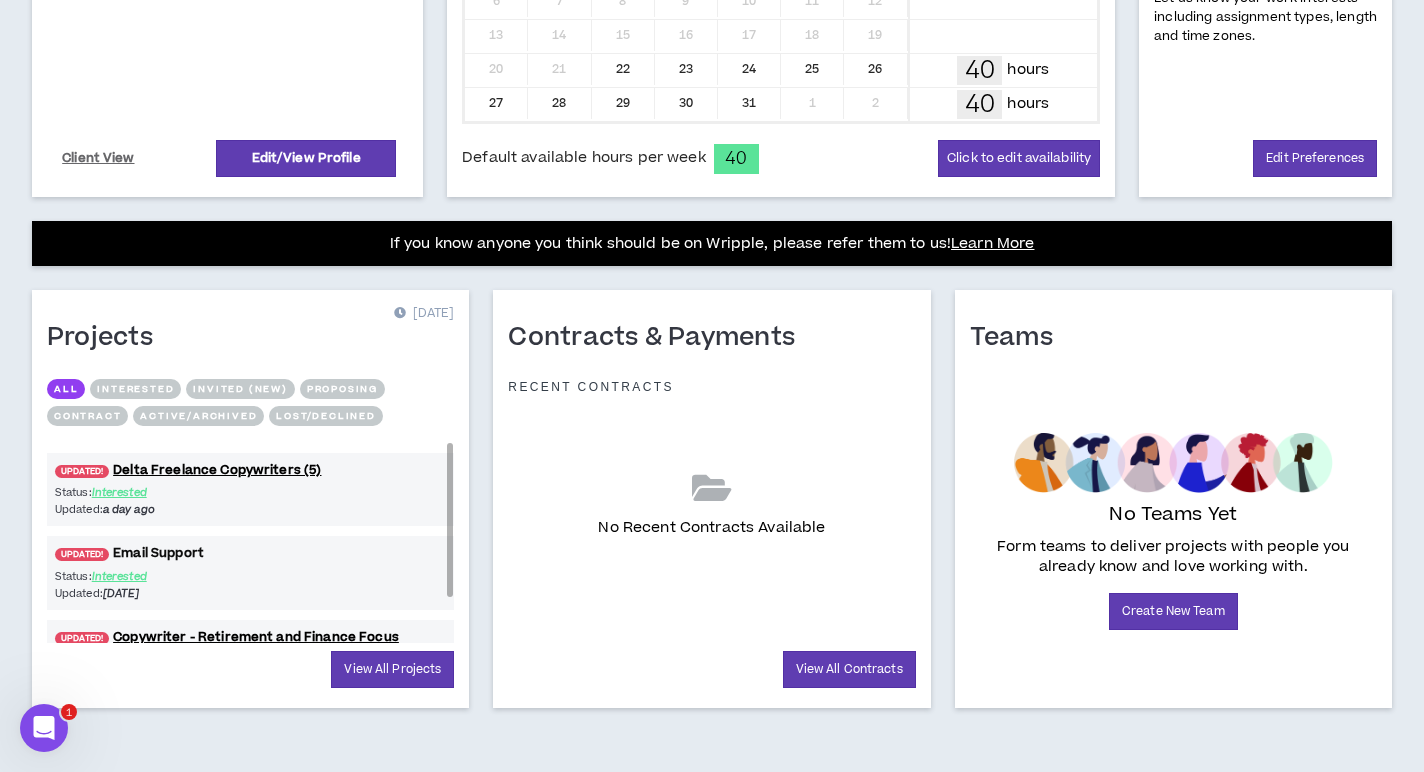 click on "UPDATED! Email Support" at bounding box center (250, 553) 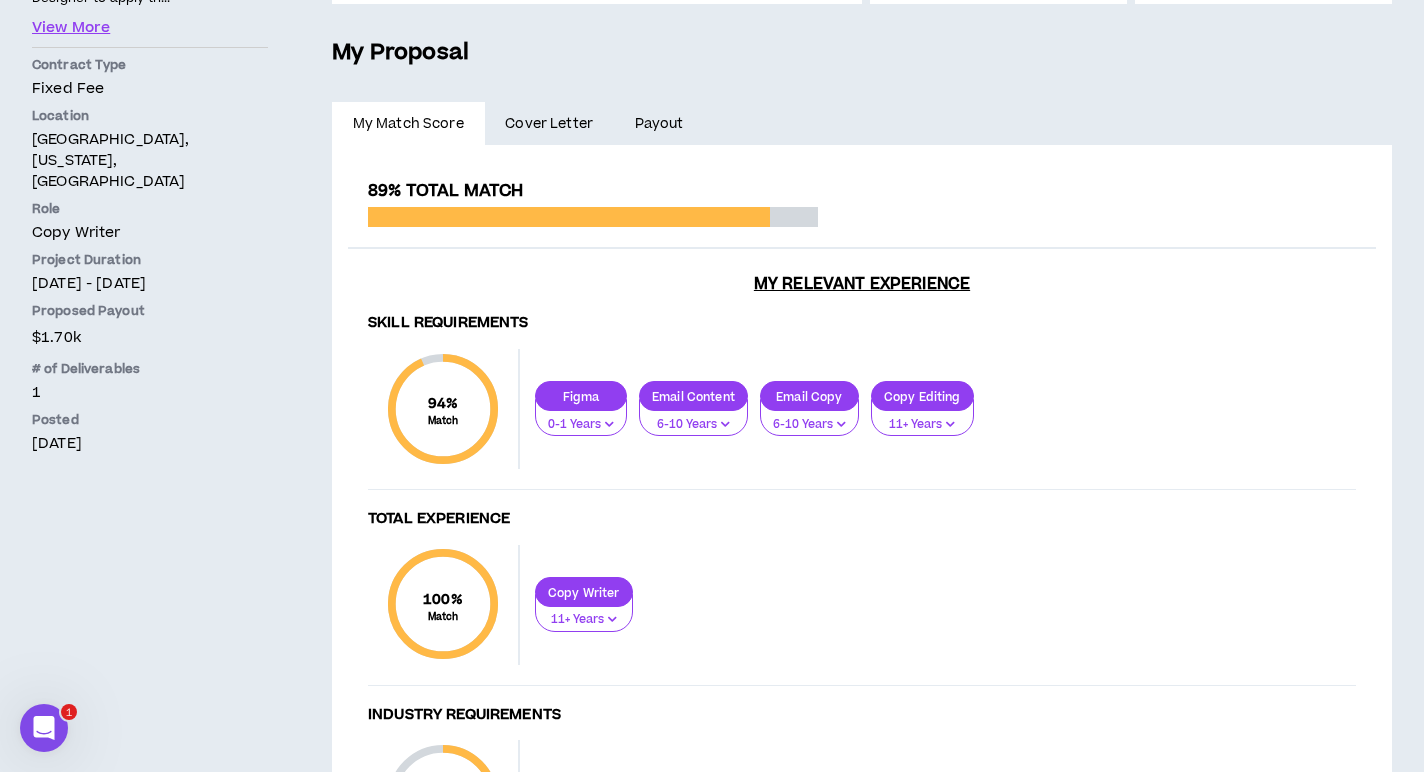 scroll, scrollTop: 0, scrollLeft: 0, axis: both 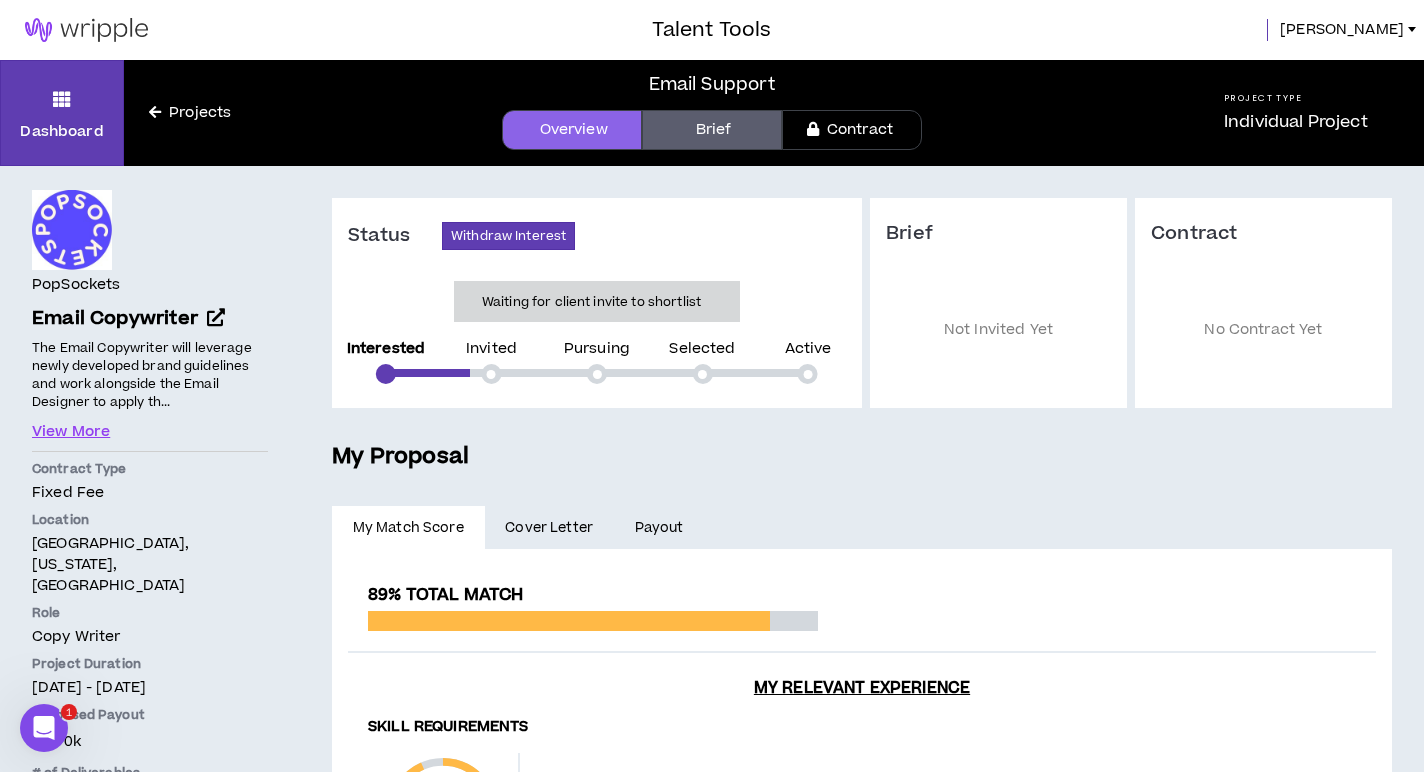 click on "Payout" at bounding box center (659, 528) 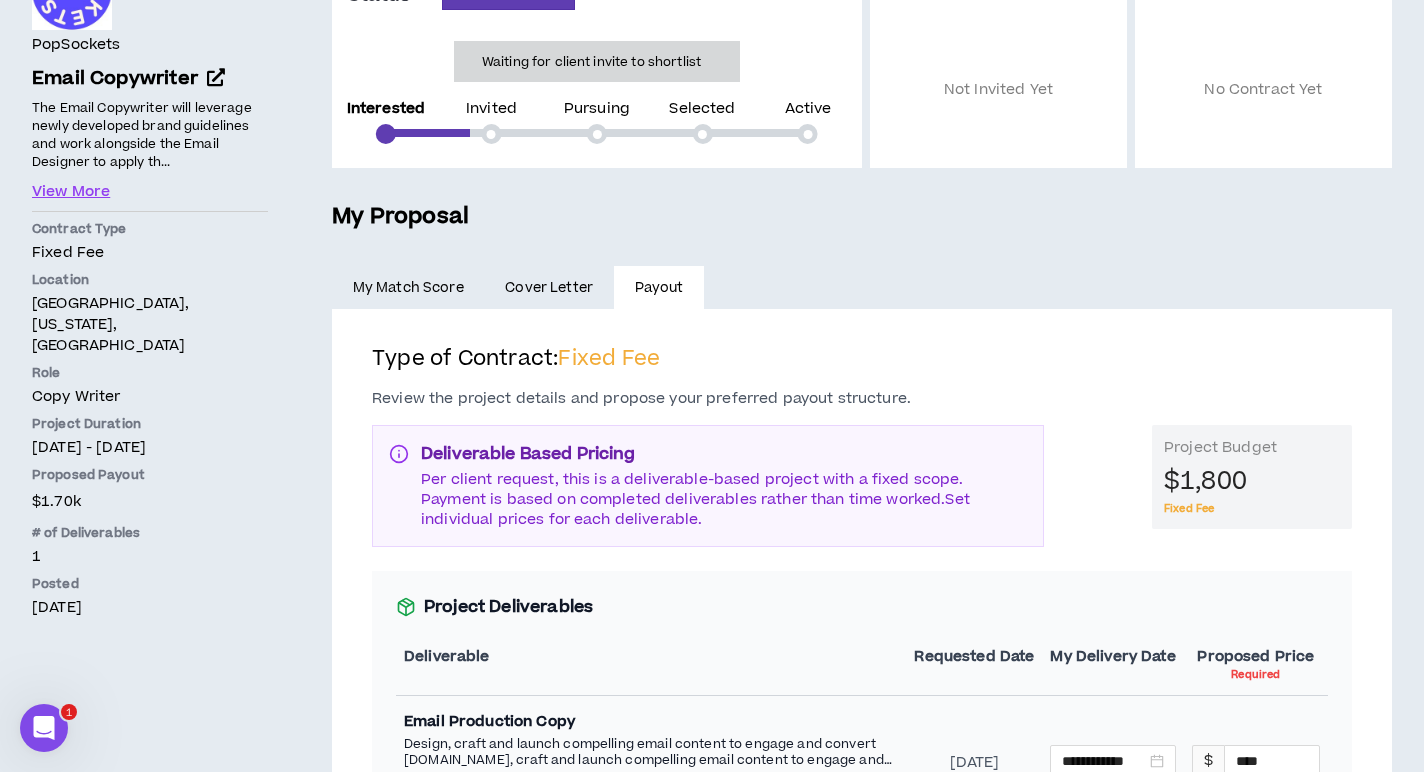 scroll, scrollTop: 0, scrollLeft: 0, axis: both 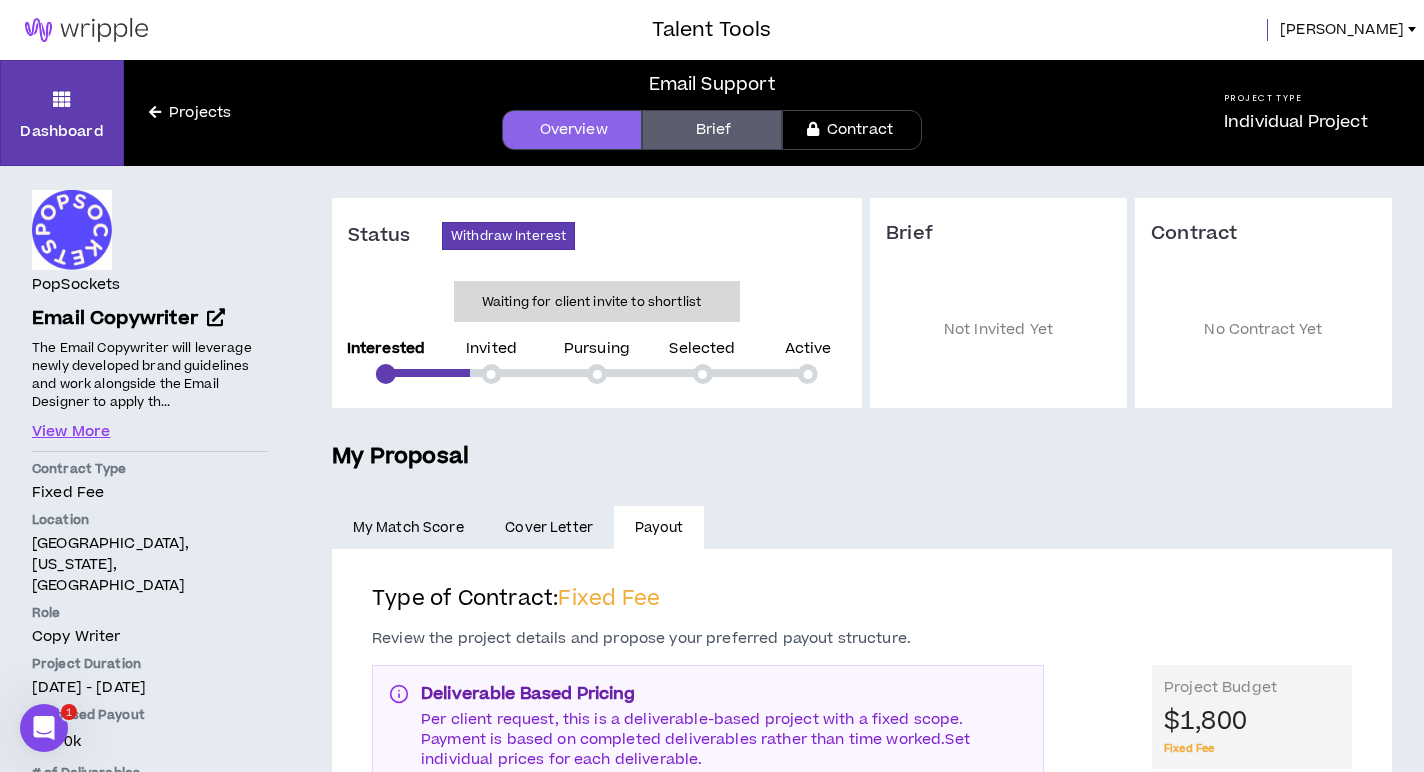 click on "[PERSON_NAME]" at bounding box center (1342, 30) 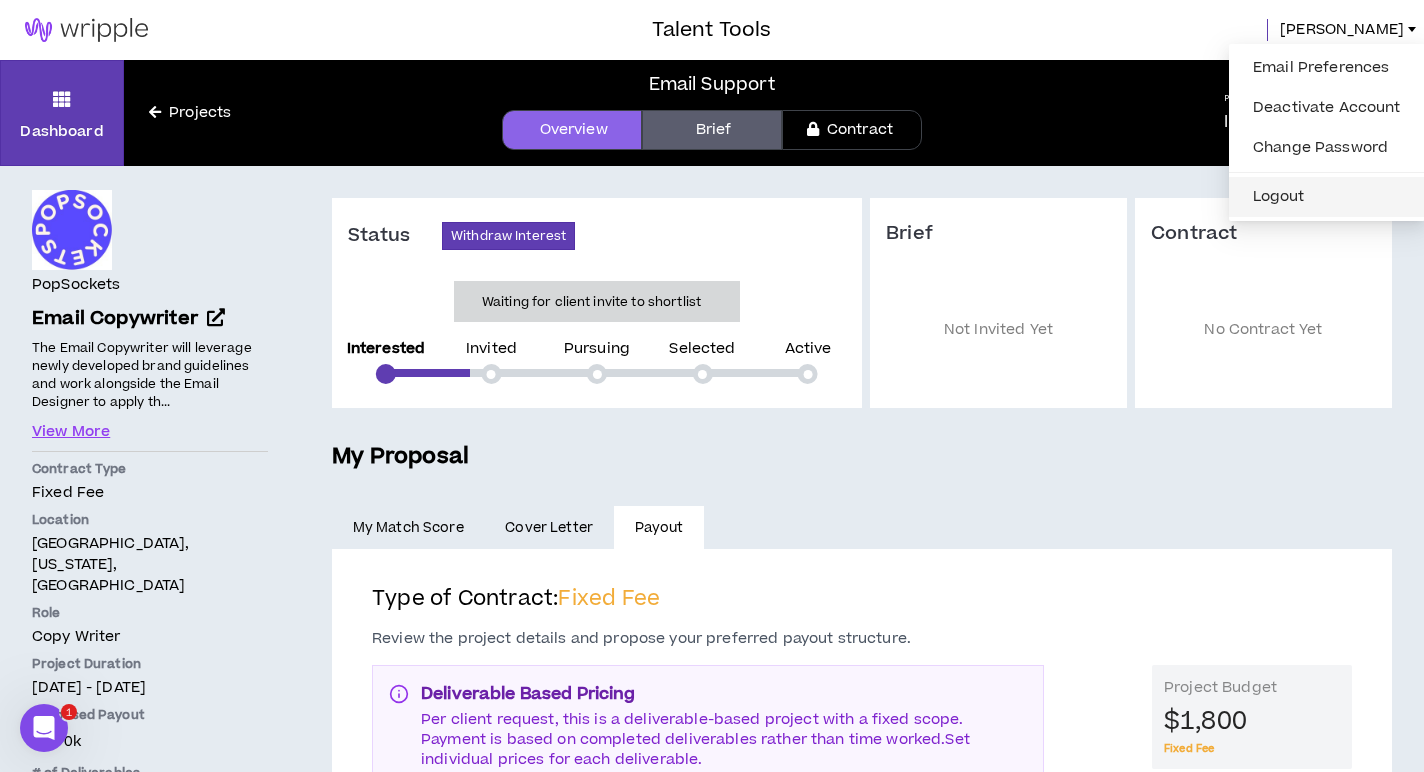 click on "Logout" at bounding box center [1327, 197] 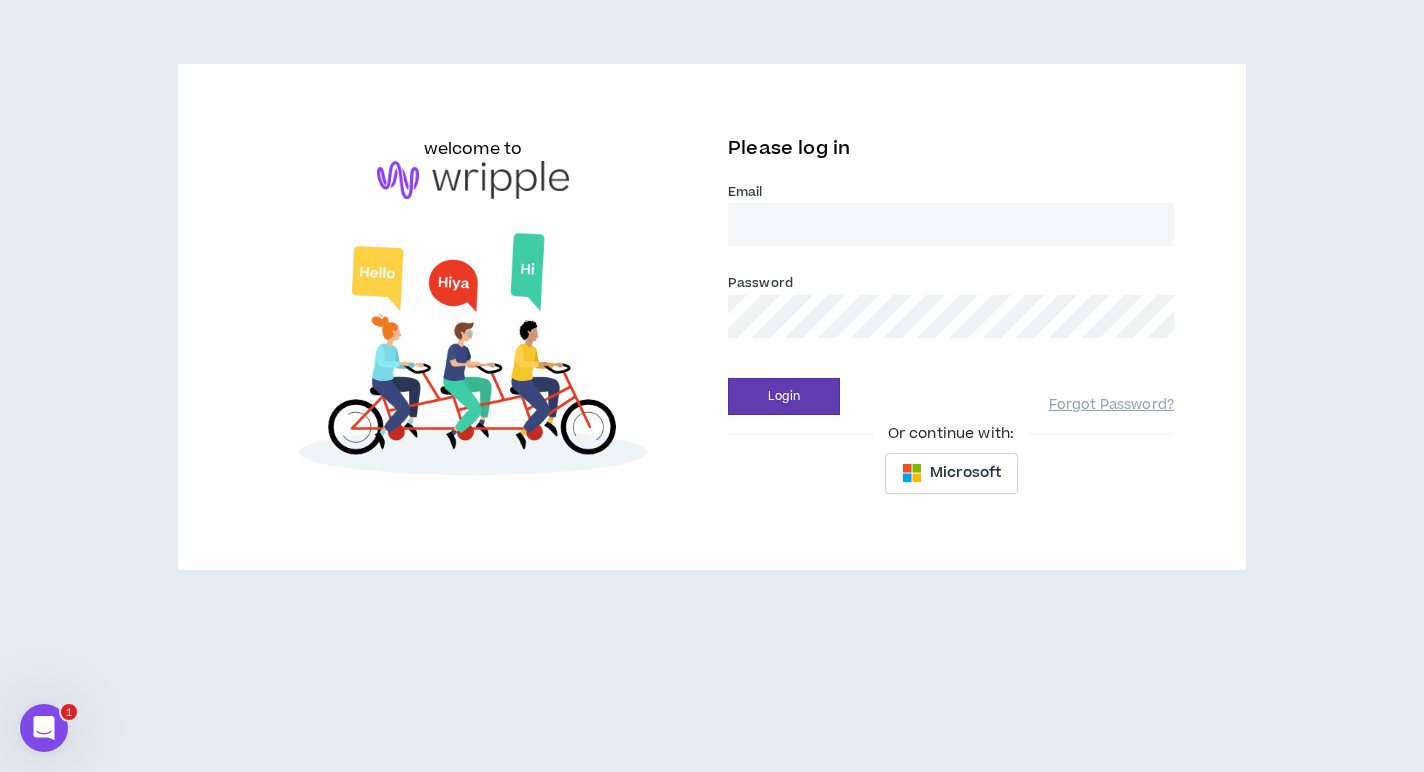 type on "[PERSON_NAME][EMAIL_ADDRESS][DOMAIN_NAME]" 